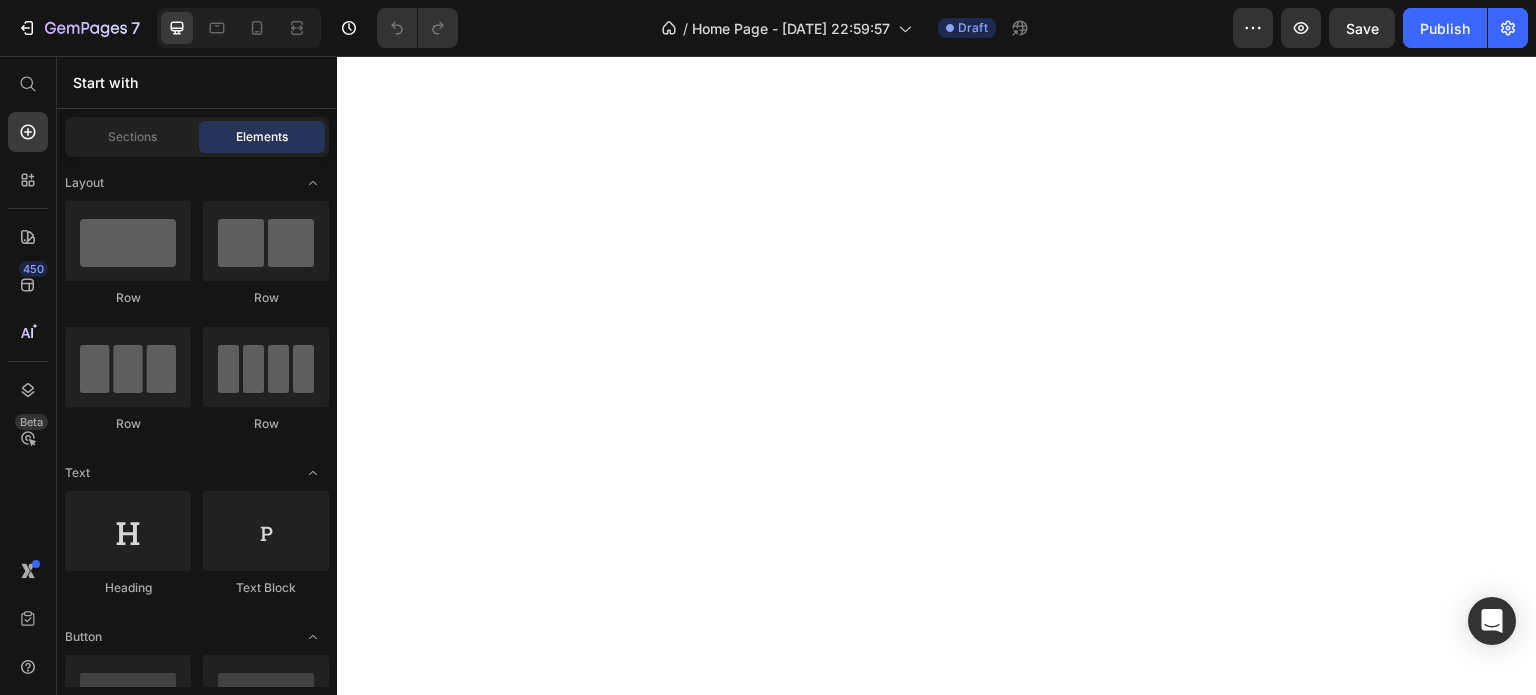 scroll, scrollTop: 0, scrollLeft: 0, axis: both 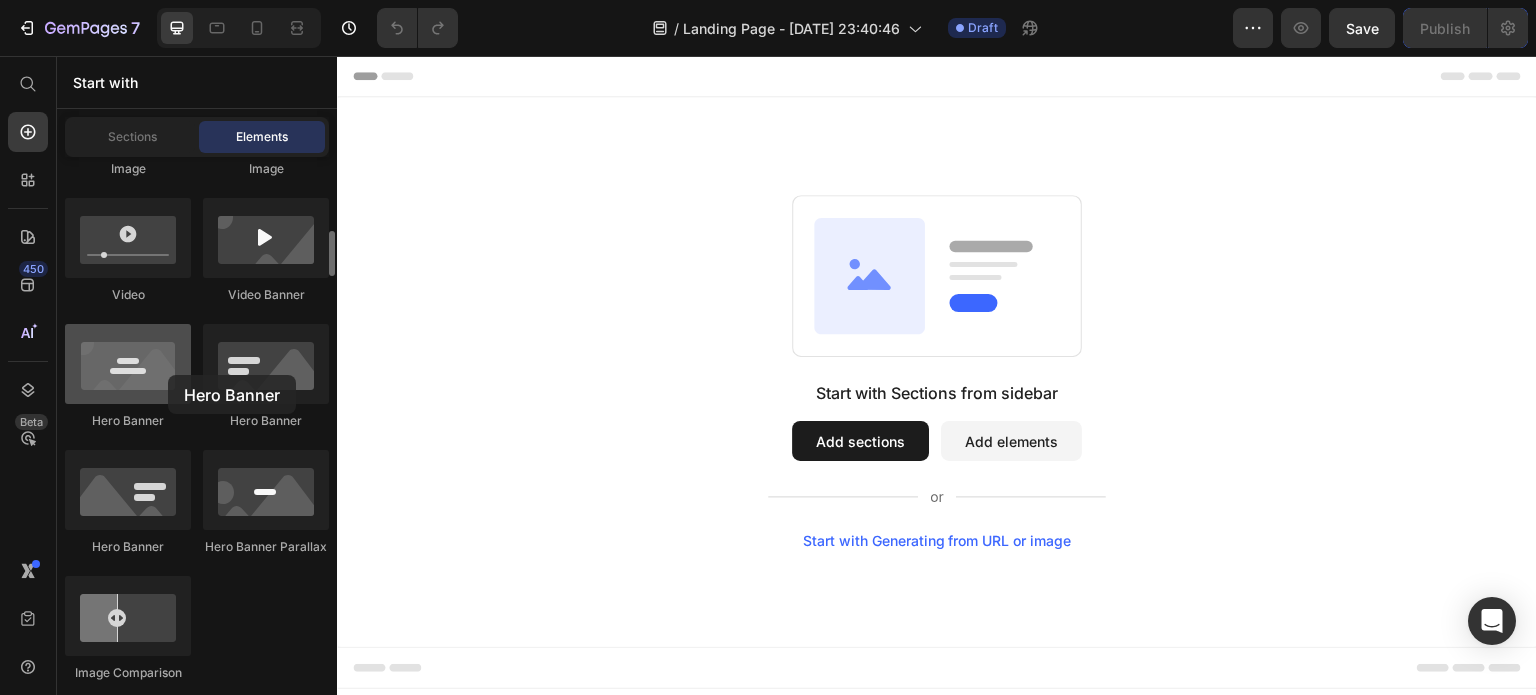 click at bounding box center (128, 364) 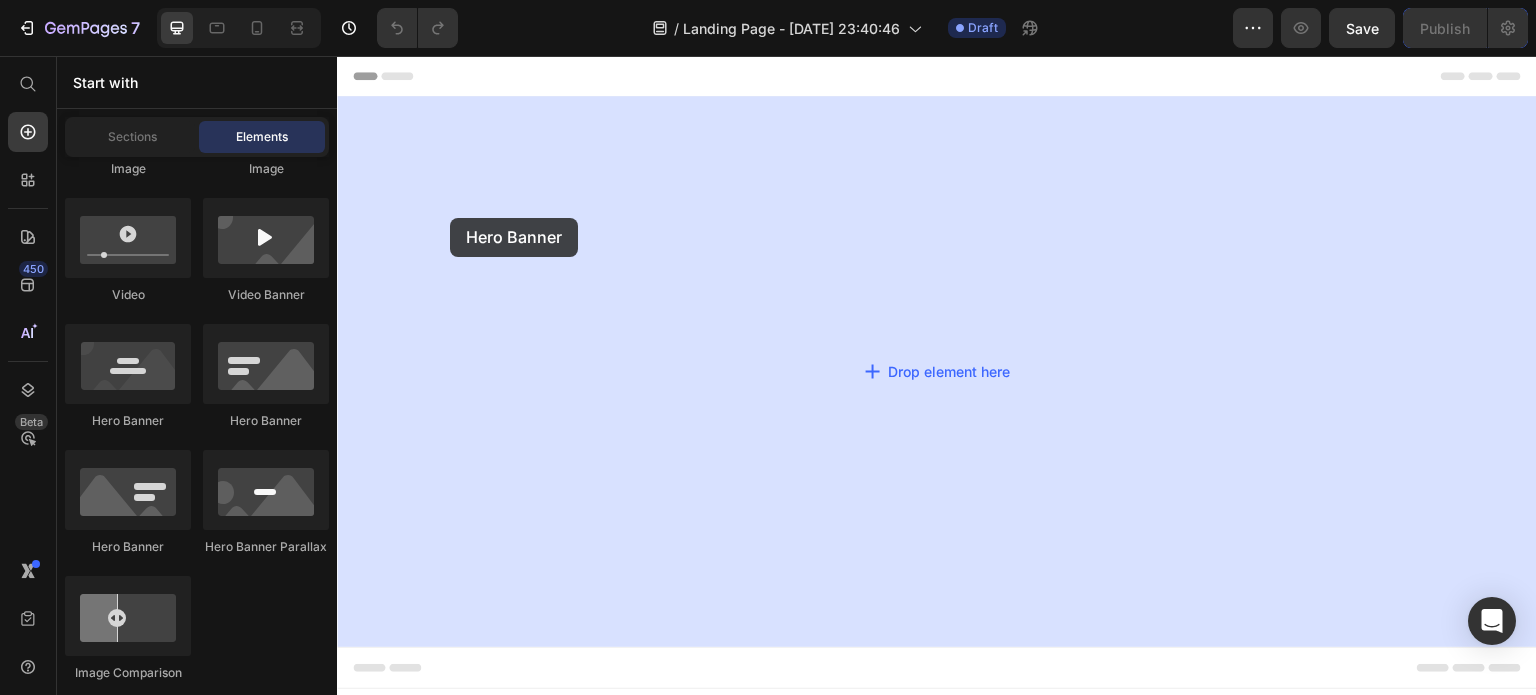 drag, startPoint x: 453, startPoint y: 419, endPoint x: 626, endPoint y: 243, distance: 246.78938 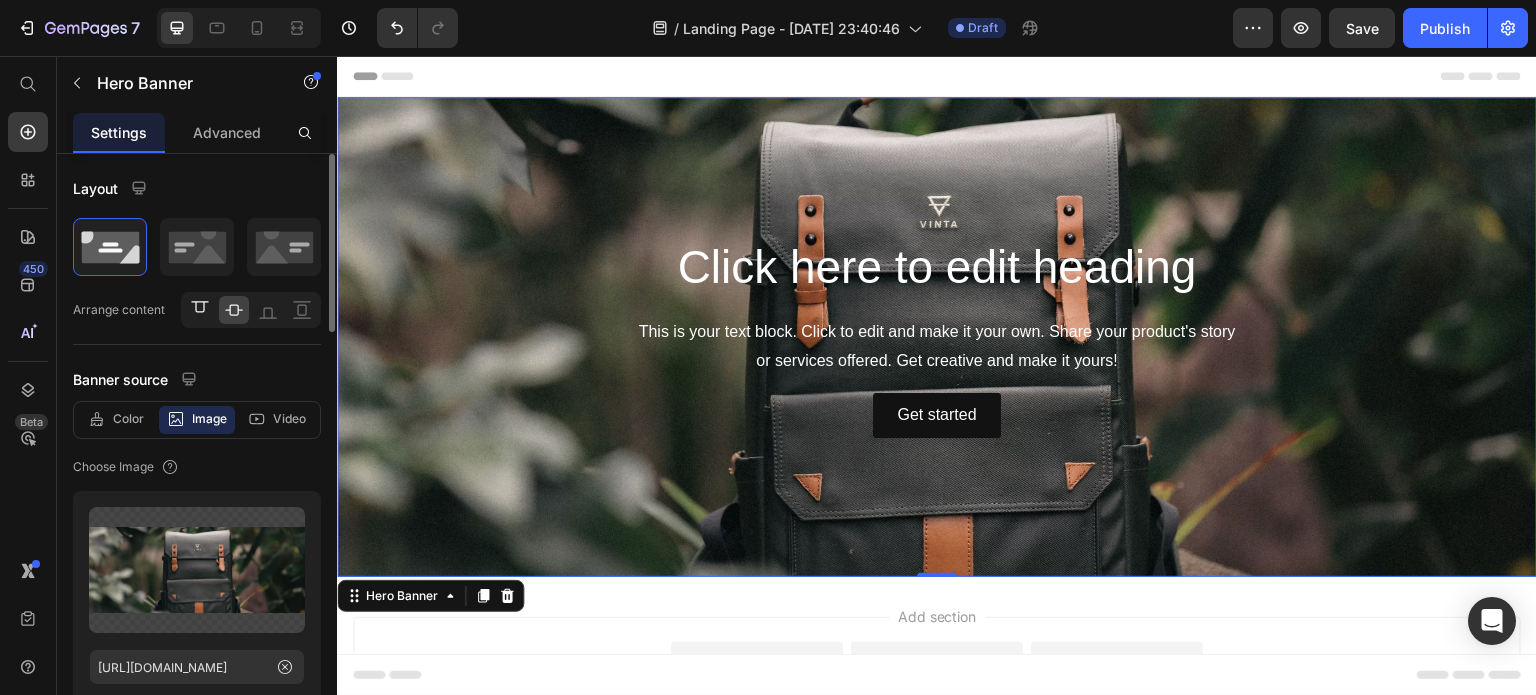 click 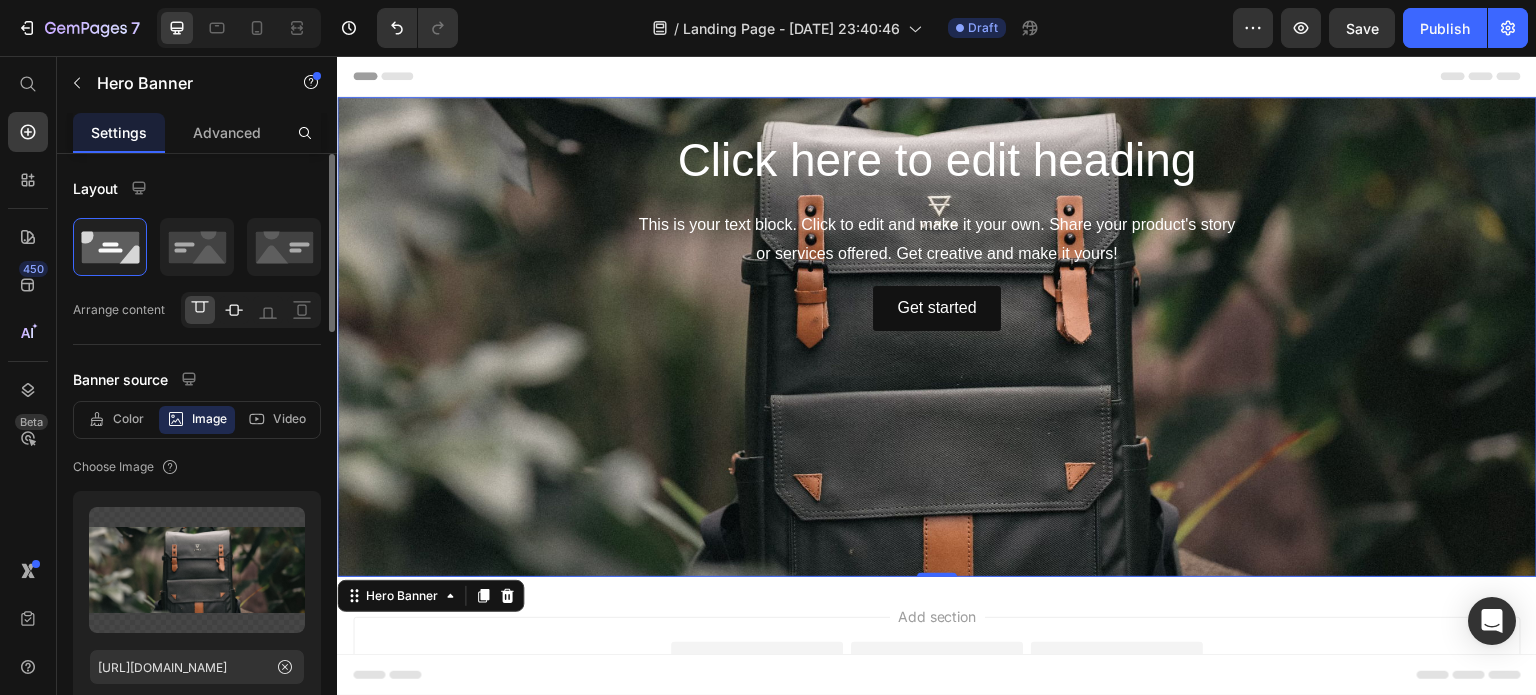 click 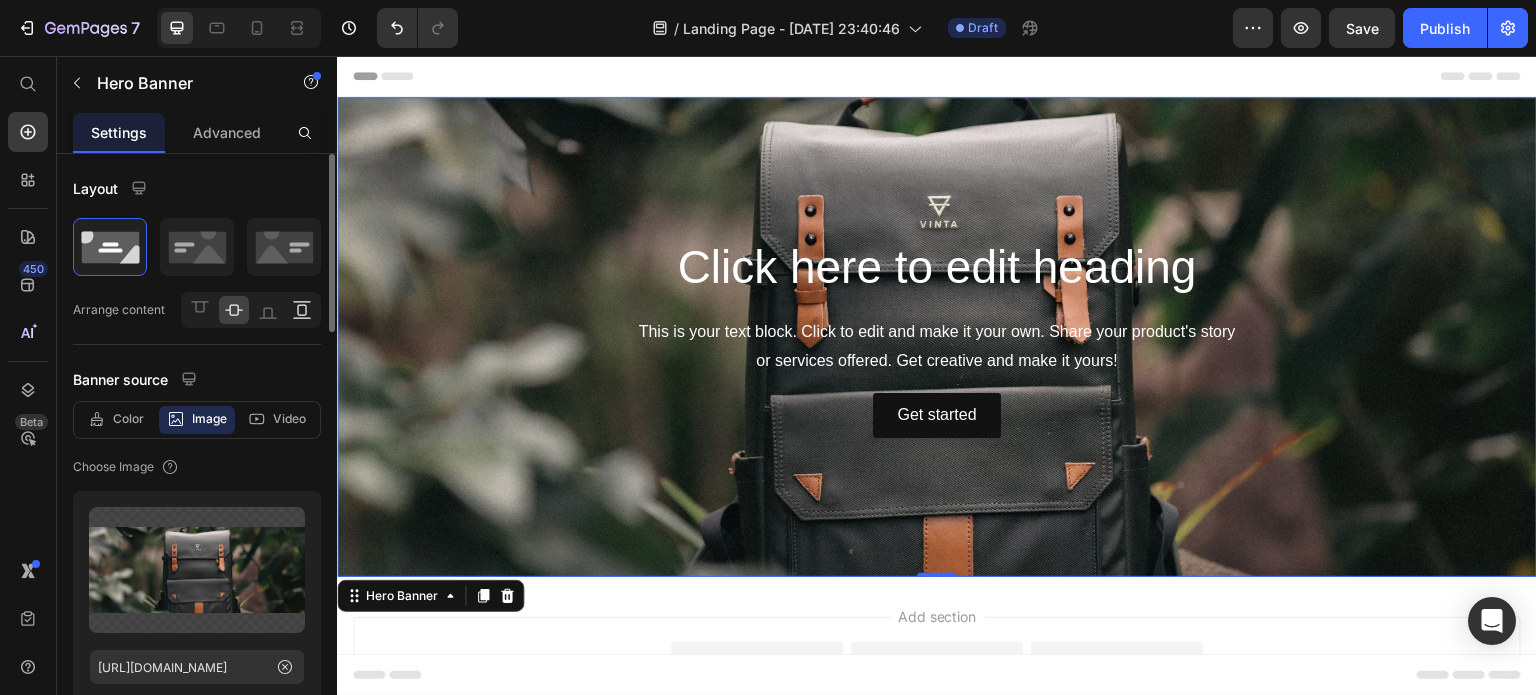 click 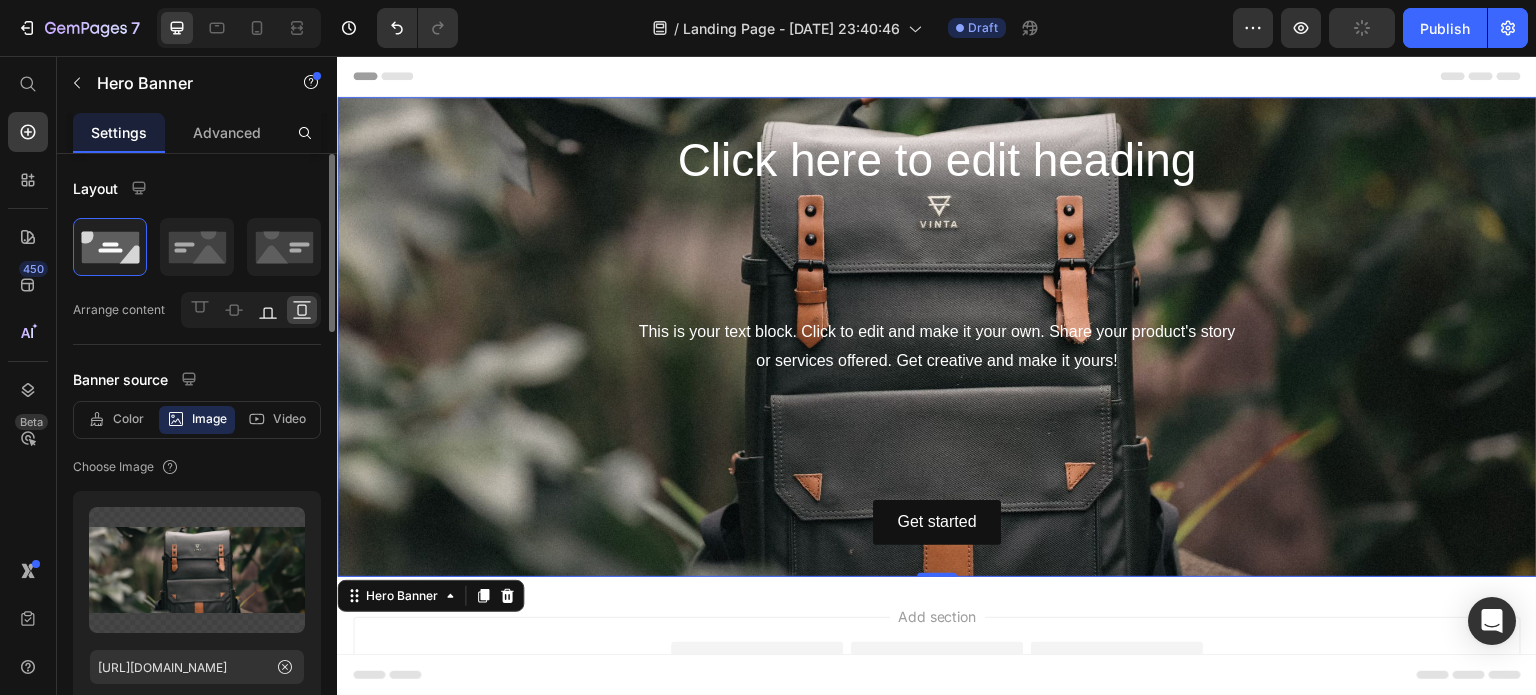 click 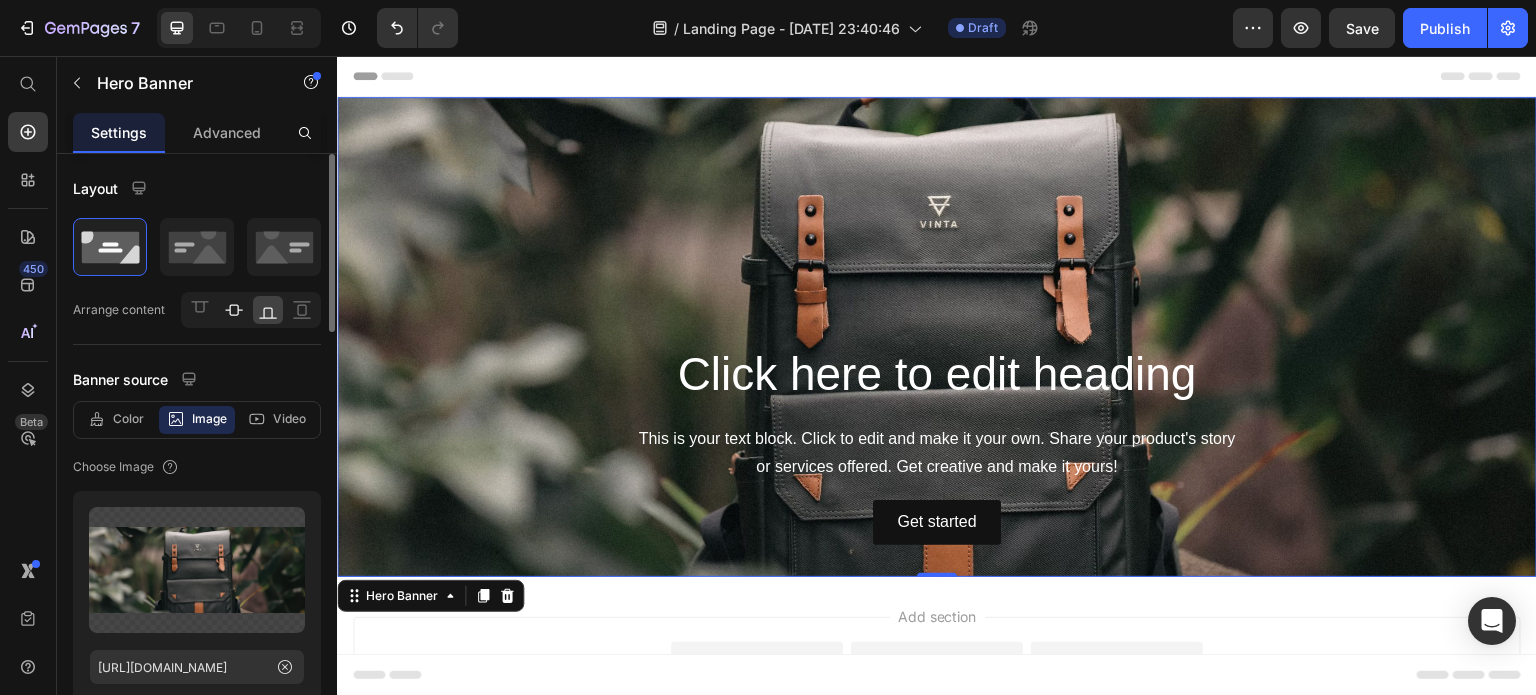 click 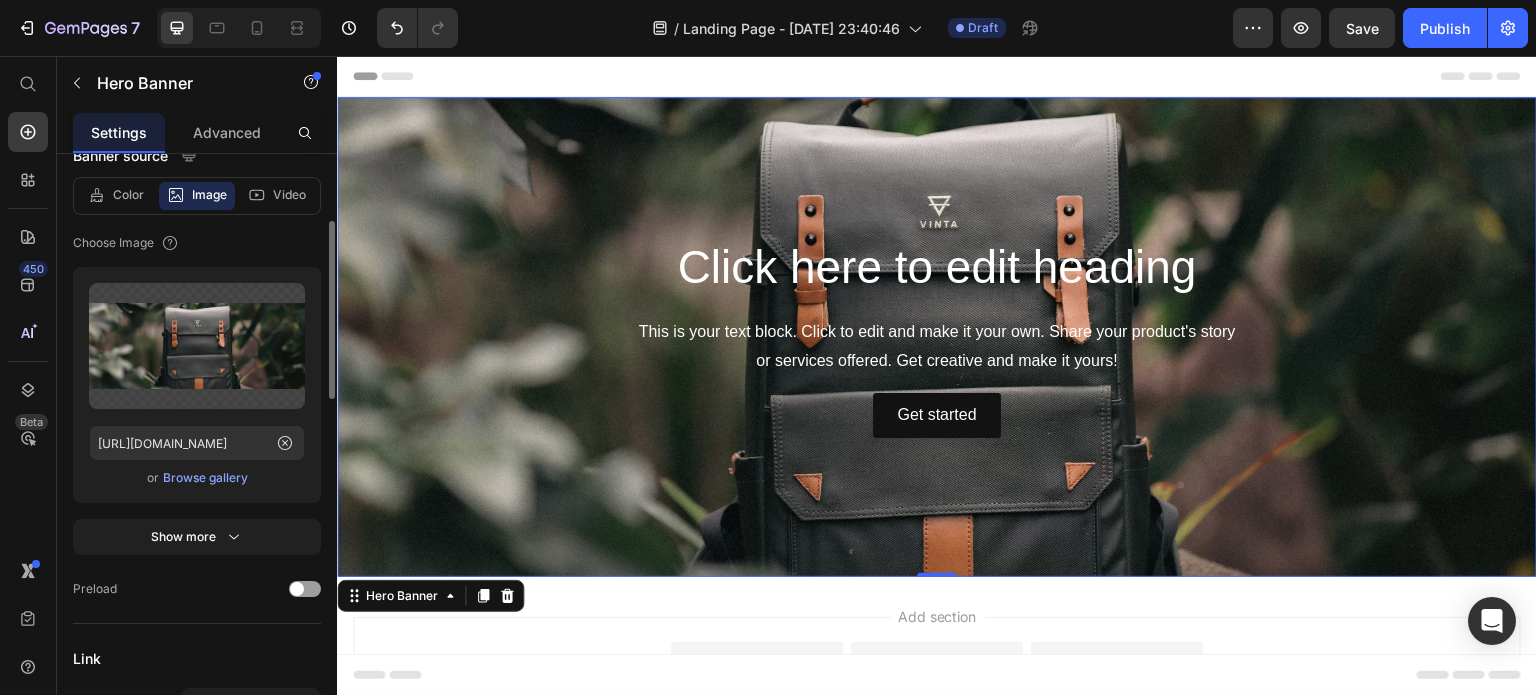 scroll, scrollTop: 0, scrollLeft: 0, axis: both 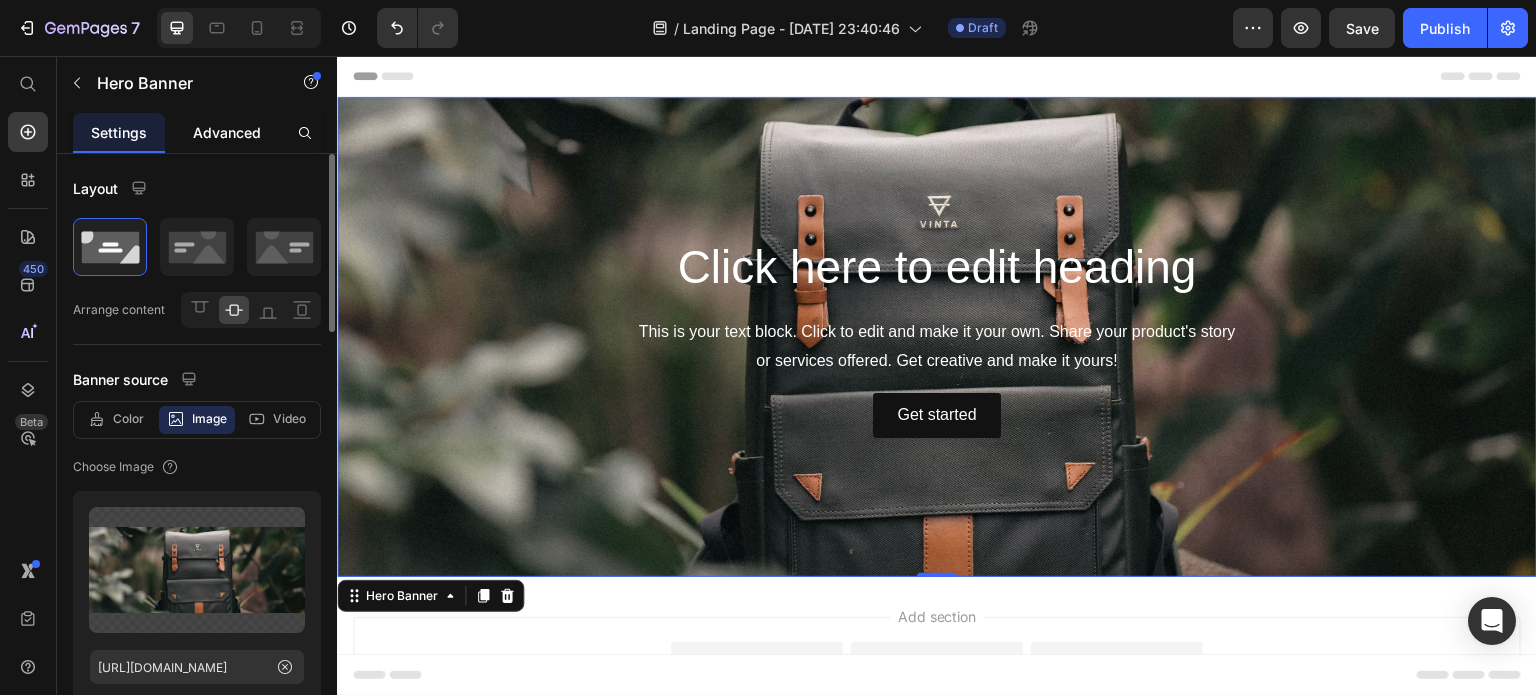 click on "Advanced" at bounding box center (227, 132) 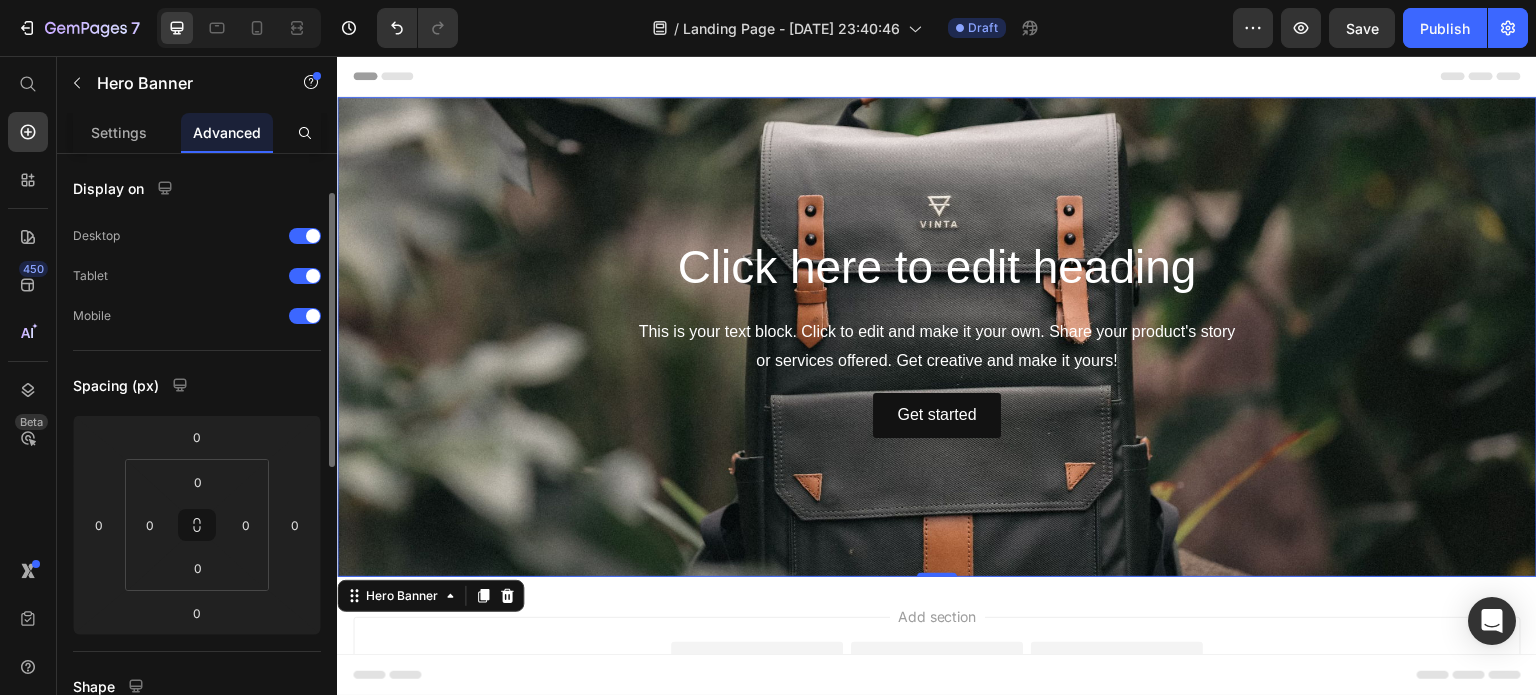 scroll, scrollTop: 27, scrollLeft: 0, axis: vertical 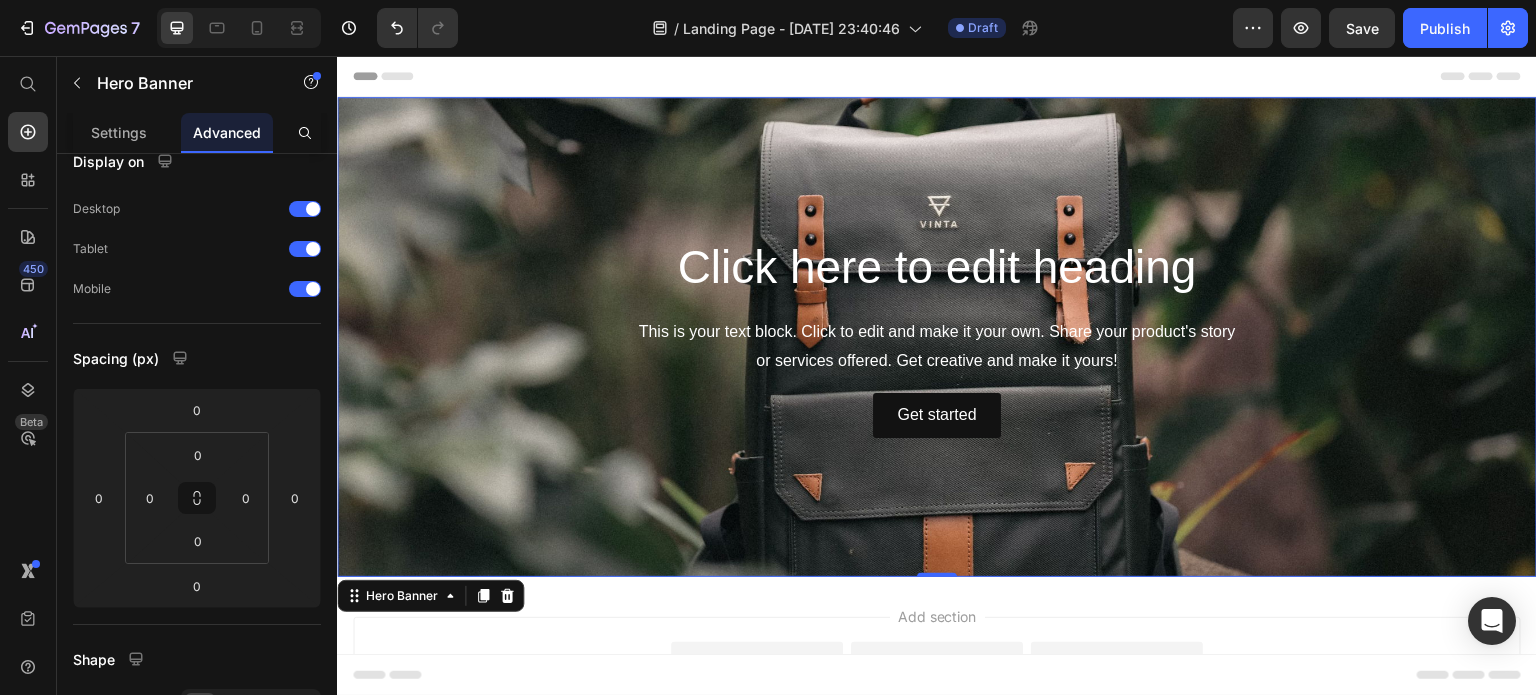 click on "7   /  Landing Page - Jul 26, 23:40:46 Draft Preview  Save   Publish" 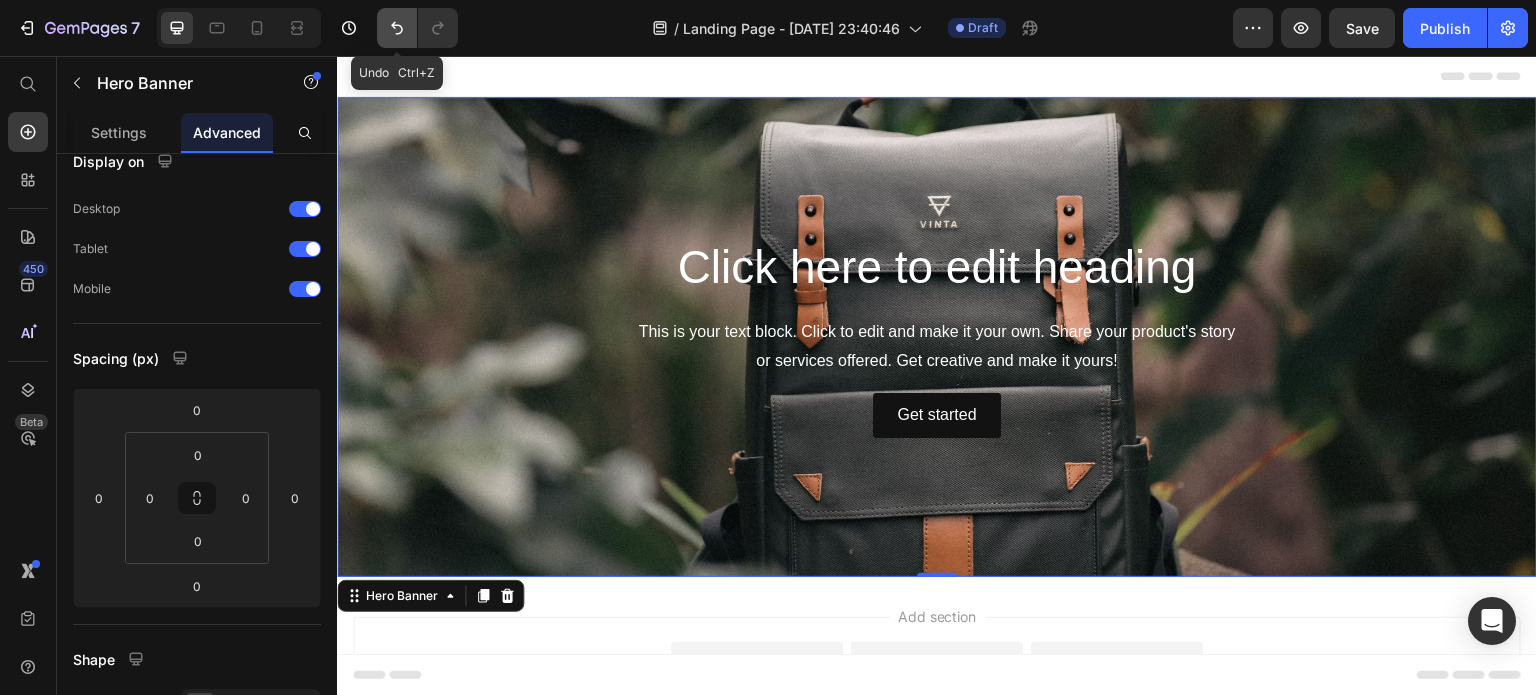 click 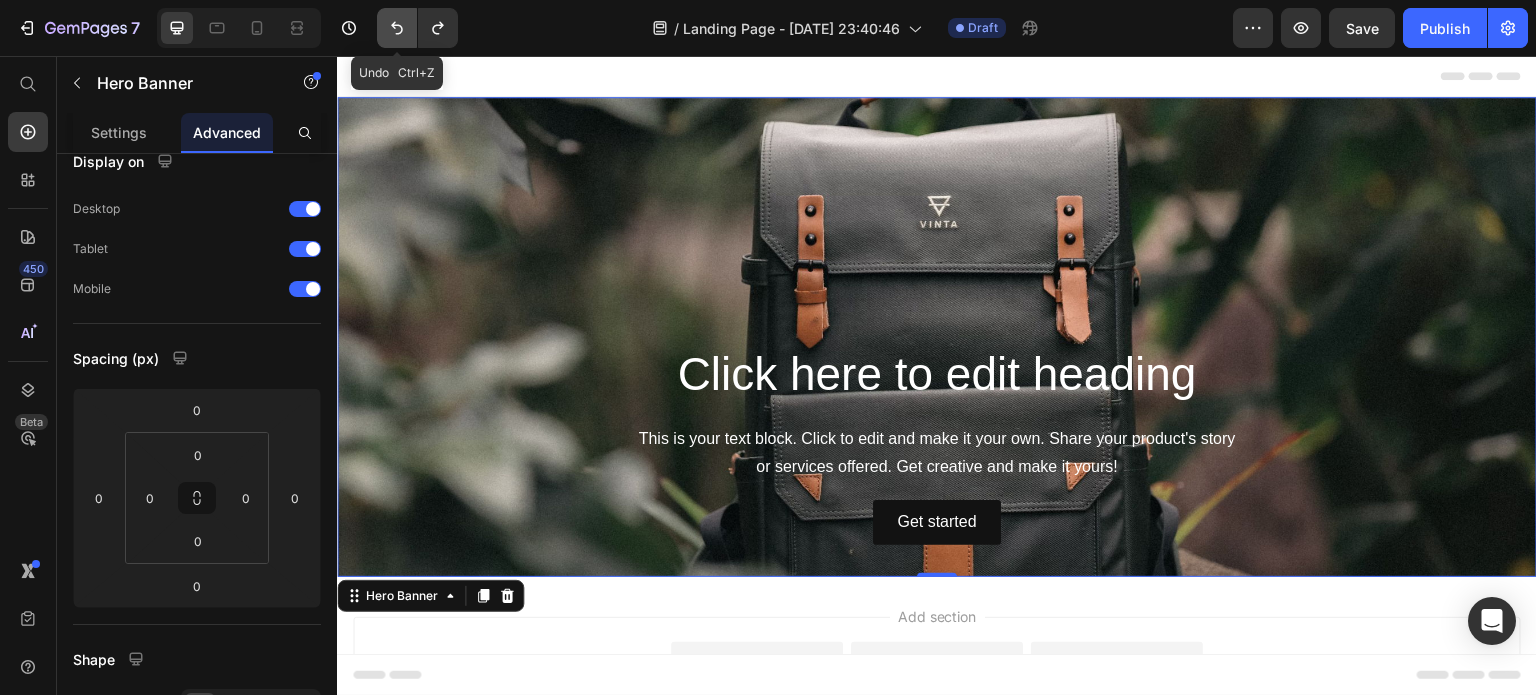 click 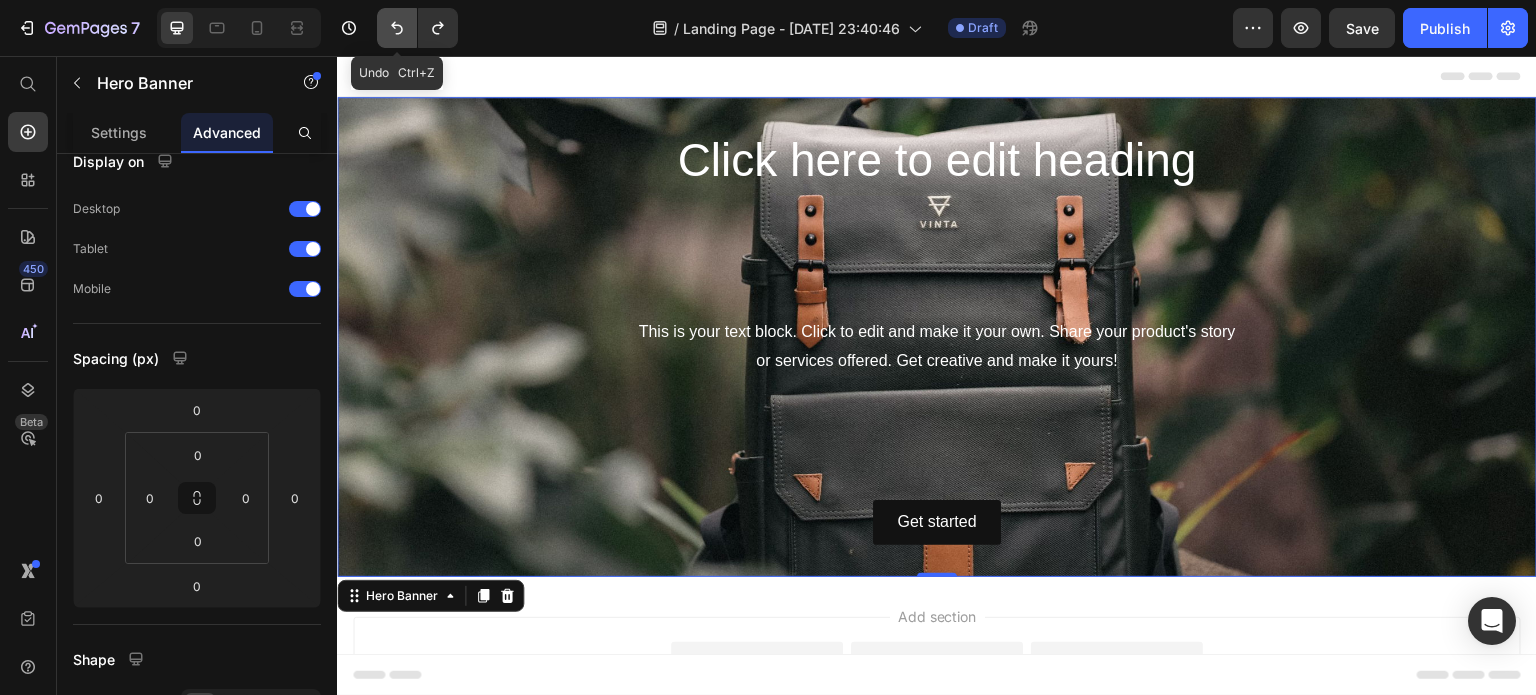 click 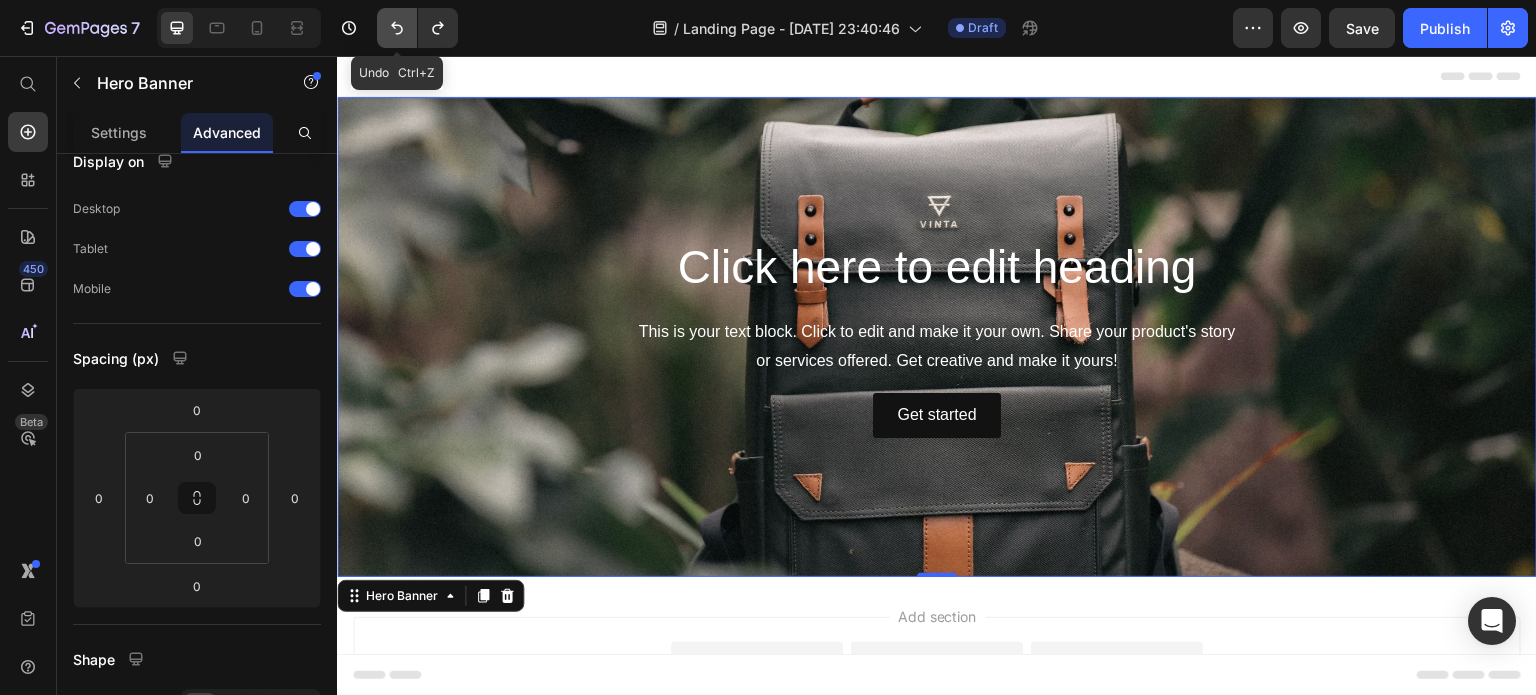 click 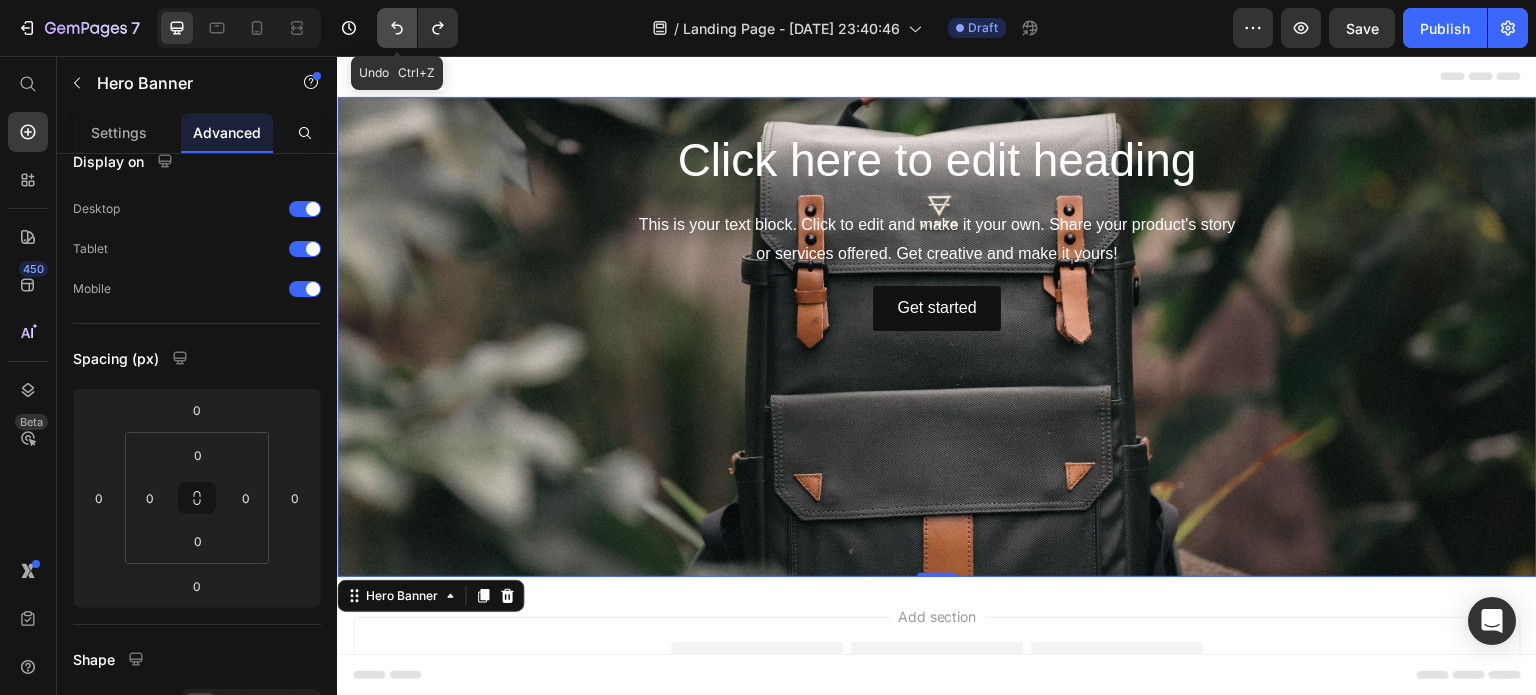 click 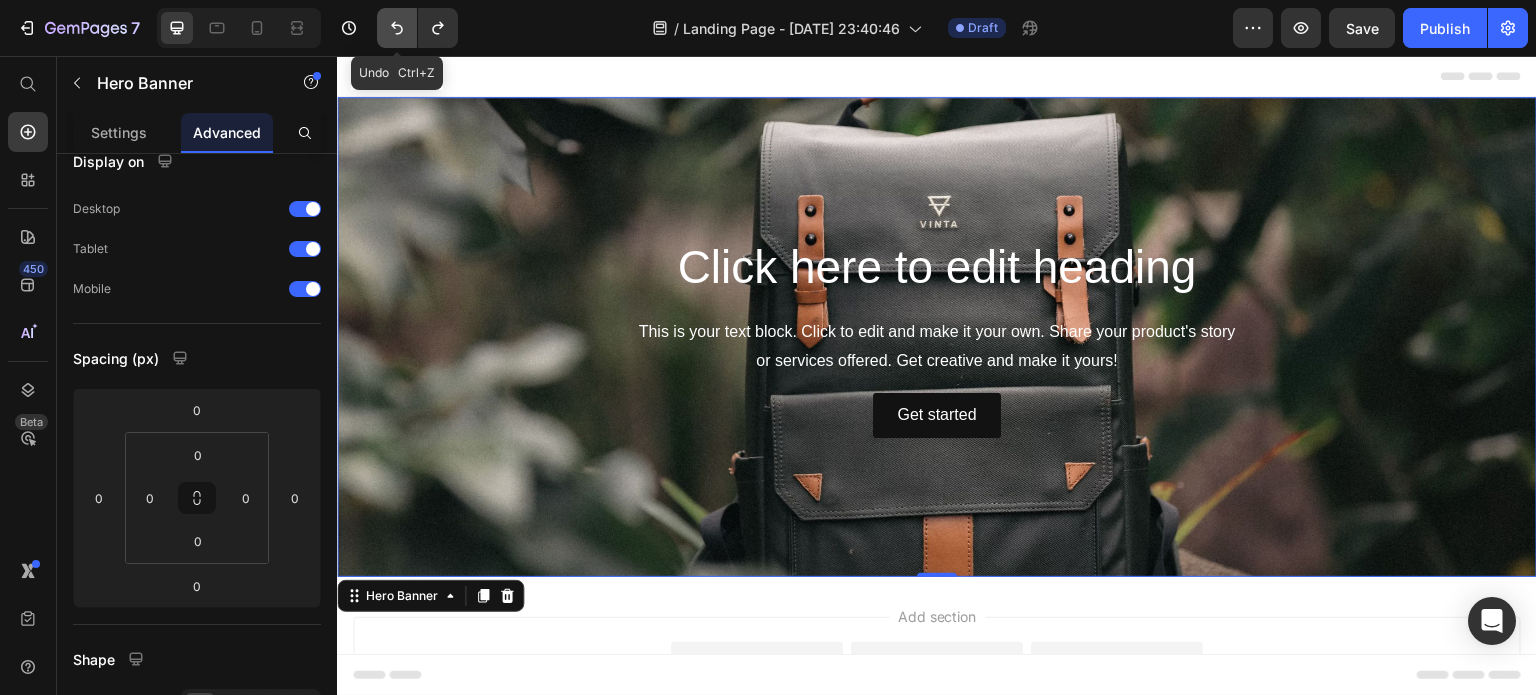 click 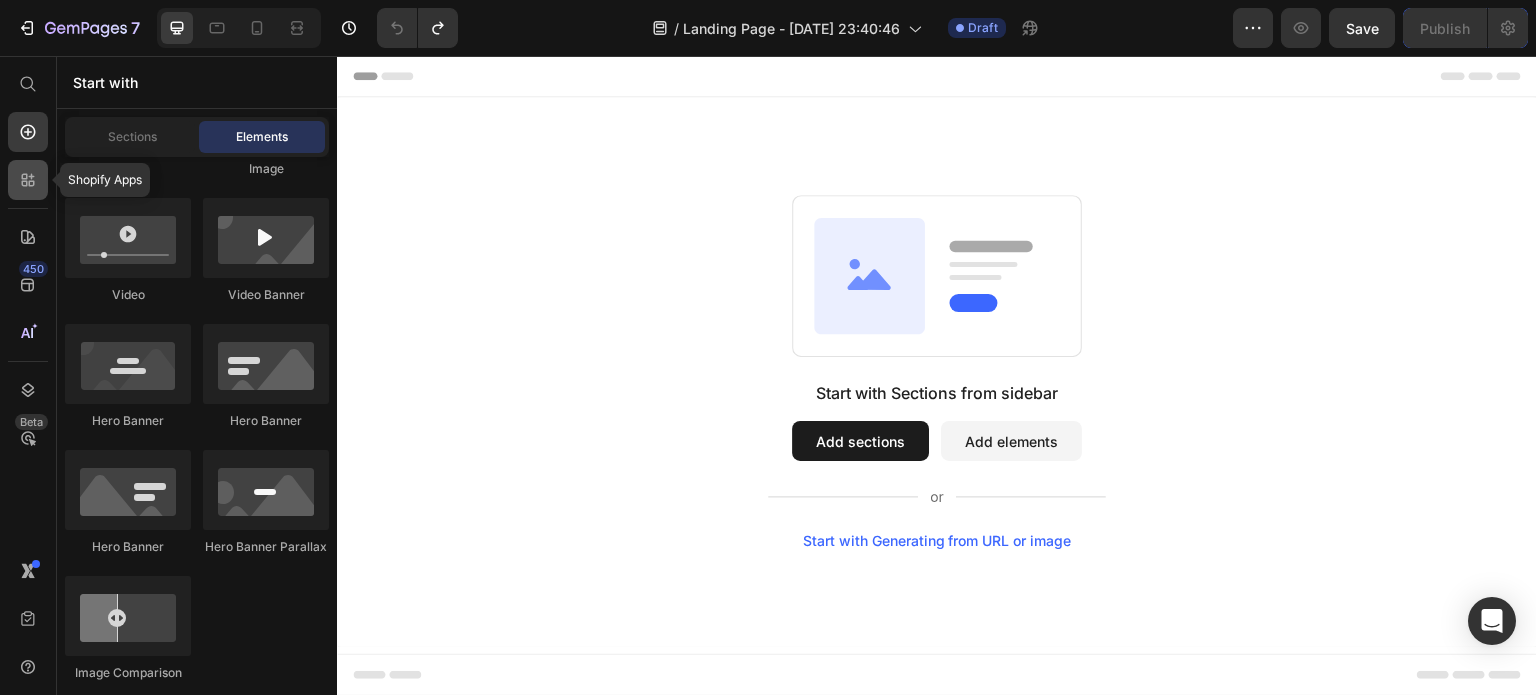 click 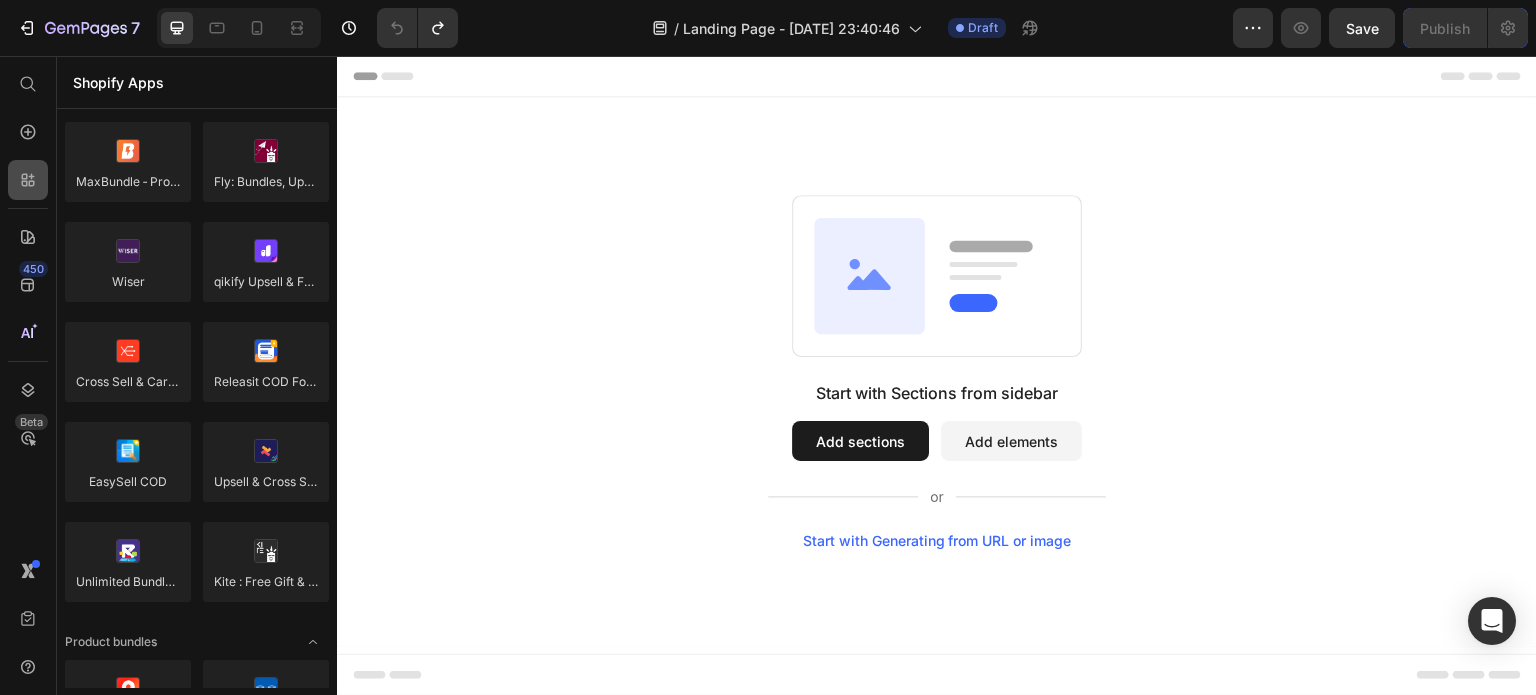 click 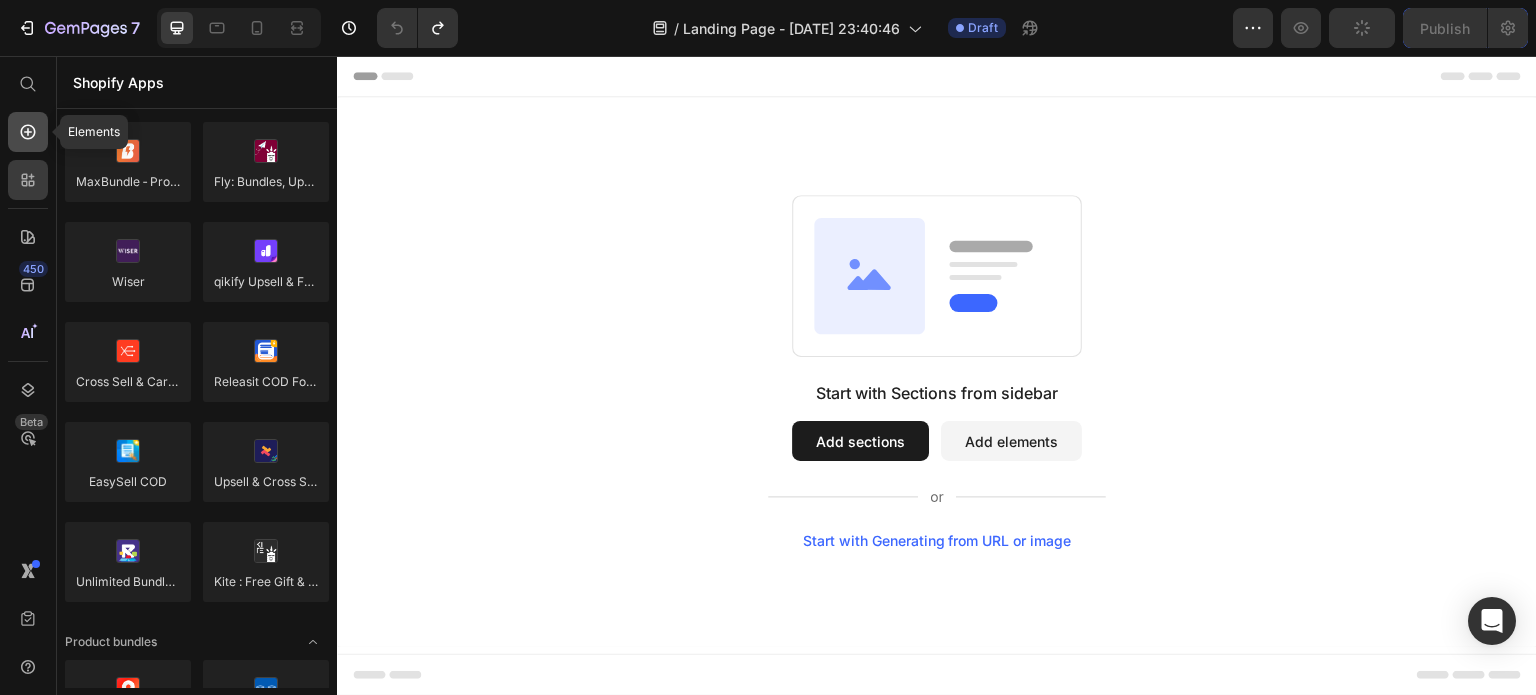 click 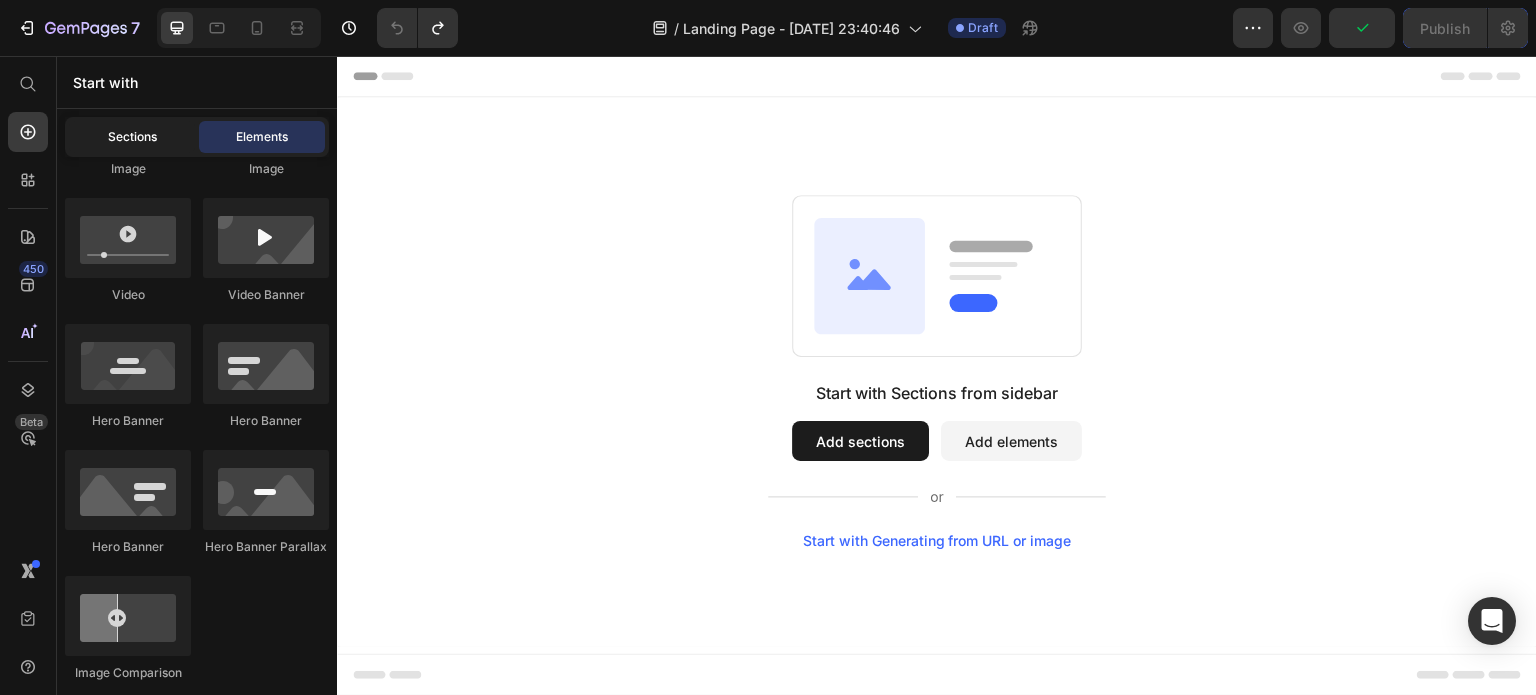 click on "Sections" 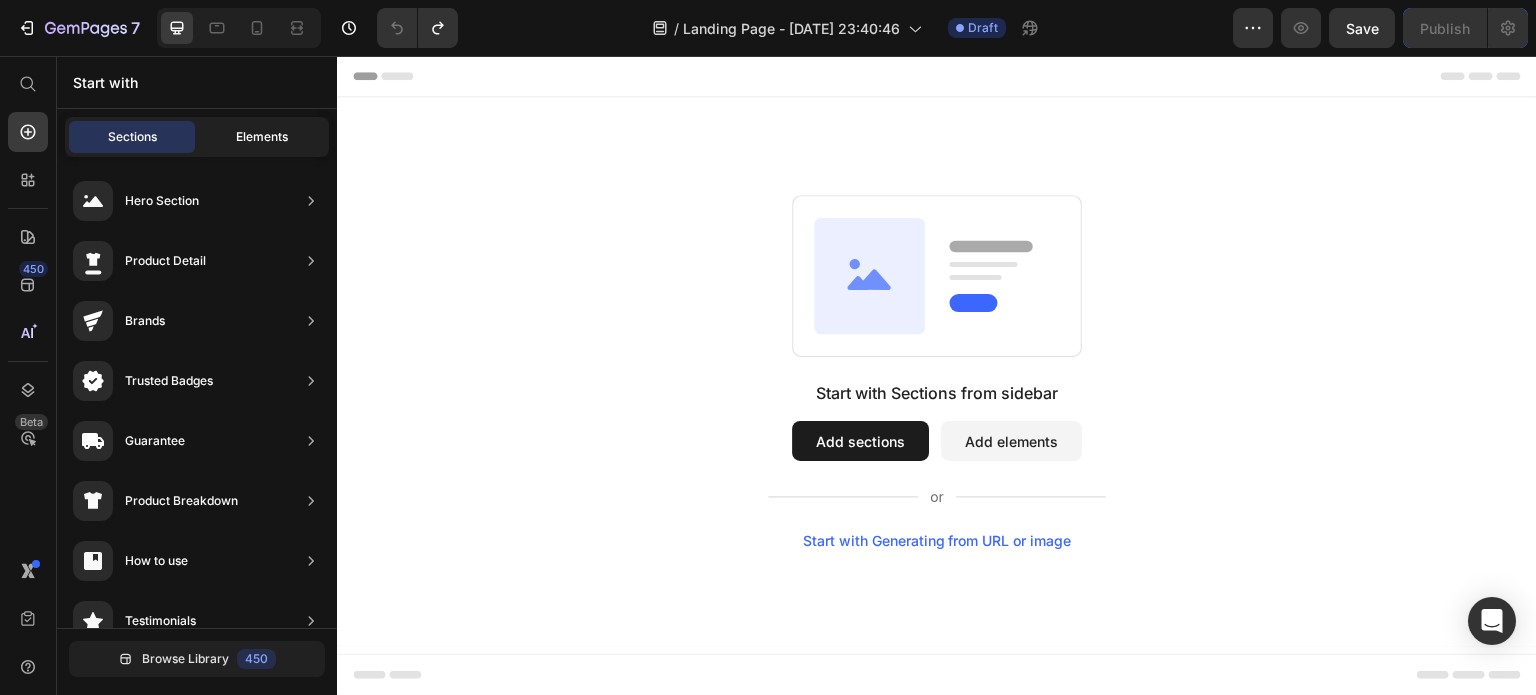 click on "Elements" at bounding box center (262, 137) 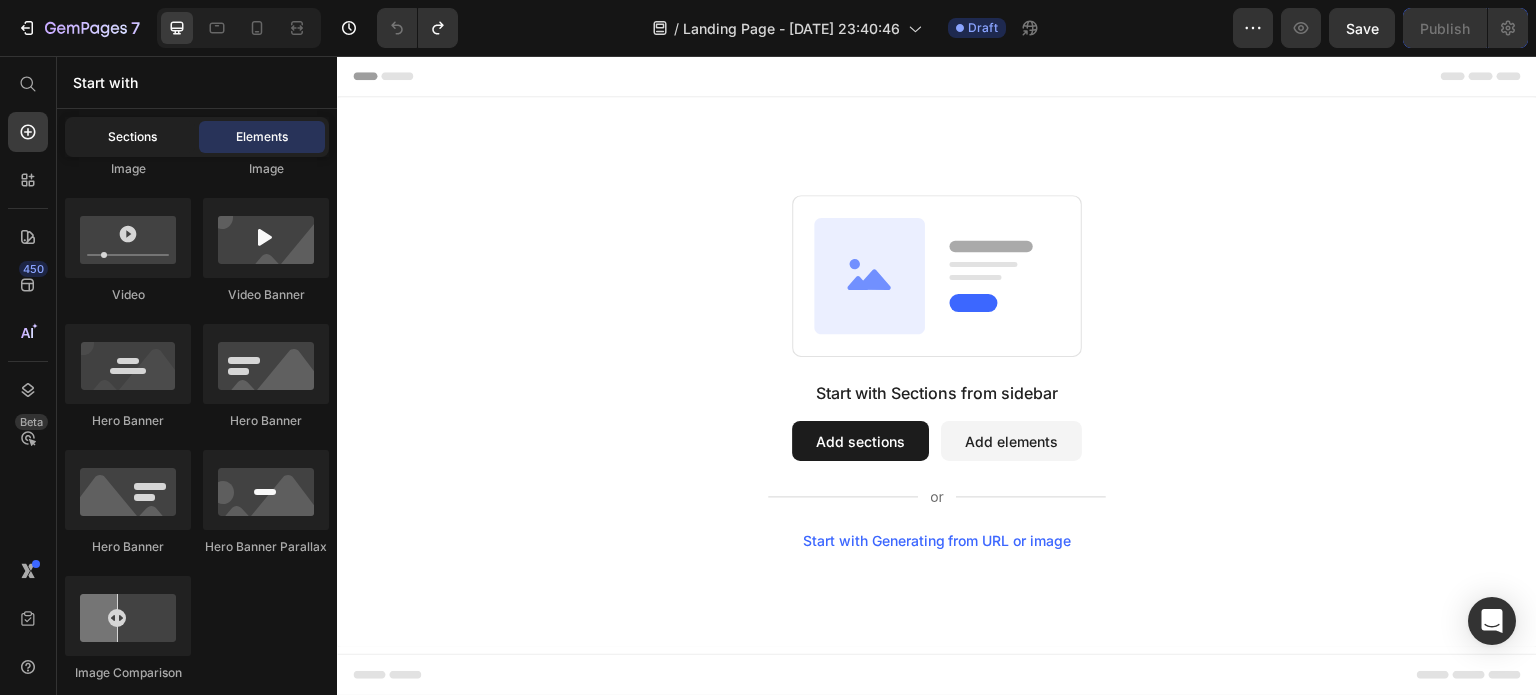 click on "Sections" 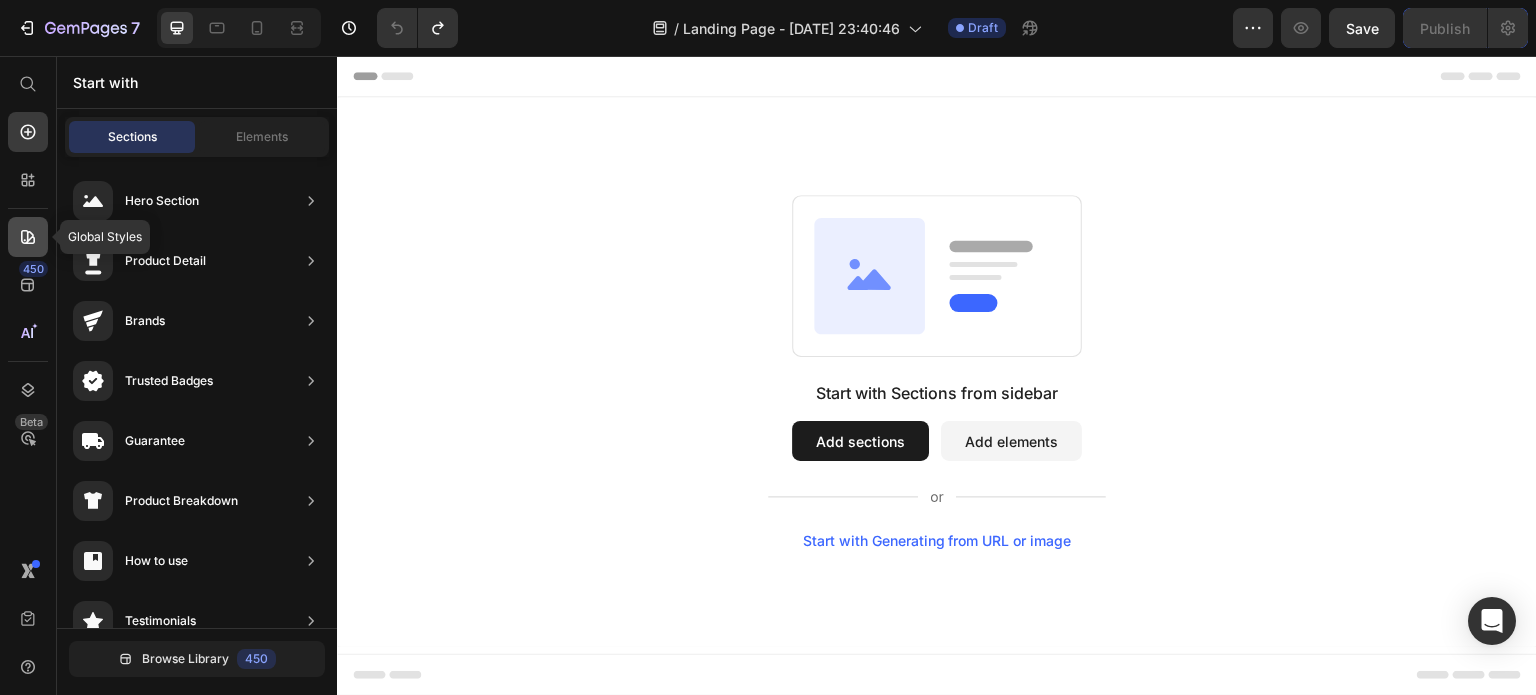 click 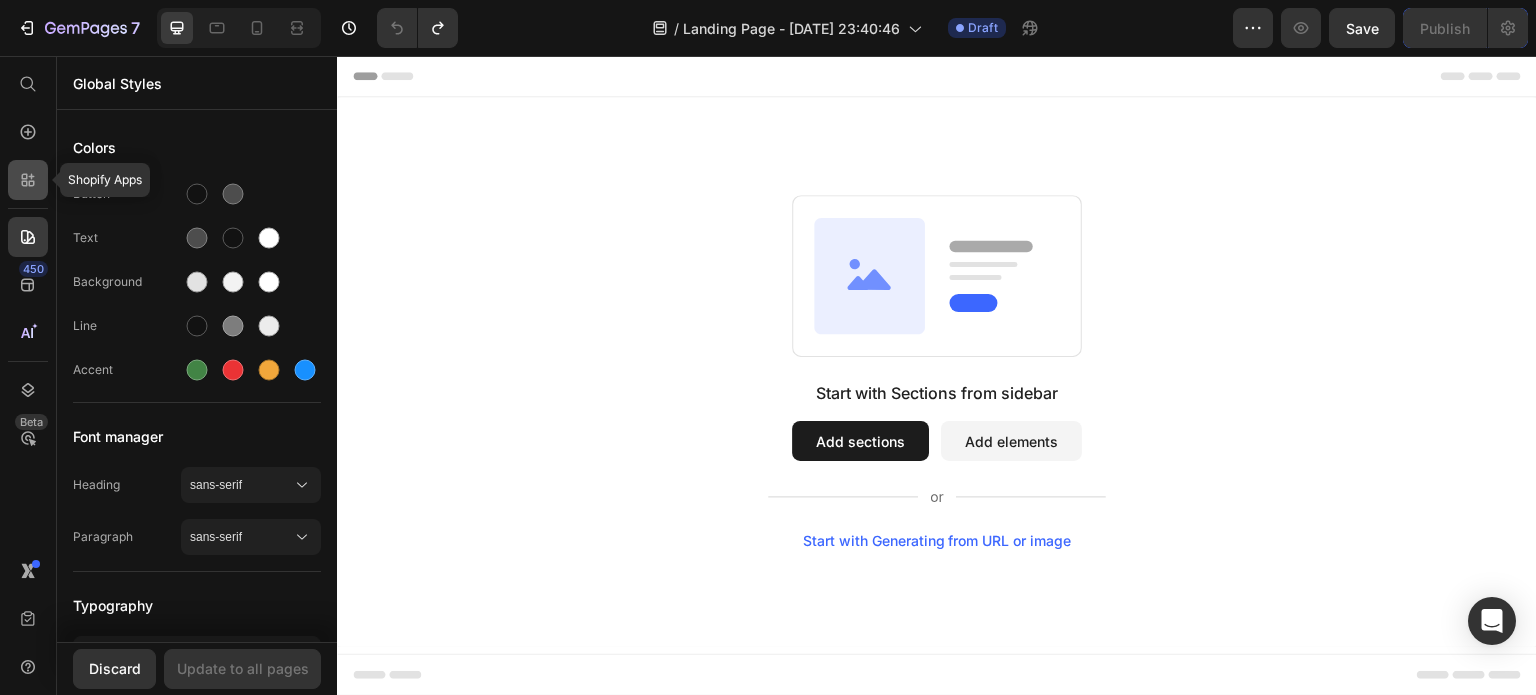 click 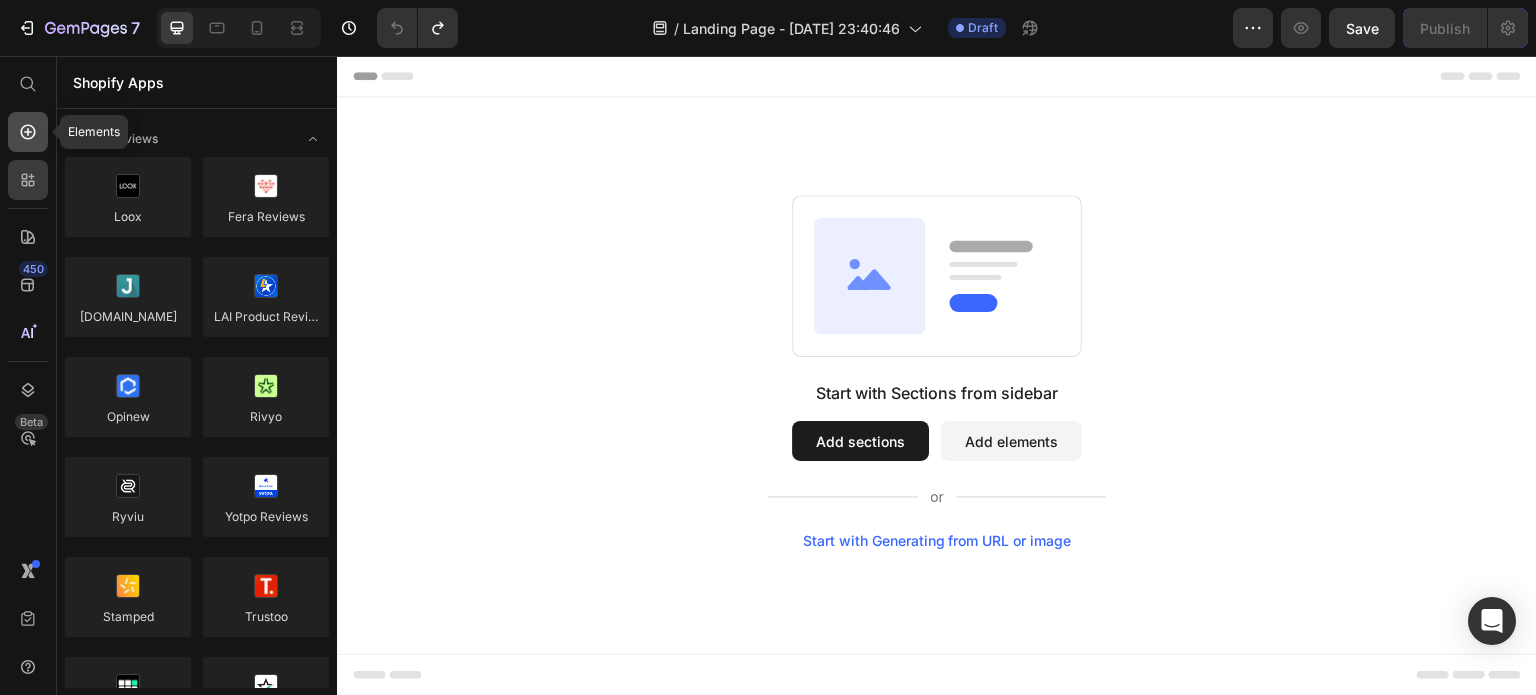 scroll, scrollTop: 873, scrollLeft: 0, axis: vertical 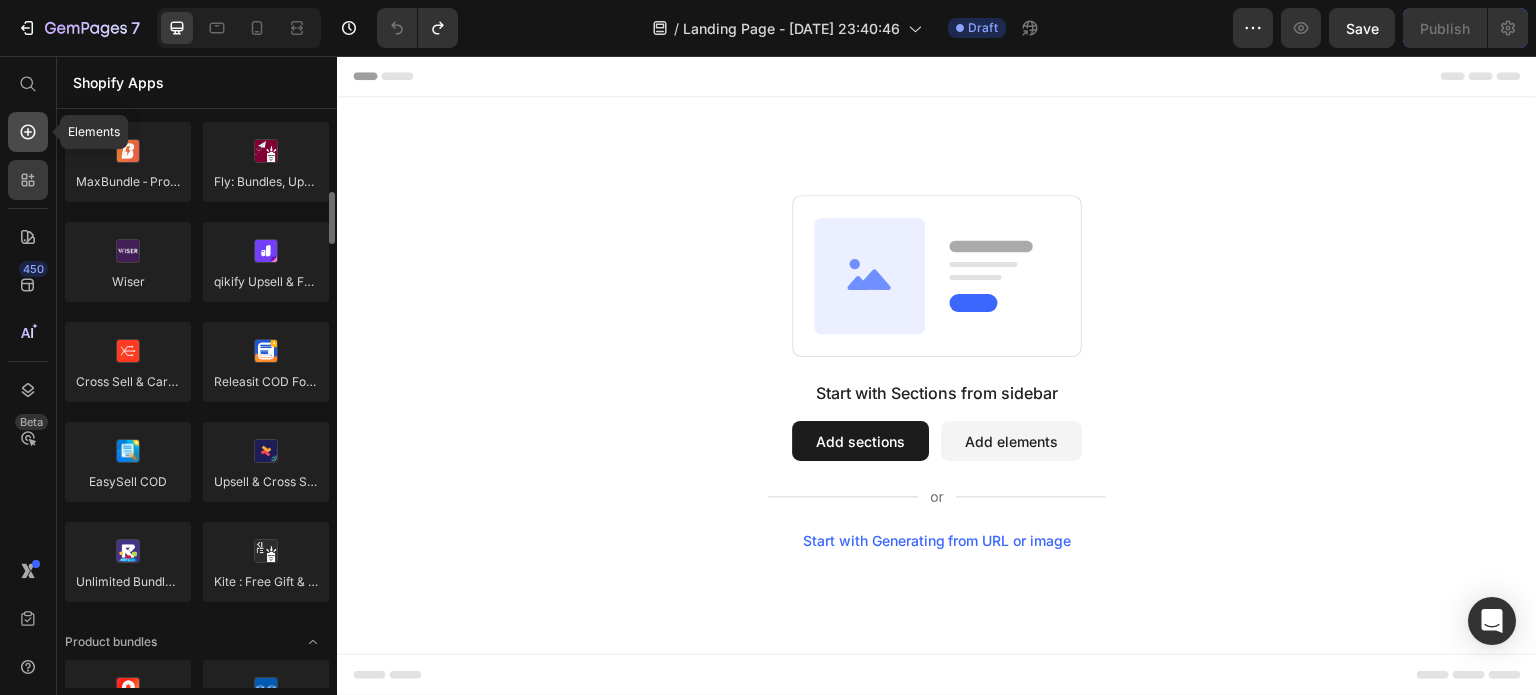 click 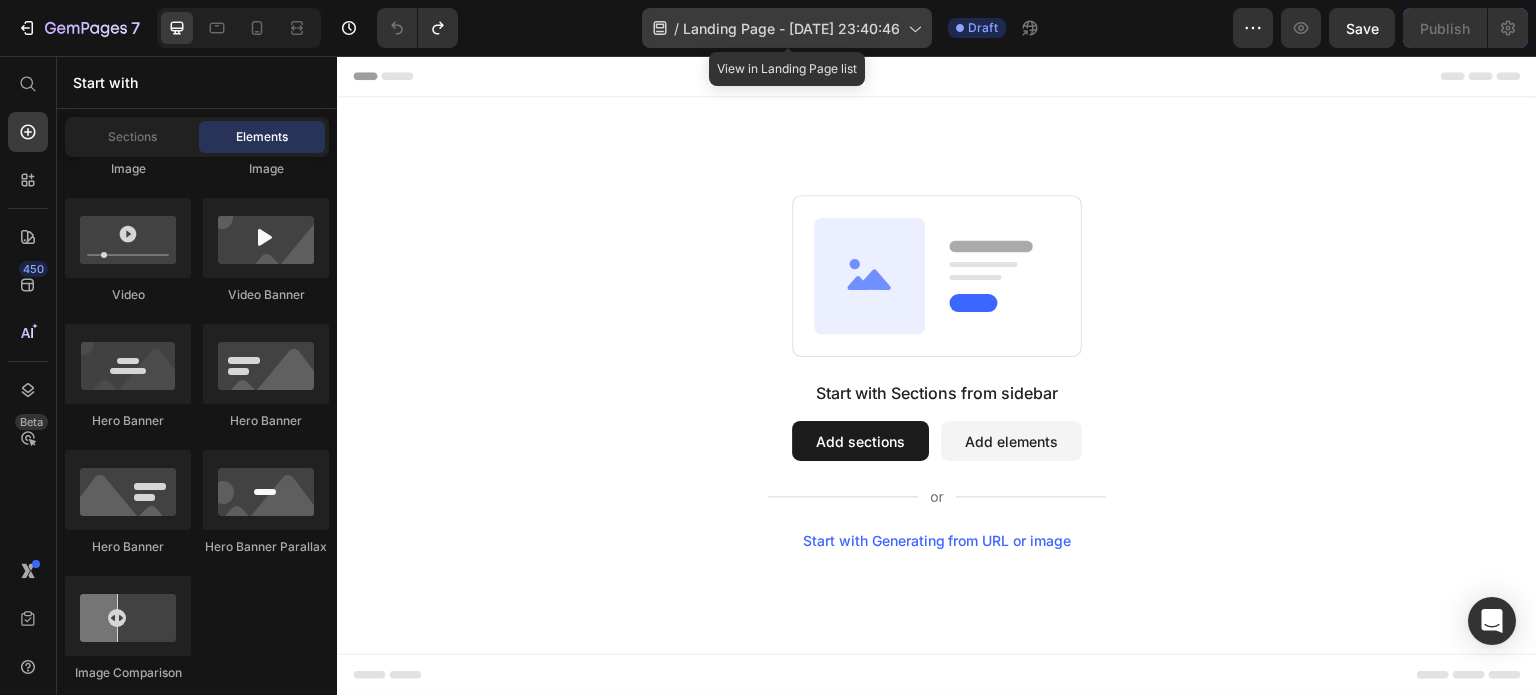 click on "/  Landing Page - Jul 26, 23:40:46" 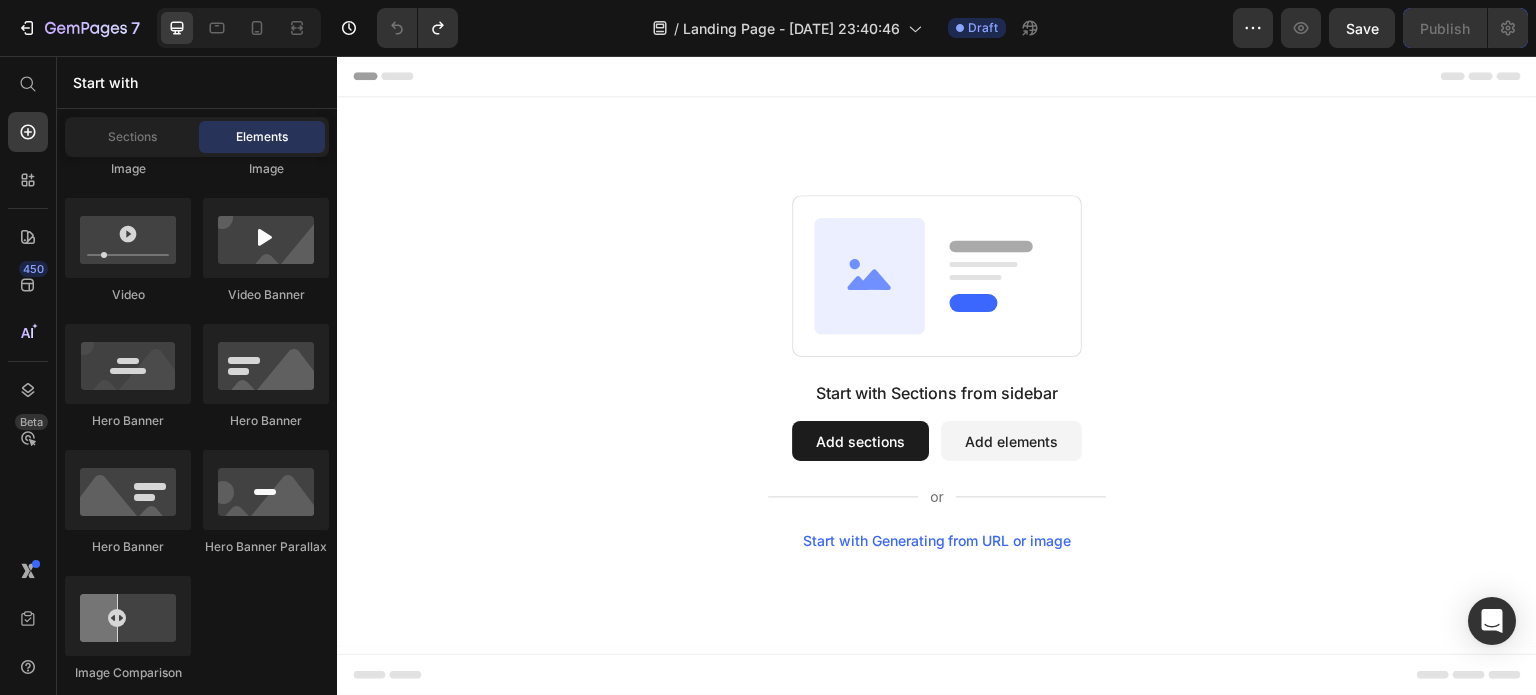 click on "Start with Sections from sidebar Add sections Add elements Start with Generating from URL or image" at bounding box center [937, 372] 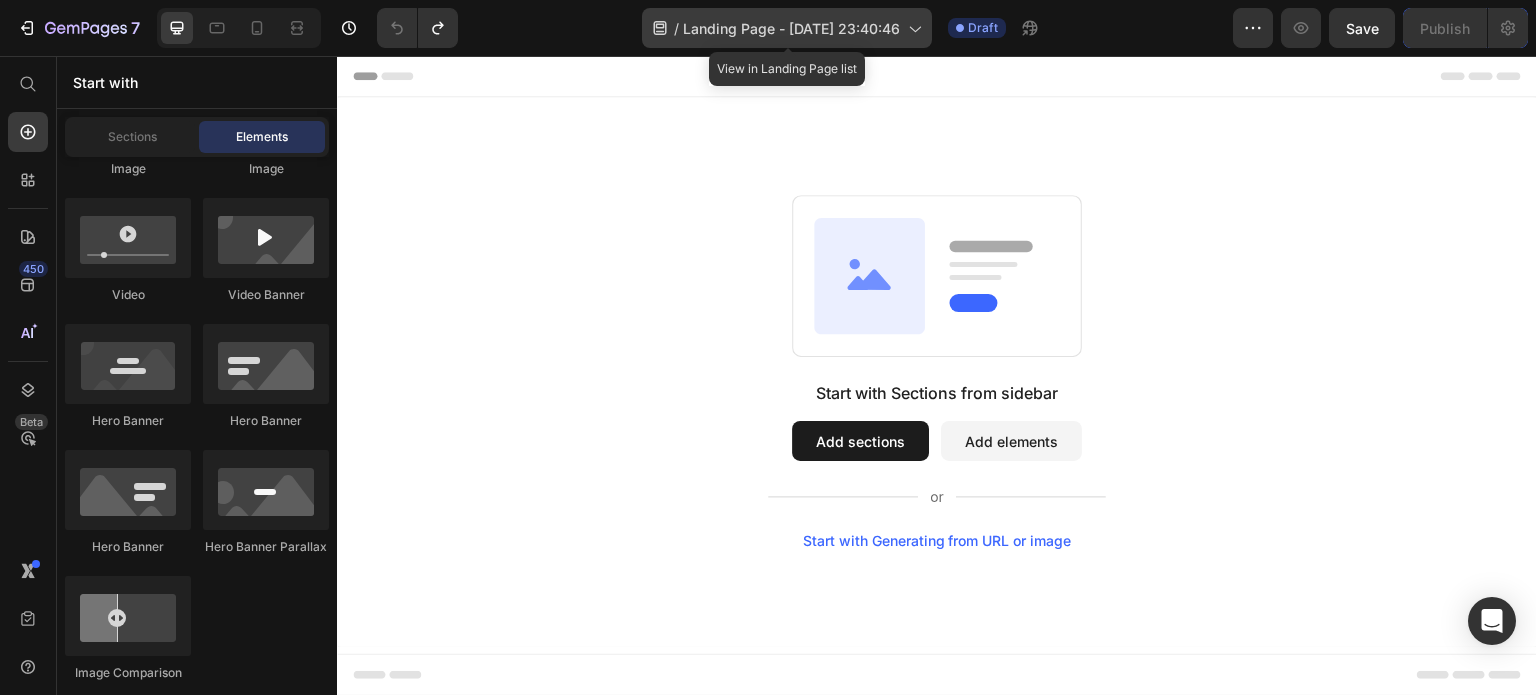 click on "Landing Page - Jul 26, 23:40:46" at bounding box center [791, 28] 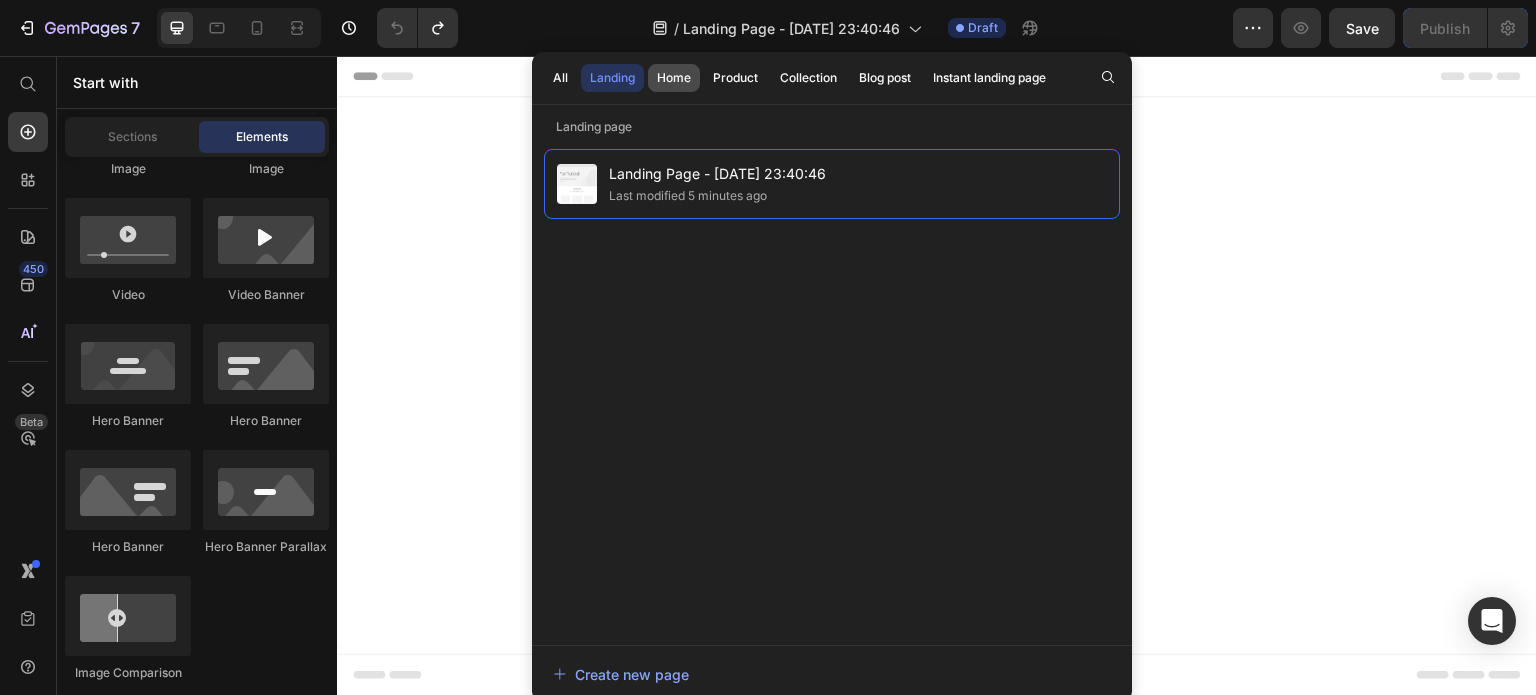 click on "Home" at bounding box center (674, 78) 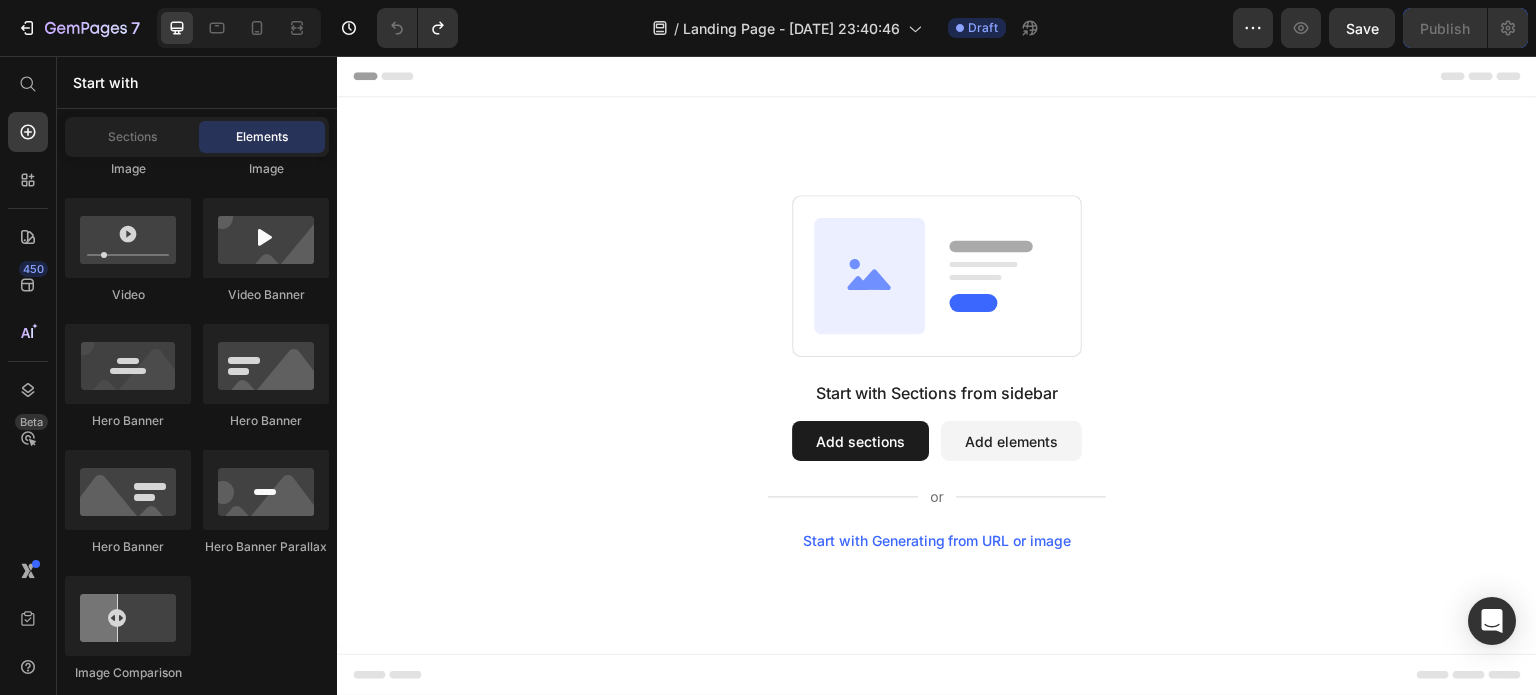 click on "Start with Sections from sidebar Add sections Add elements Start with Generating from URL or image" at bounding box center [937, 372] 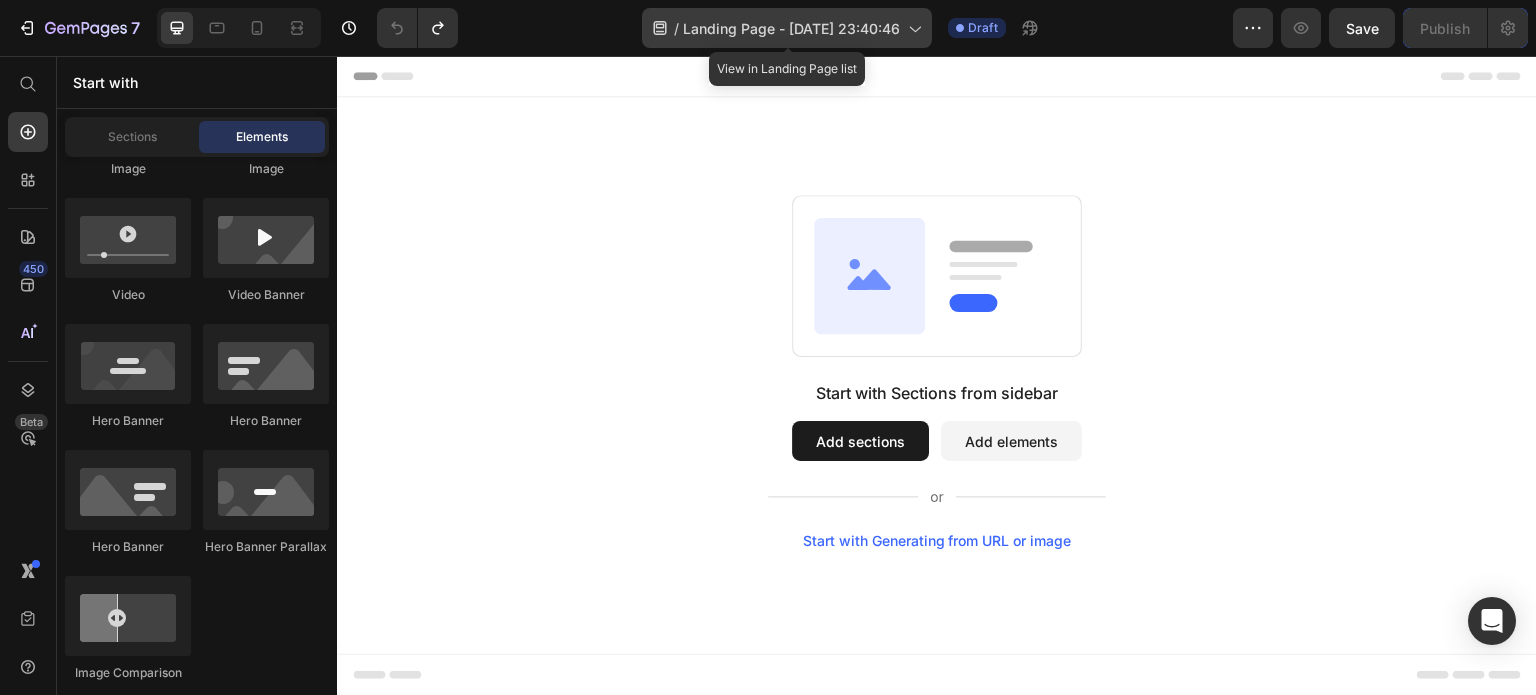 click on "Landing Page - Jul 26, 23:40:46" at bounding box center [791, 28] 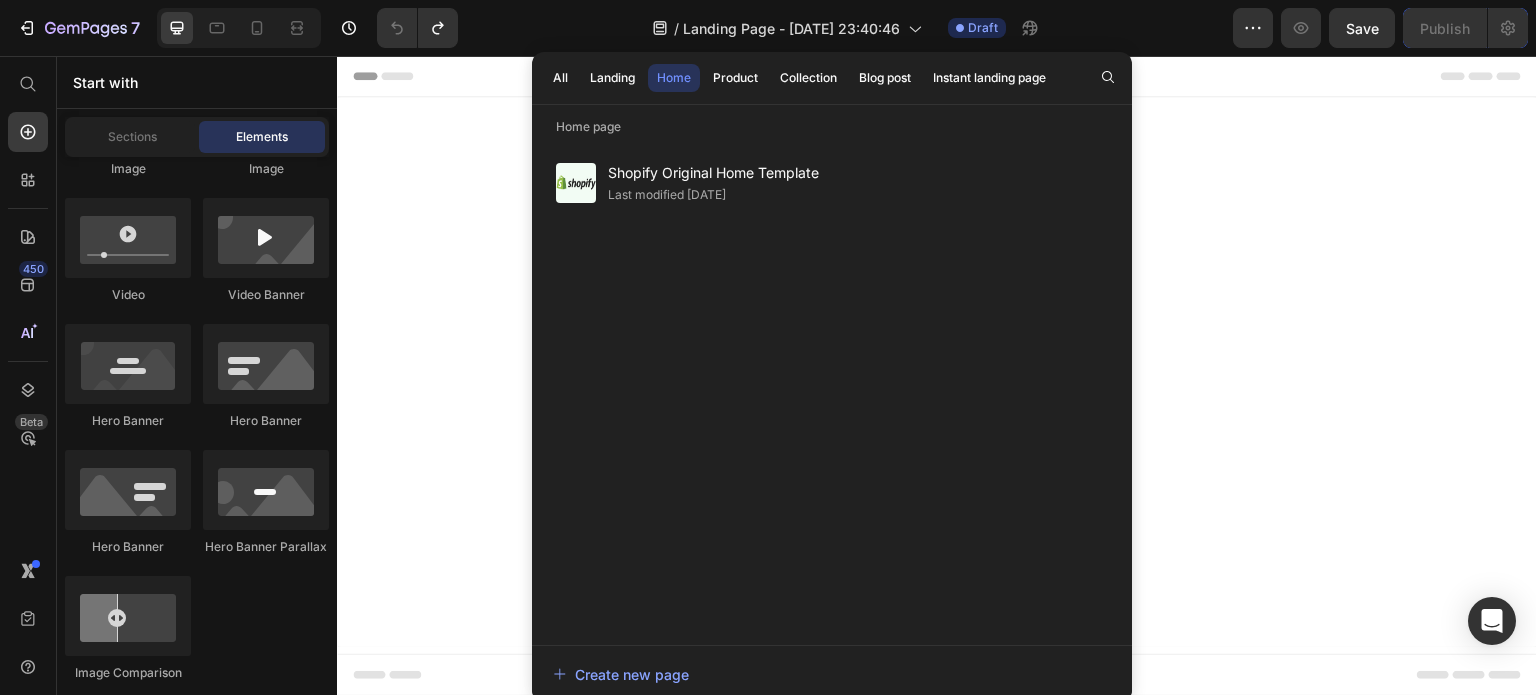 click on "Home" at bounding box center [674, 78] 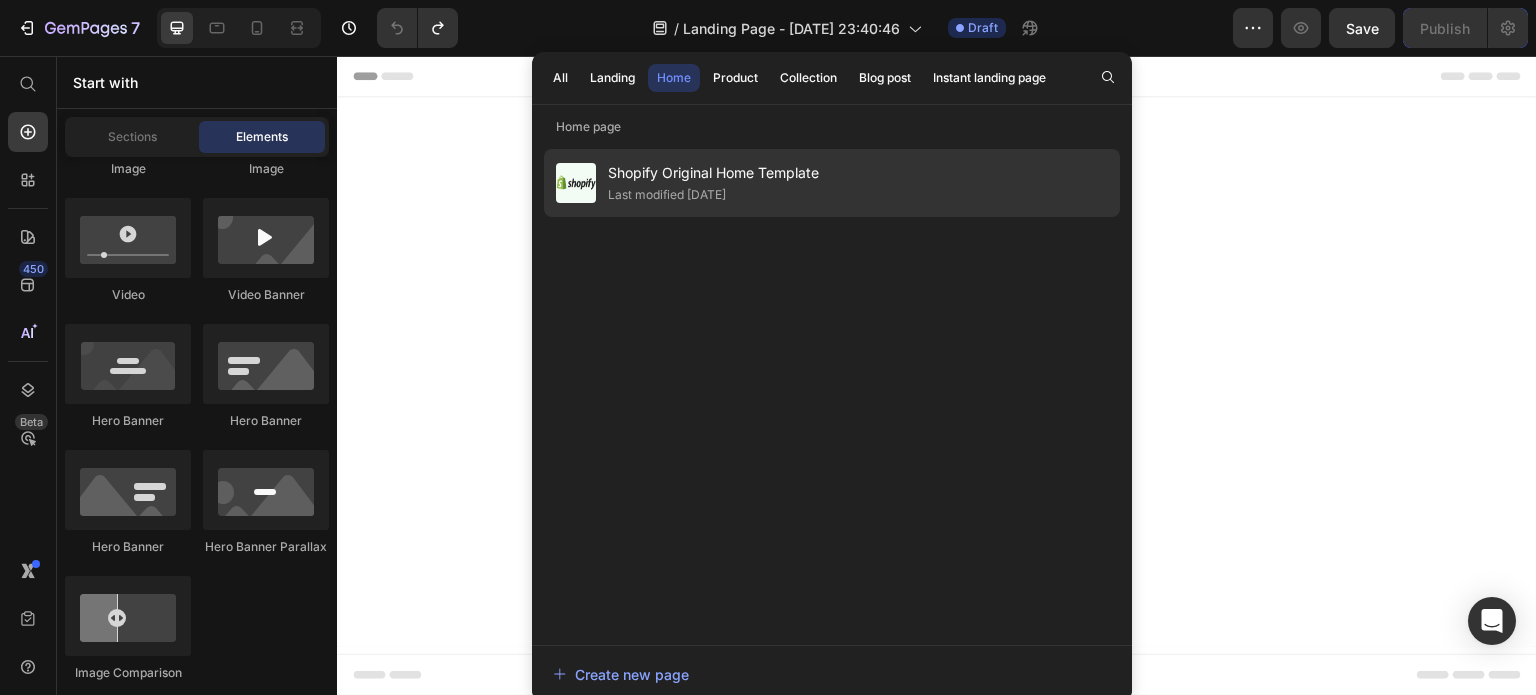 click on "Shopify Original Home Template" at bounding box center (713, 173) 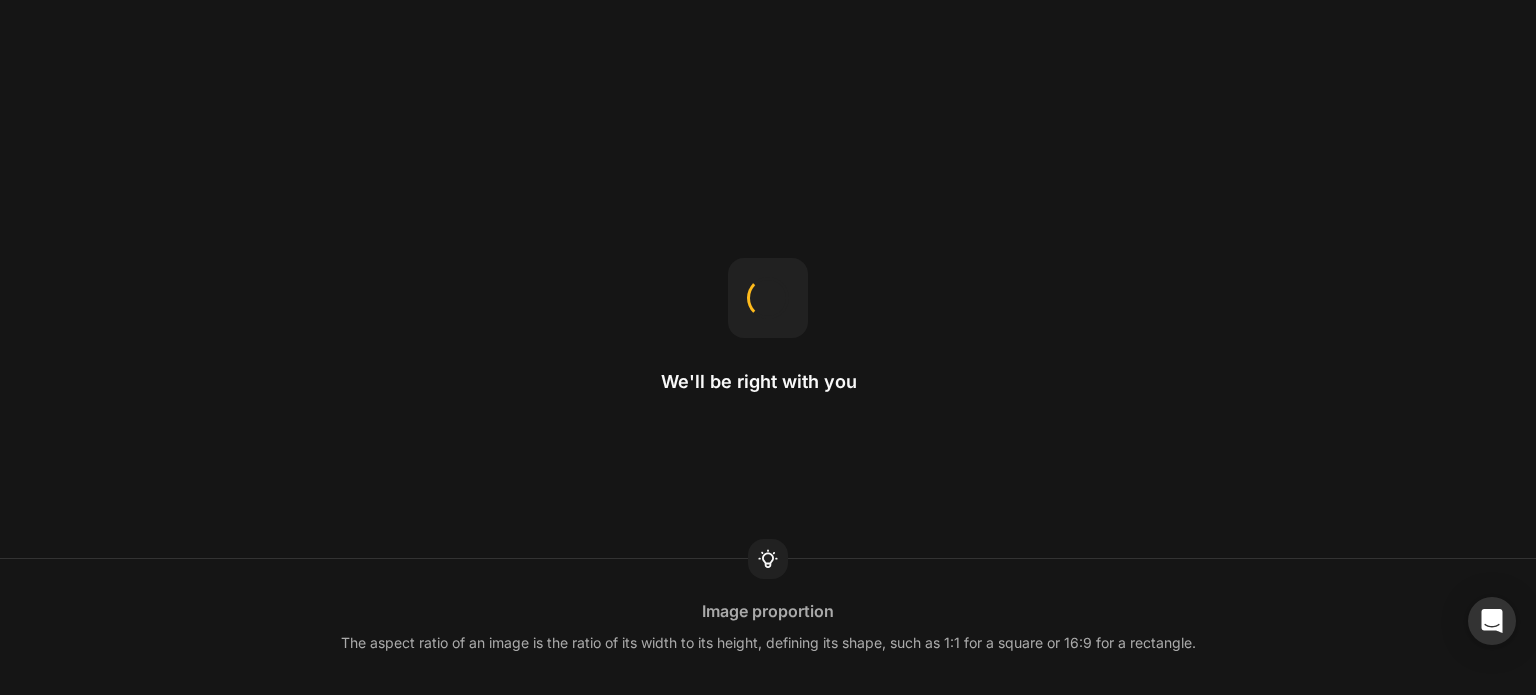 scroll, scrollTop: 0, scrollLeft: 0, axis: both 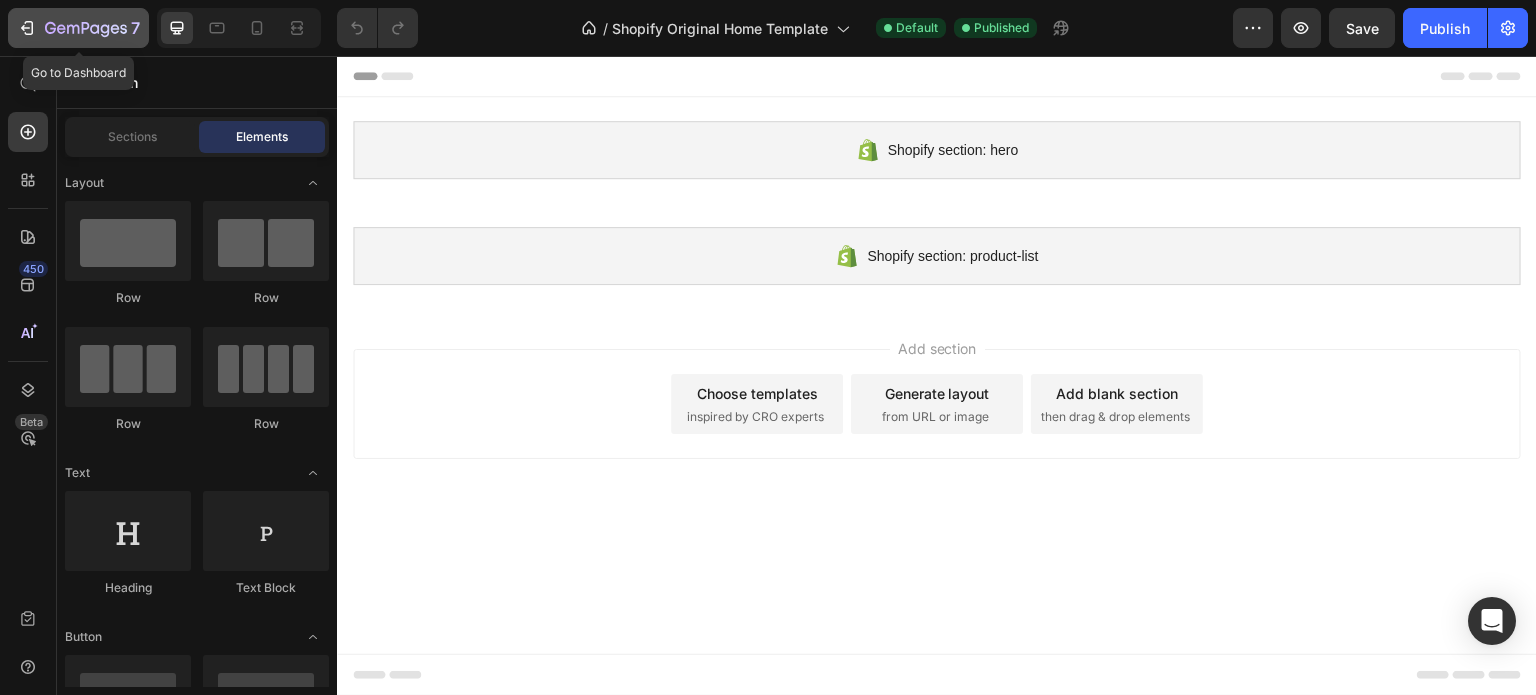 click 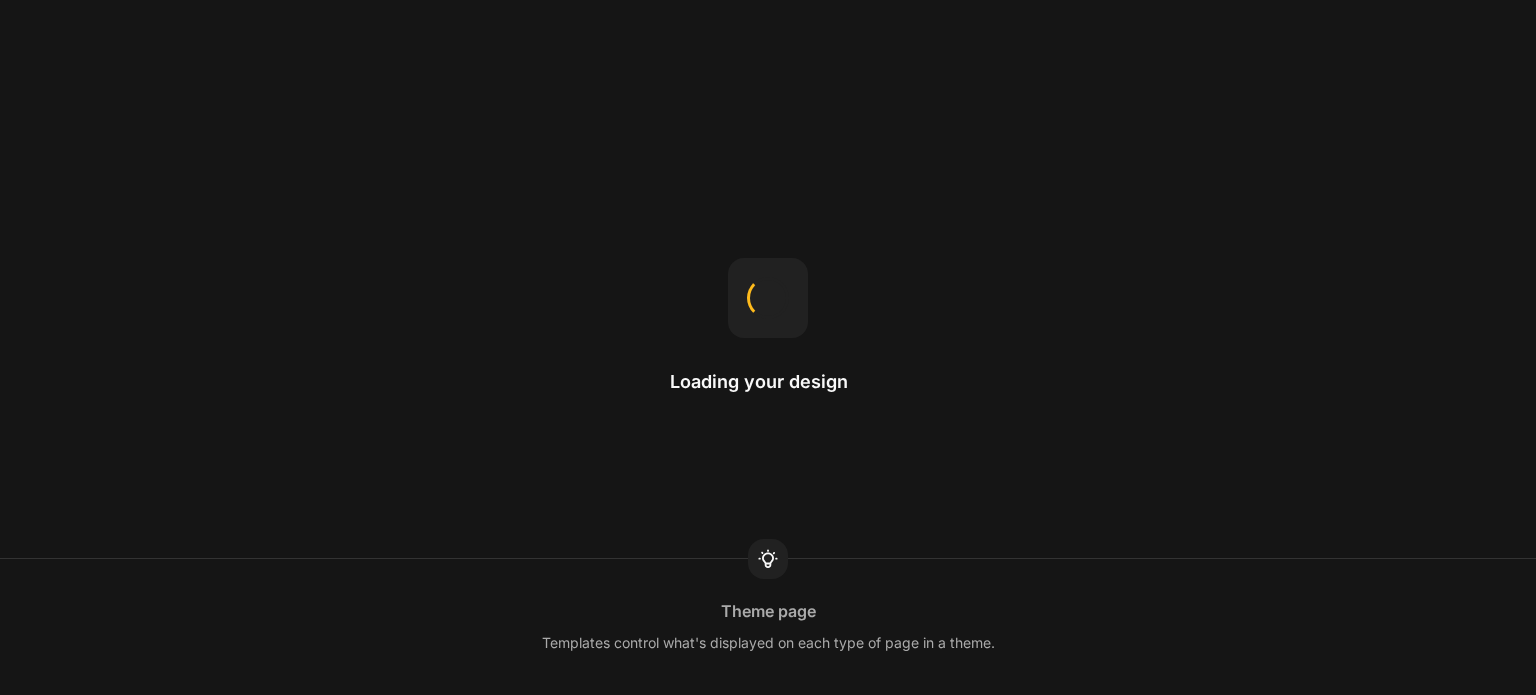 scroll, scrollTop: 0, scrollLeft: 0, axis: both 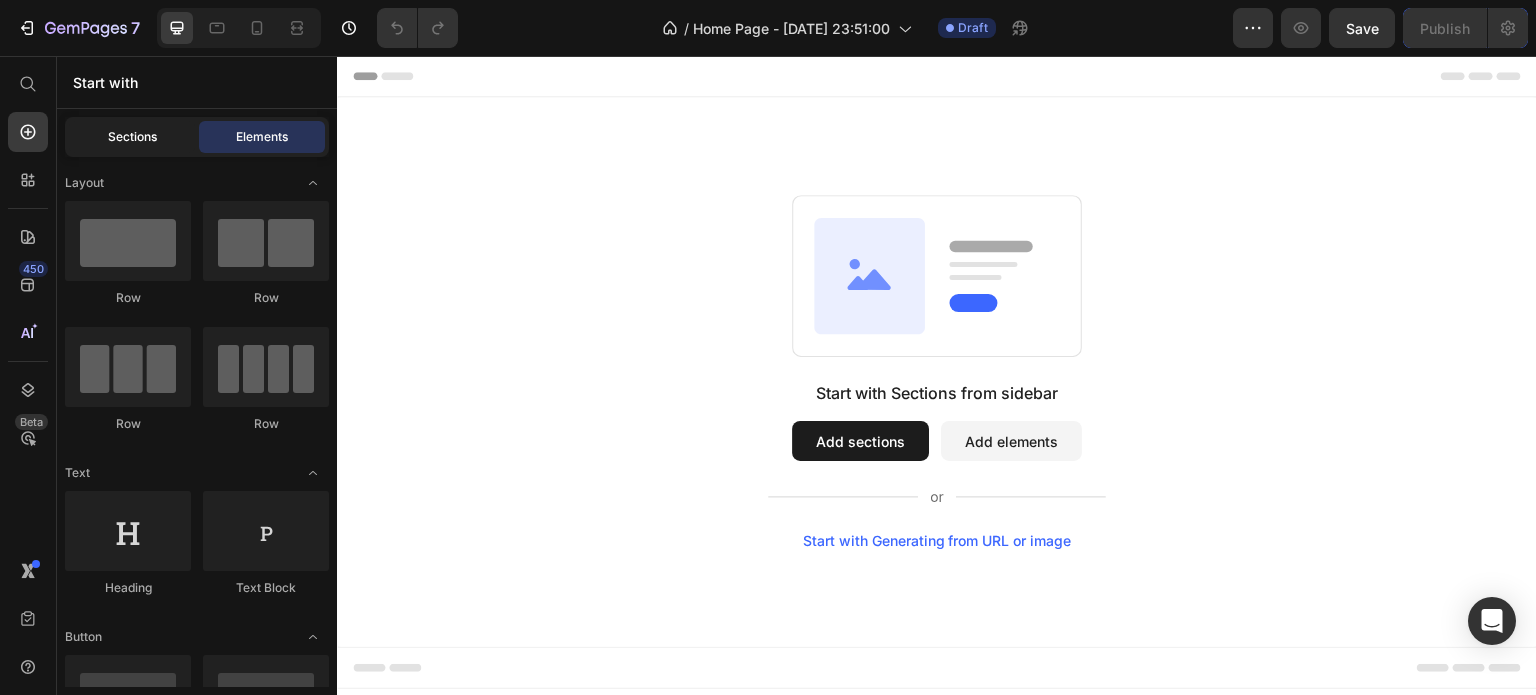click on "Sections" at bounding box center (132, 137) 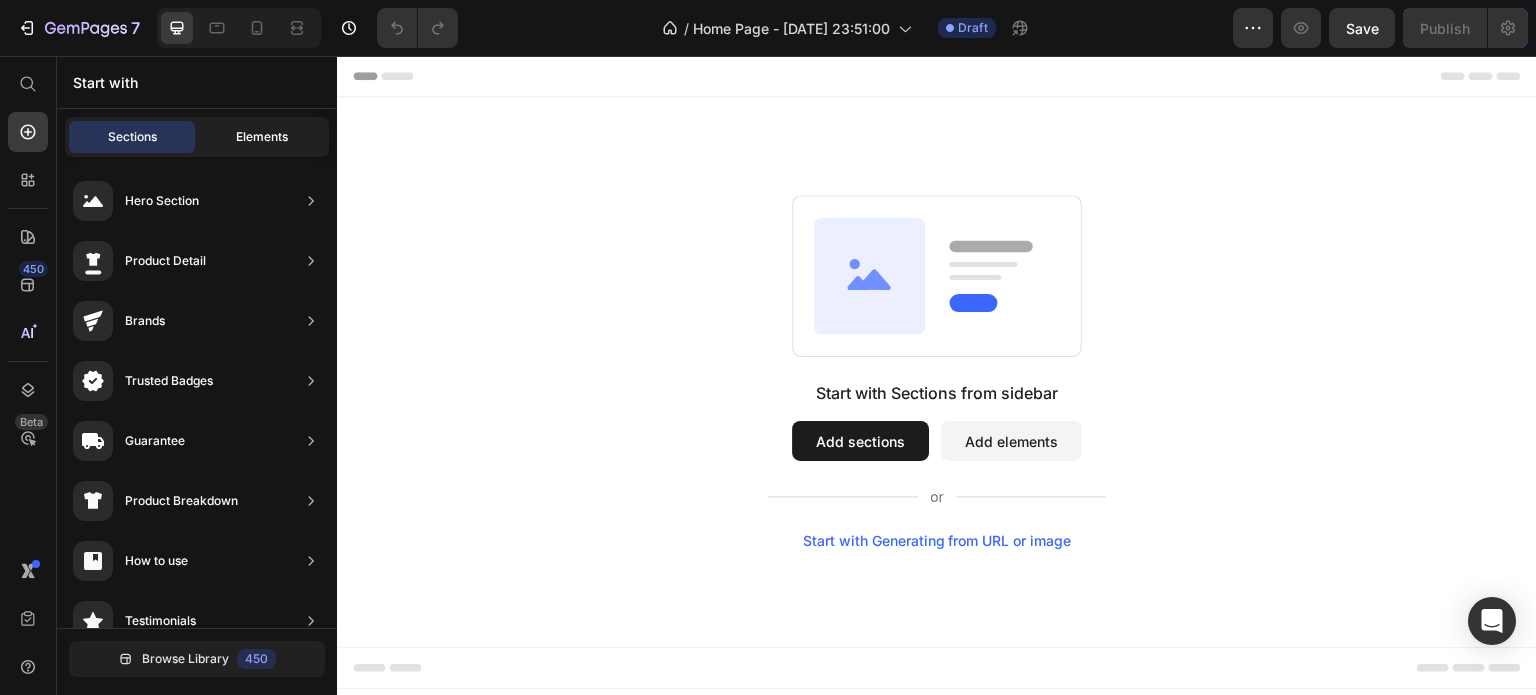 click on "Elements" 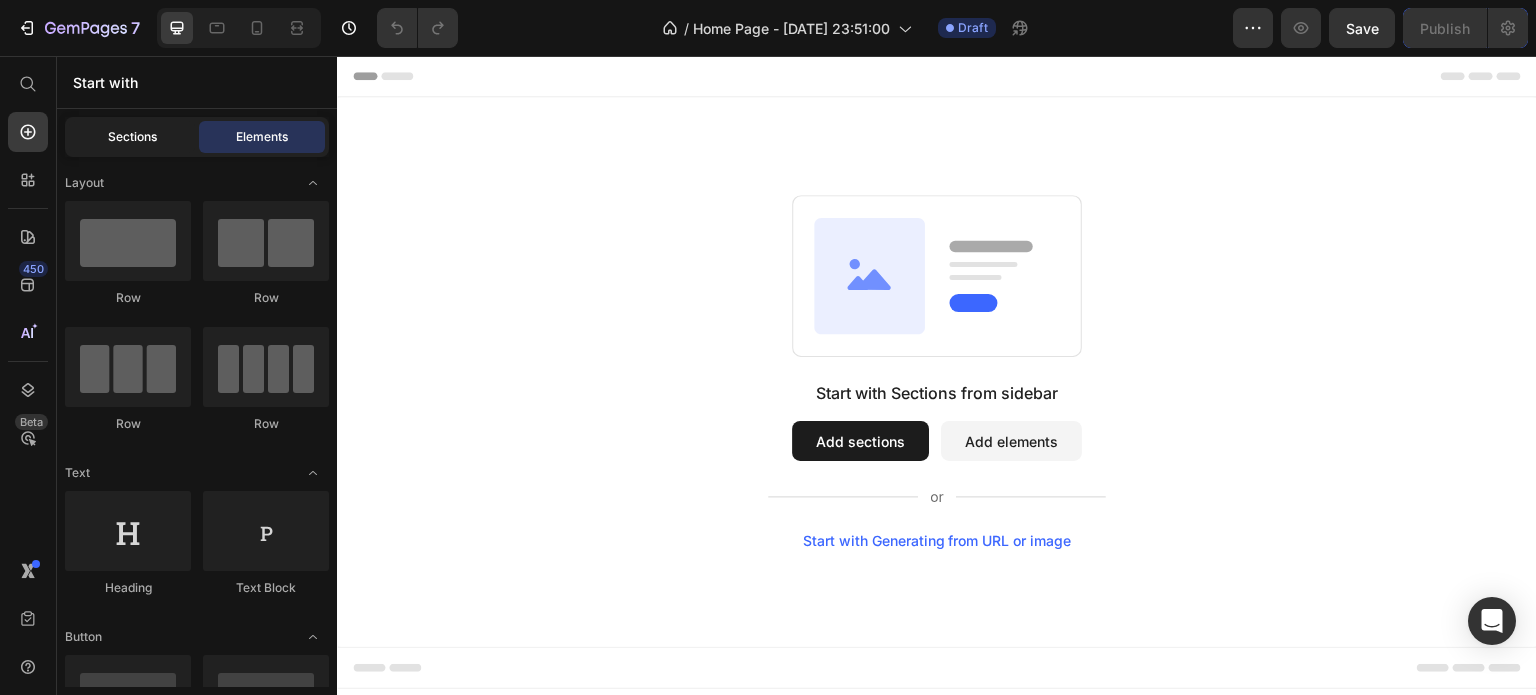 click on "Sections" 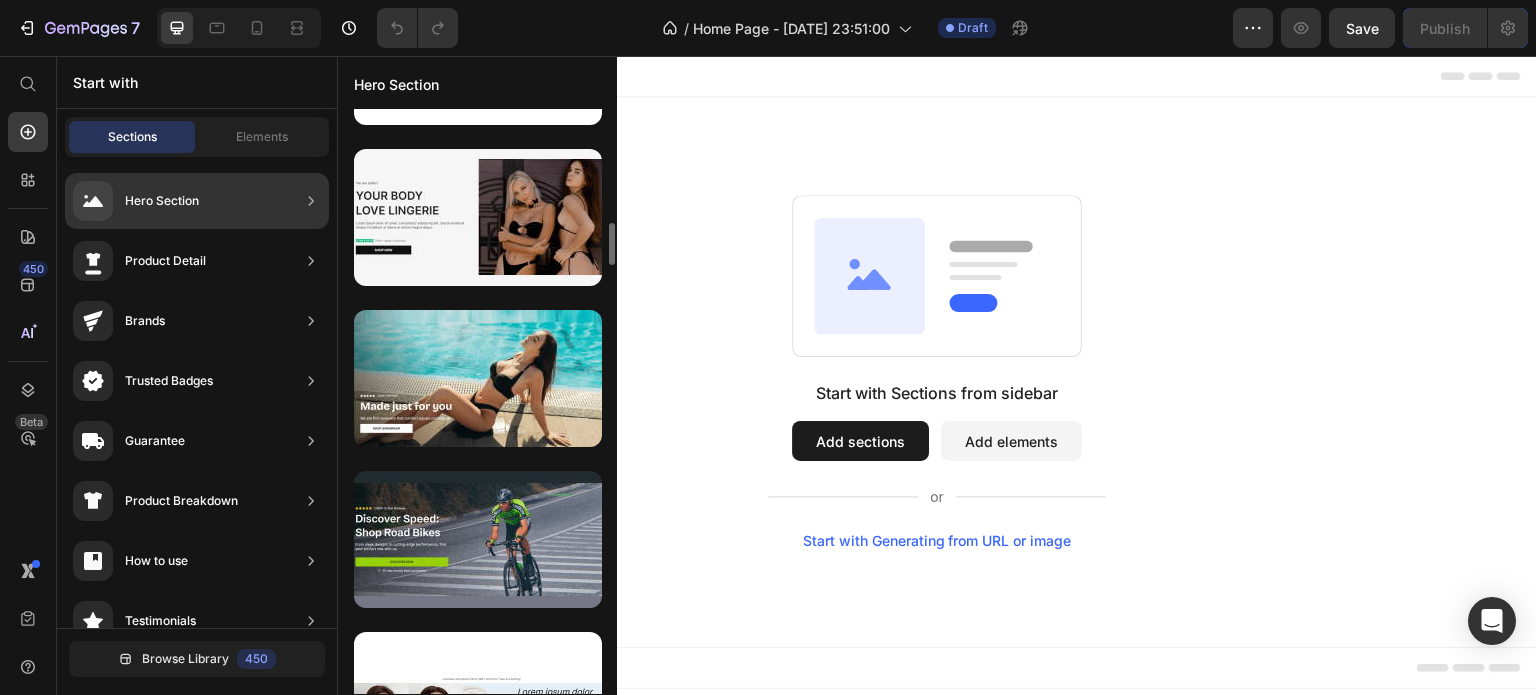 scroll, scrollTop: 1577, scrollLeft: 0, axis: vertical 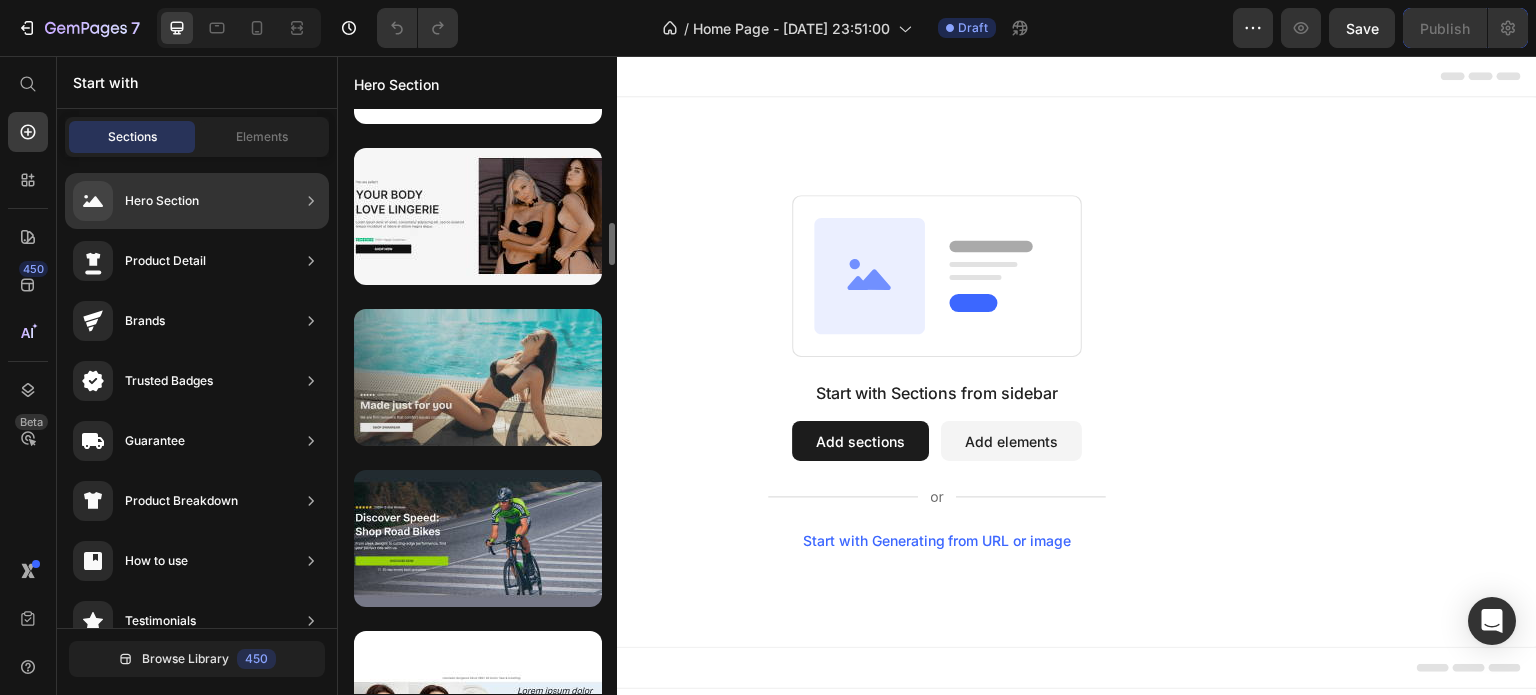 click at bounding box center (478, 377) 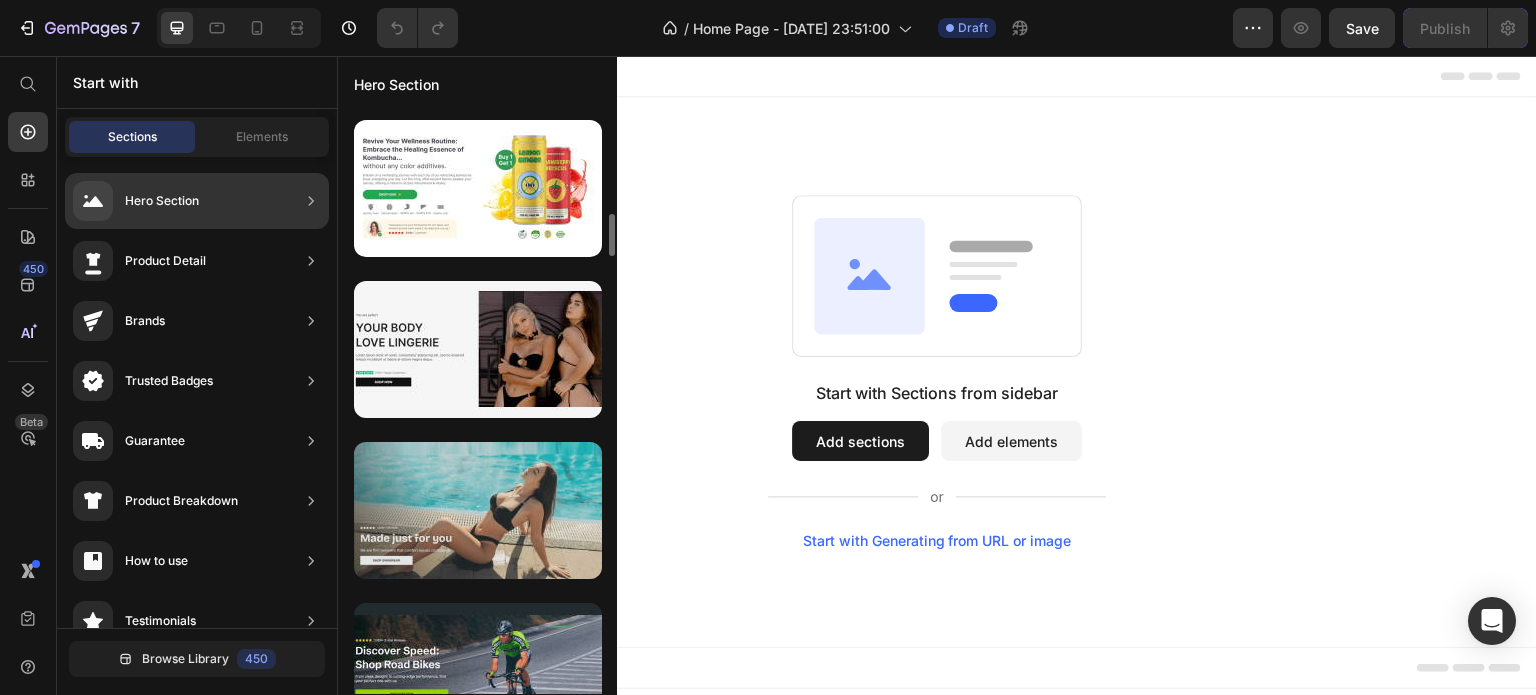 scroll, scrollTop: 1754, scrollLeft: 0, axis: vertical 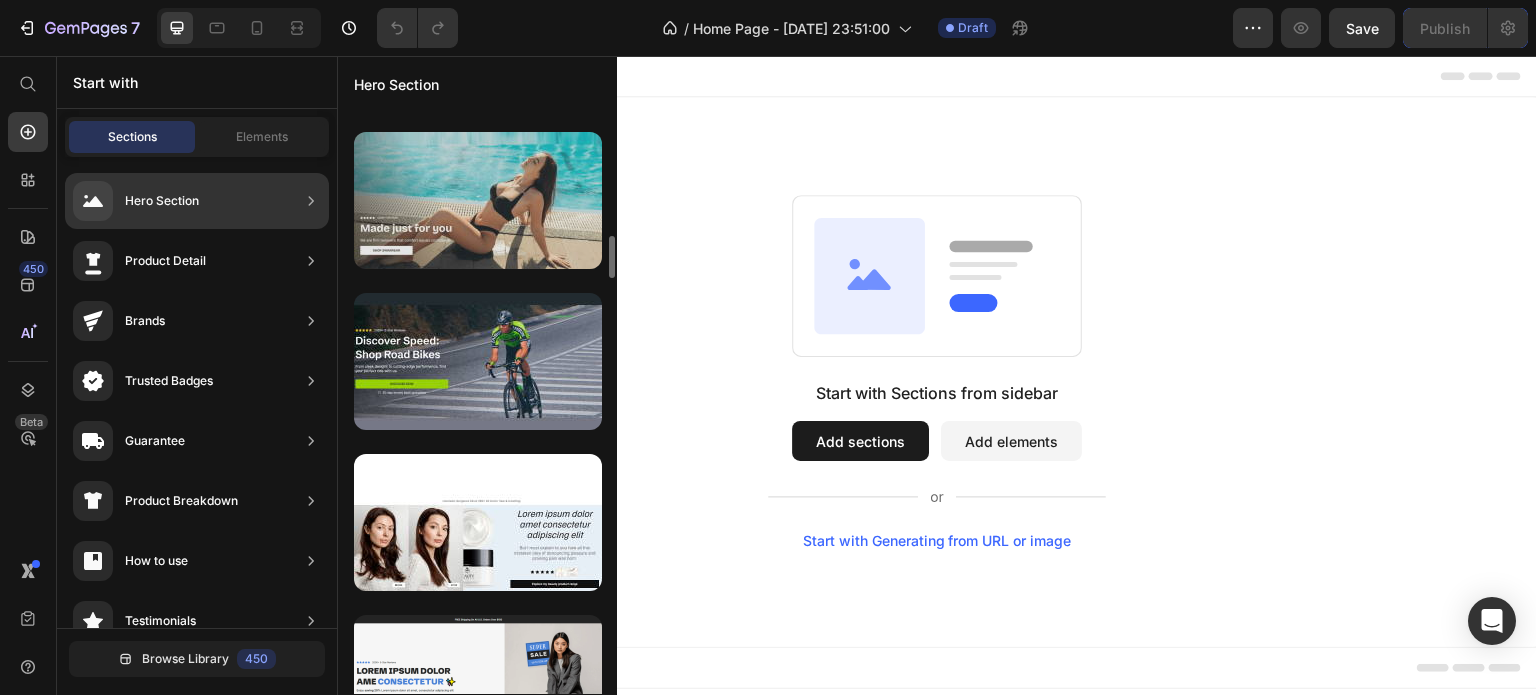 click at bounding box center (478, 200) 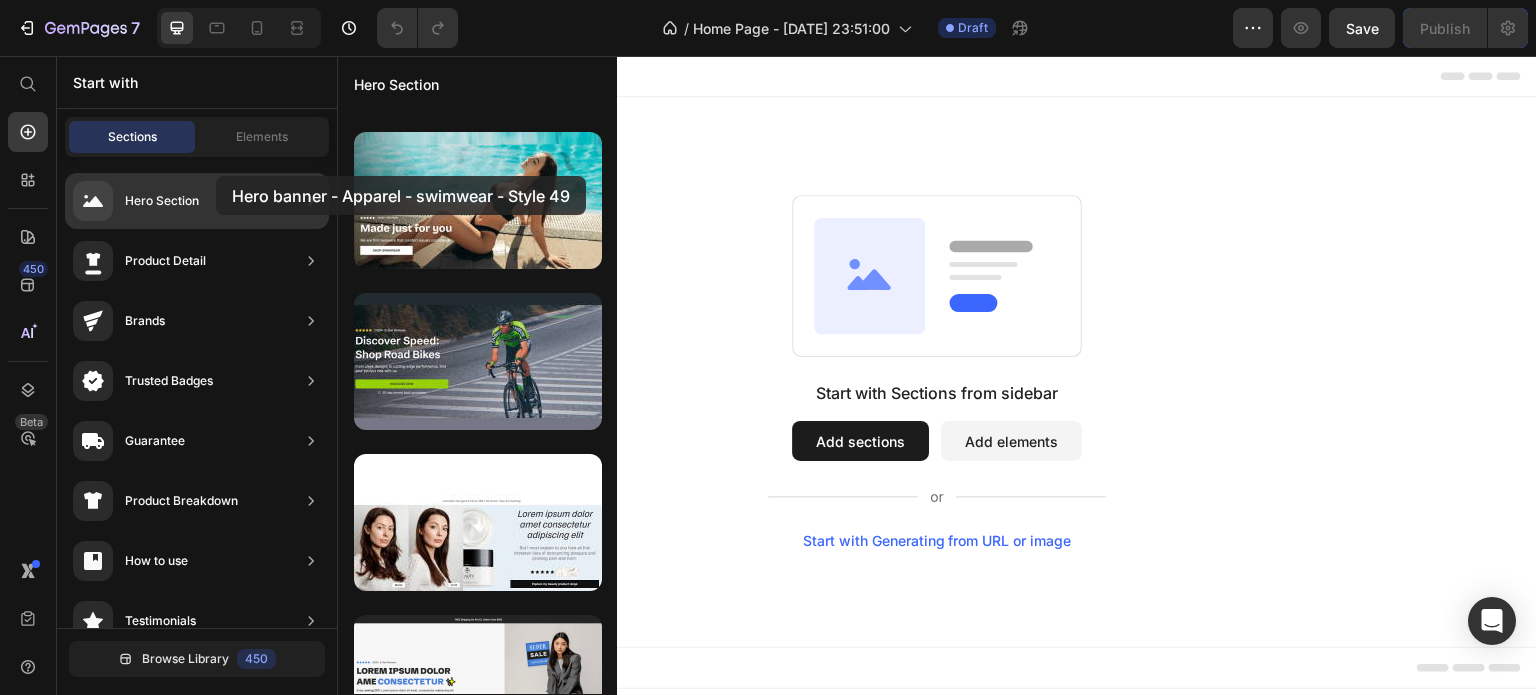 drag, startPoint x: 543, startPoint y: 158, endPoint x: 216, endPoint y: 177, distance: 327.5515 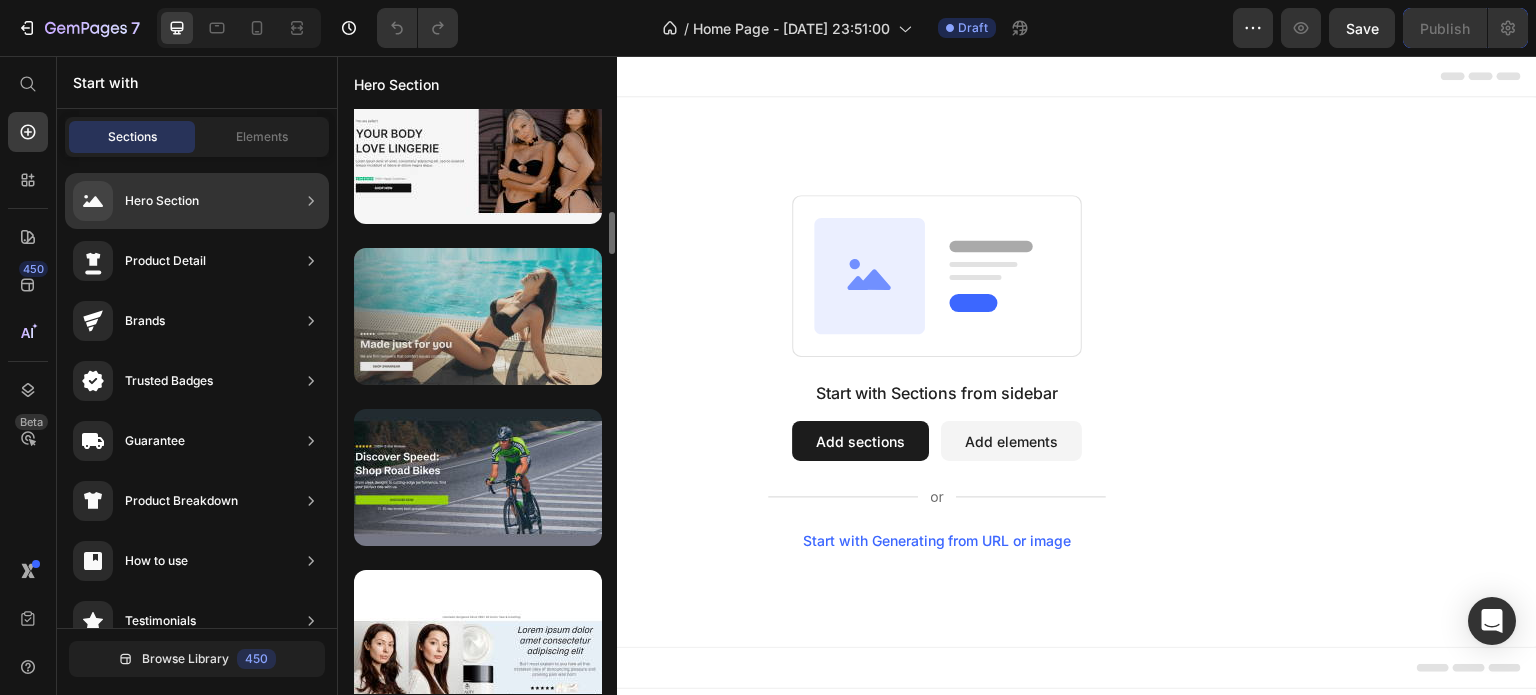 scroll, scrollTop: 1652, scrollLeft: 0, axis: vertical 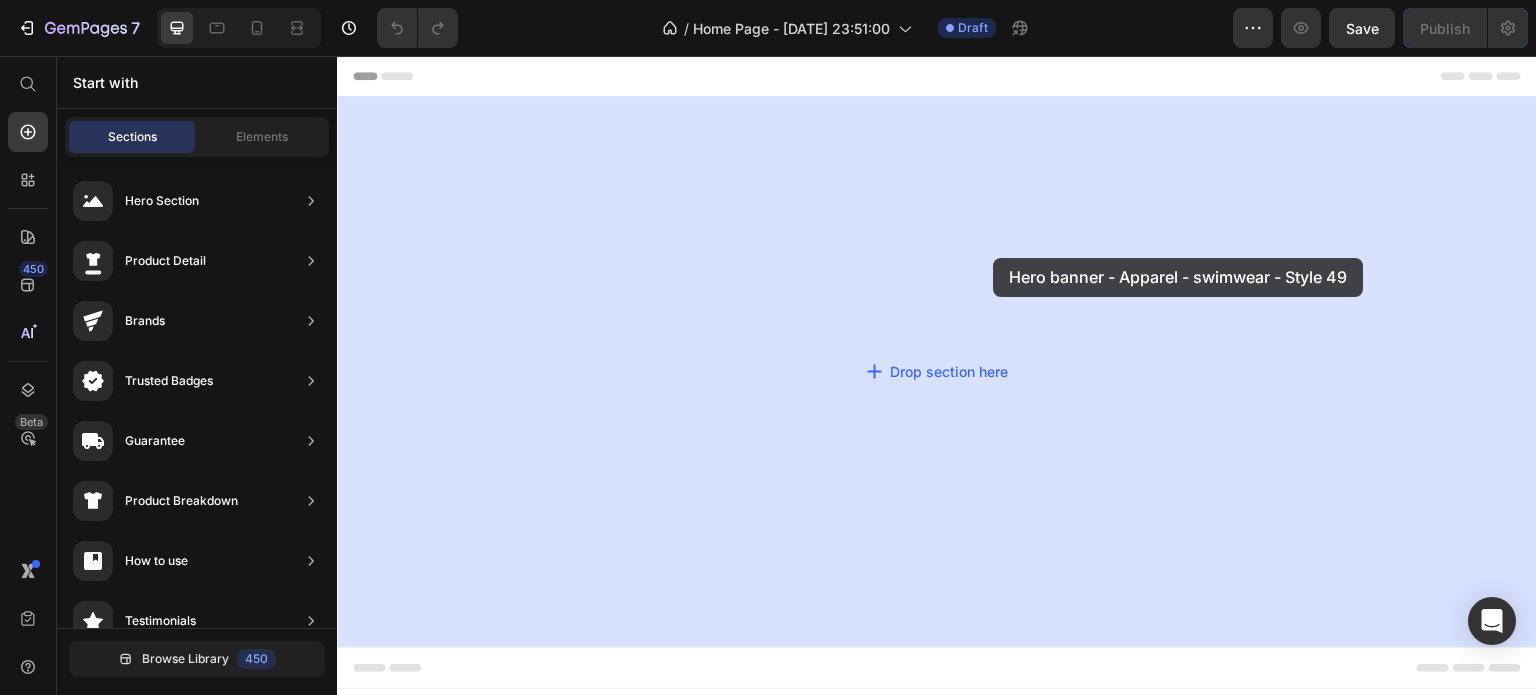 drag, startPoint x: 869, startPoint y: 402, endPoint x: 994, endPoint y: 258, distance: 190.68561 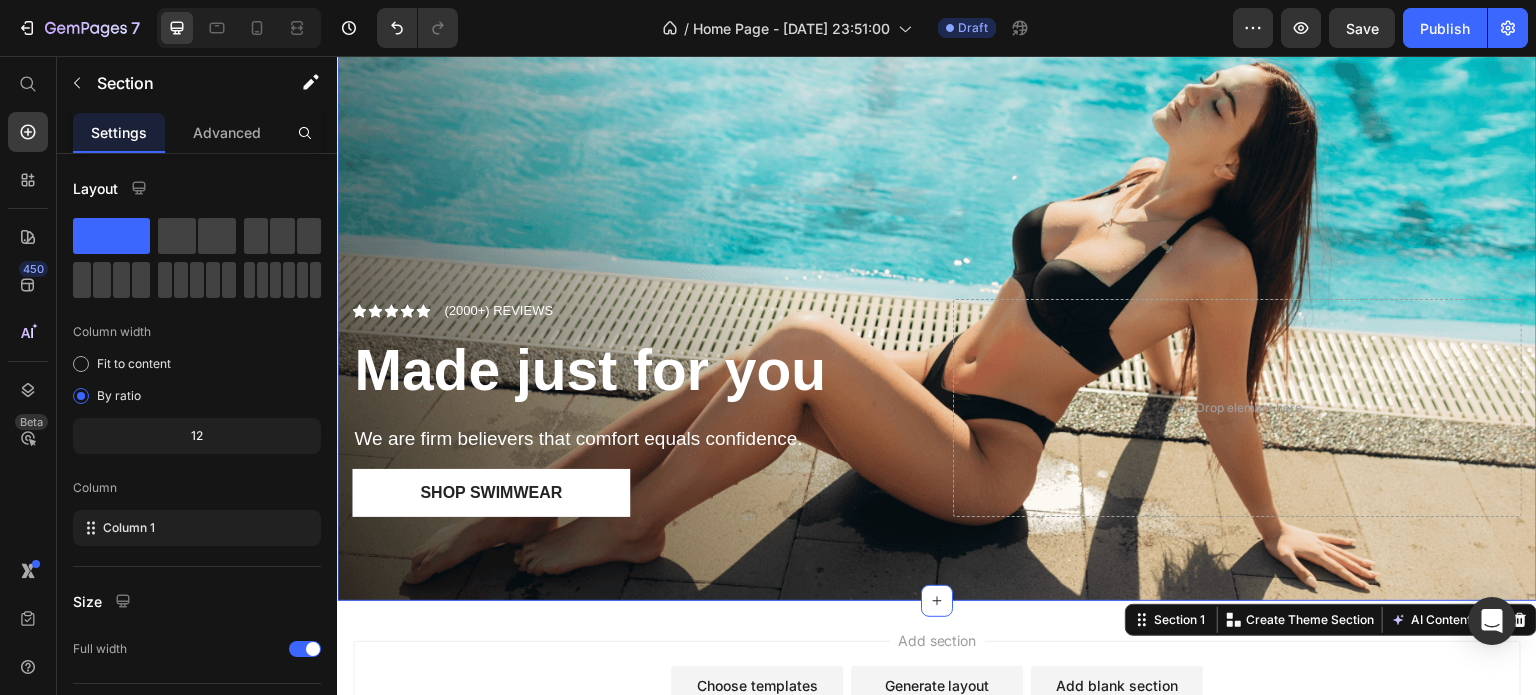 scroll, scrollTop: 80, scrollLeft: 0, axis: vertical 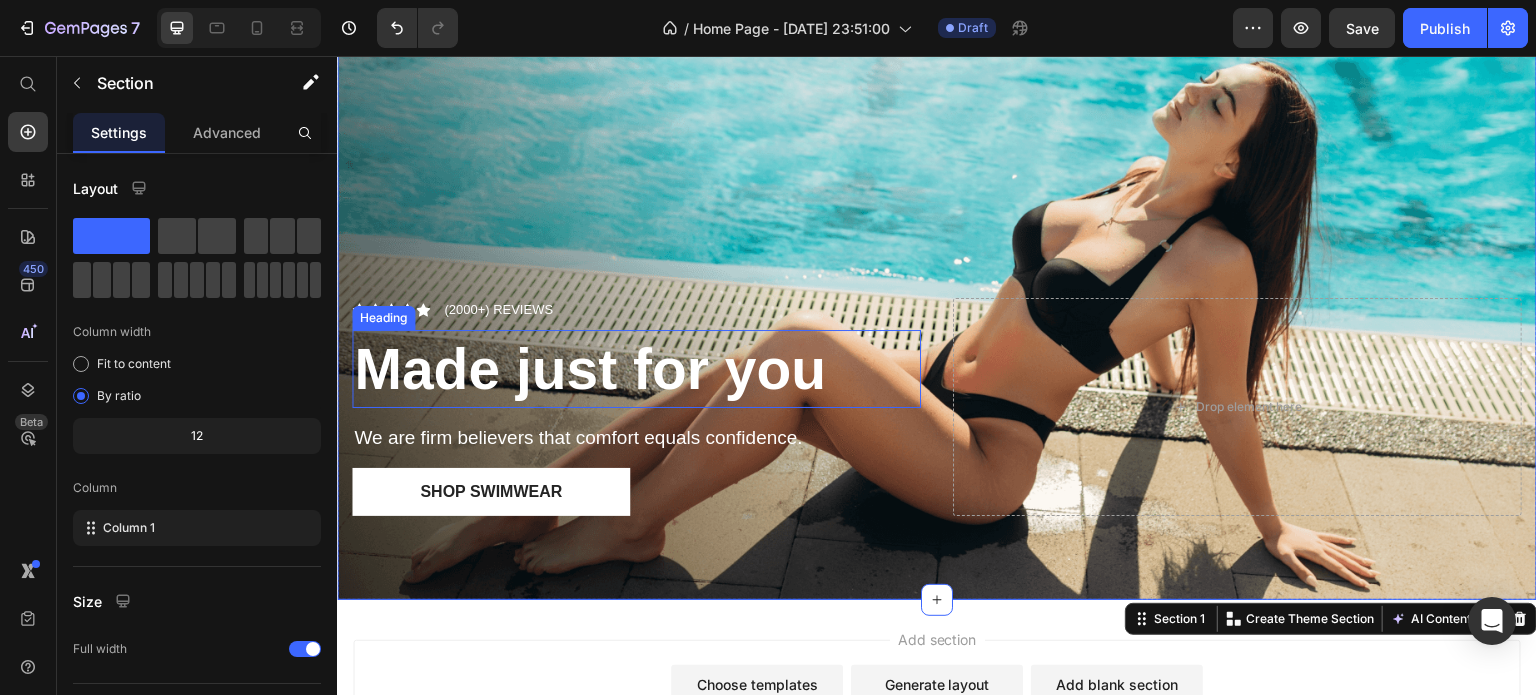 click on "Made just for you" at bounding box center (590, 369) 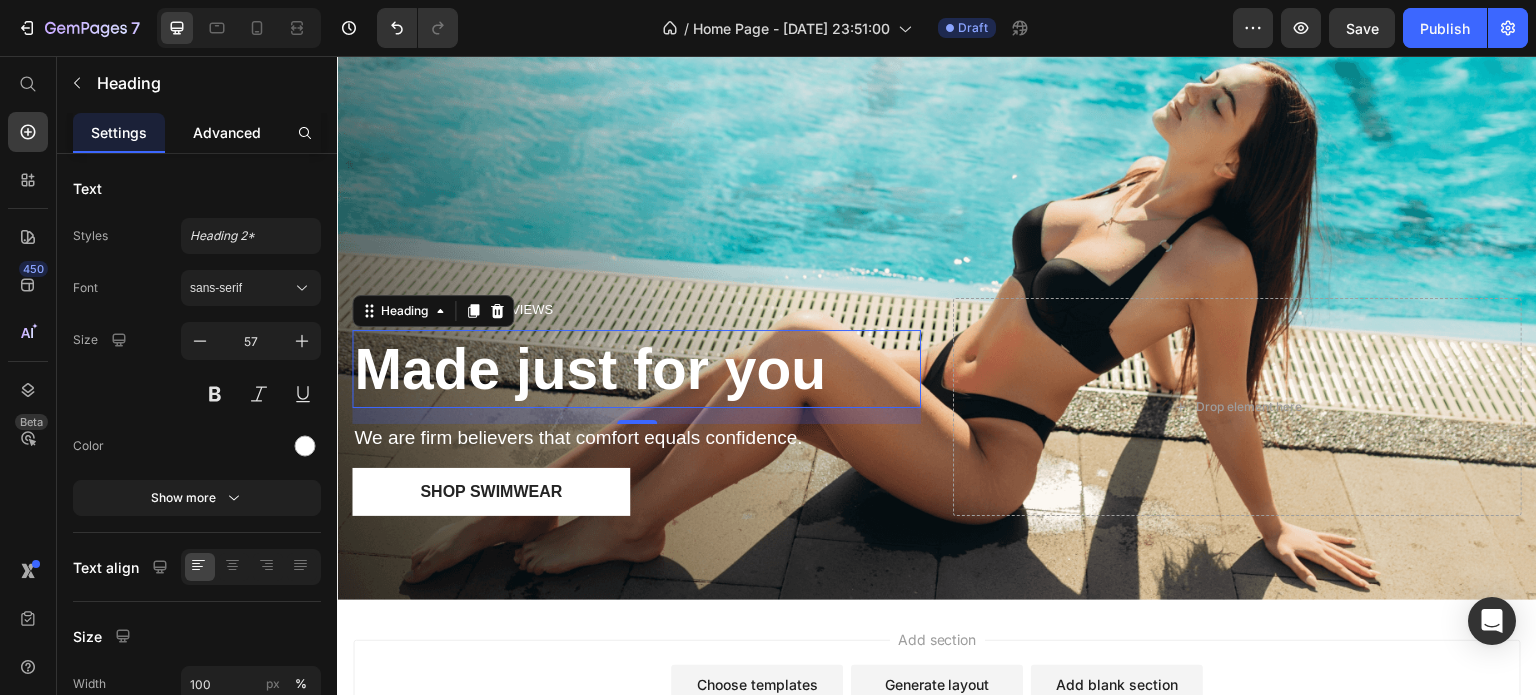click on "Advanced" at bounding box center [227, 132] 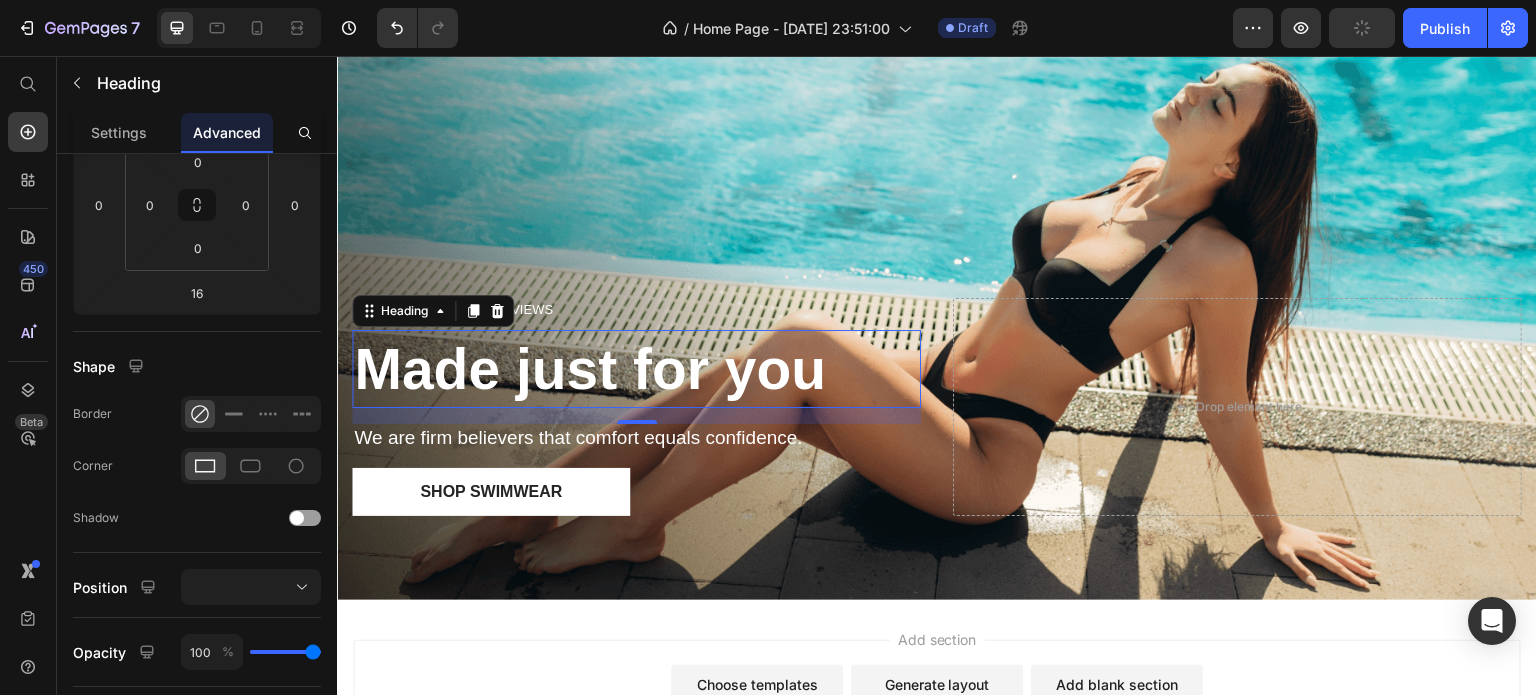 scroll, scrollTop: 0, scrollLeft: 0, axis: both 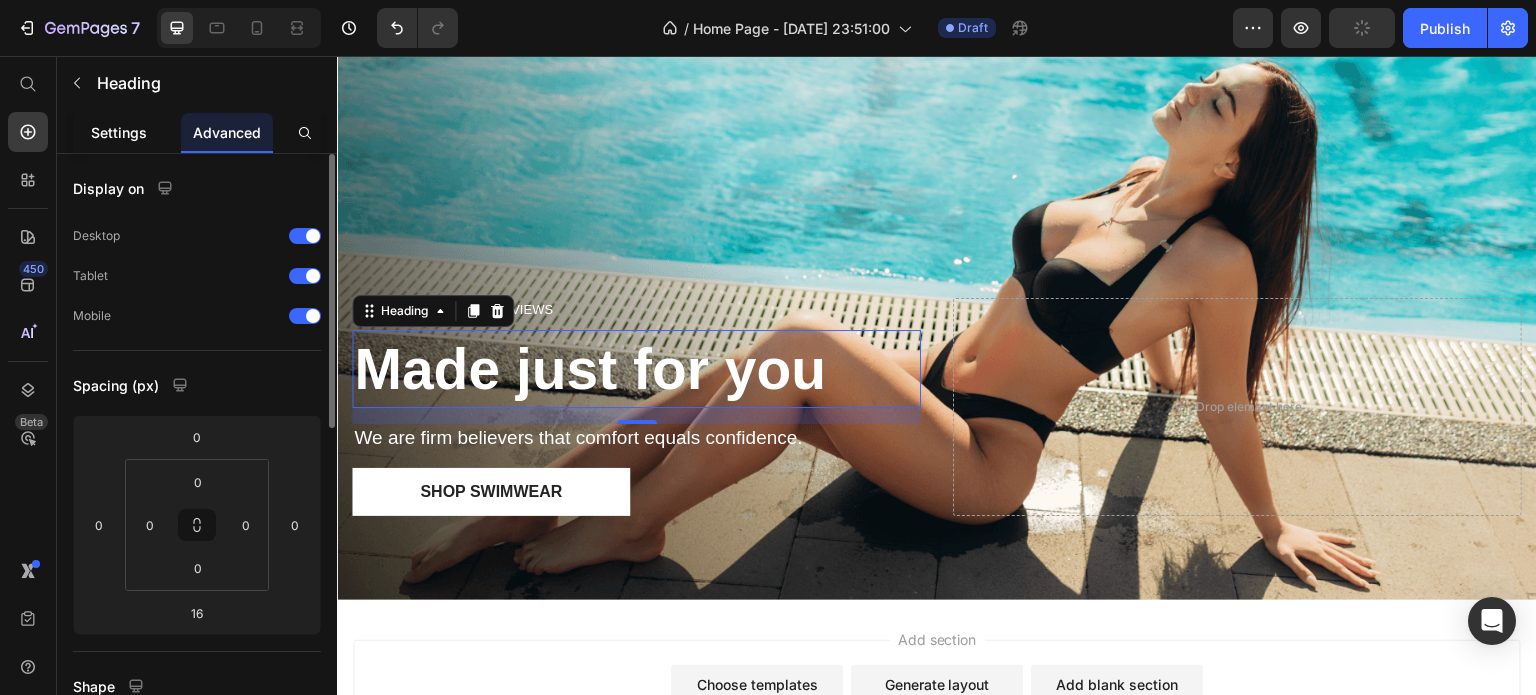 click on "Settings" at bounding box center [119, 132] 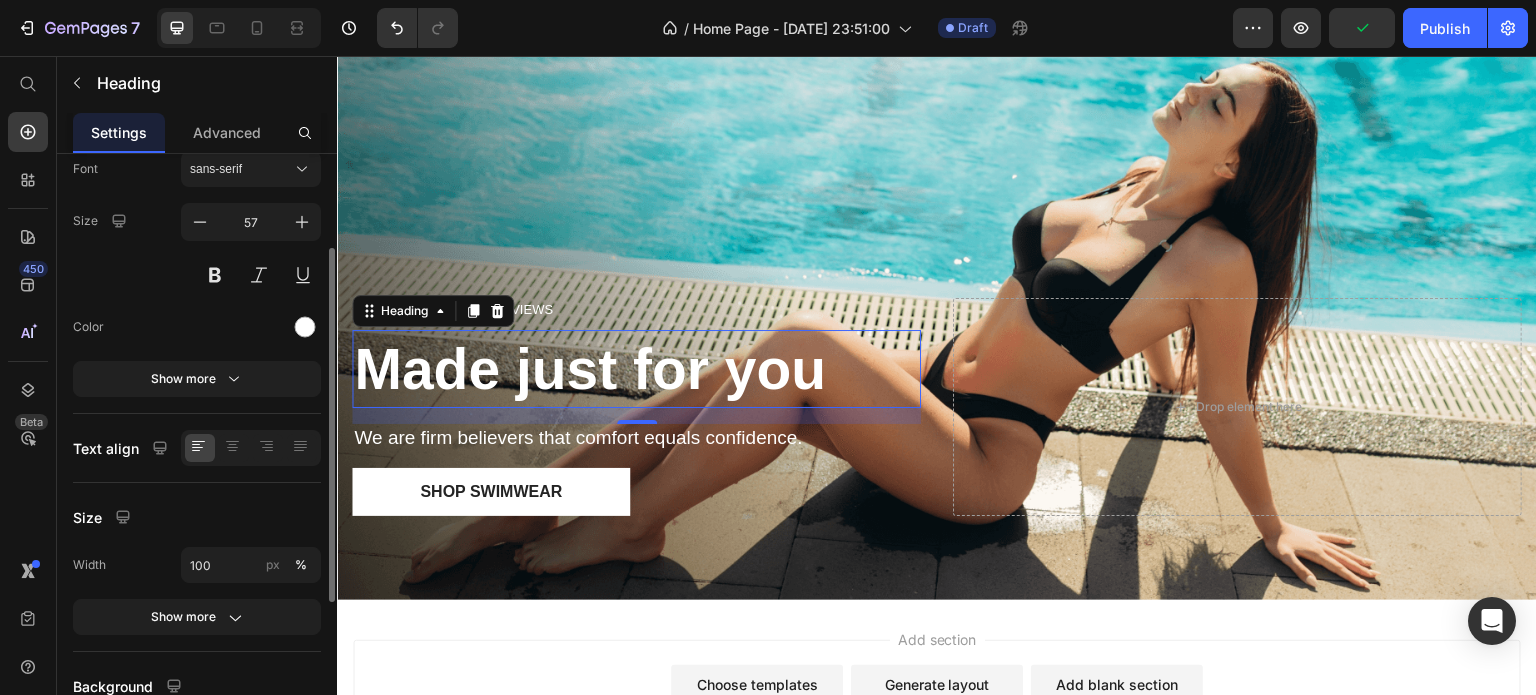 scroll, scrollTop: 30, scrollLeft: 0, axis: vertical 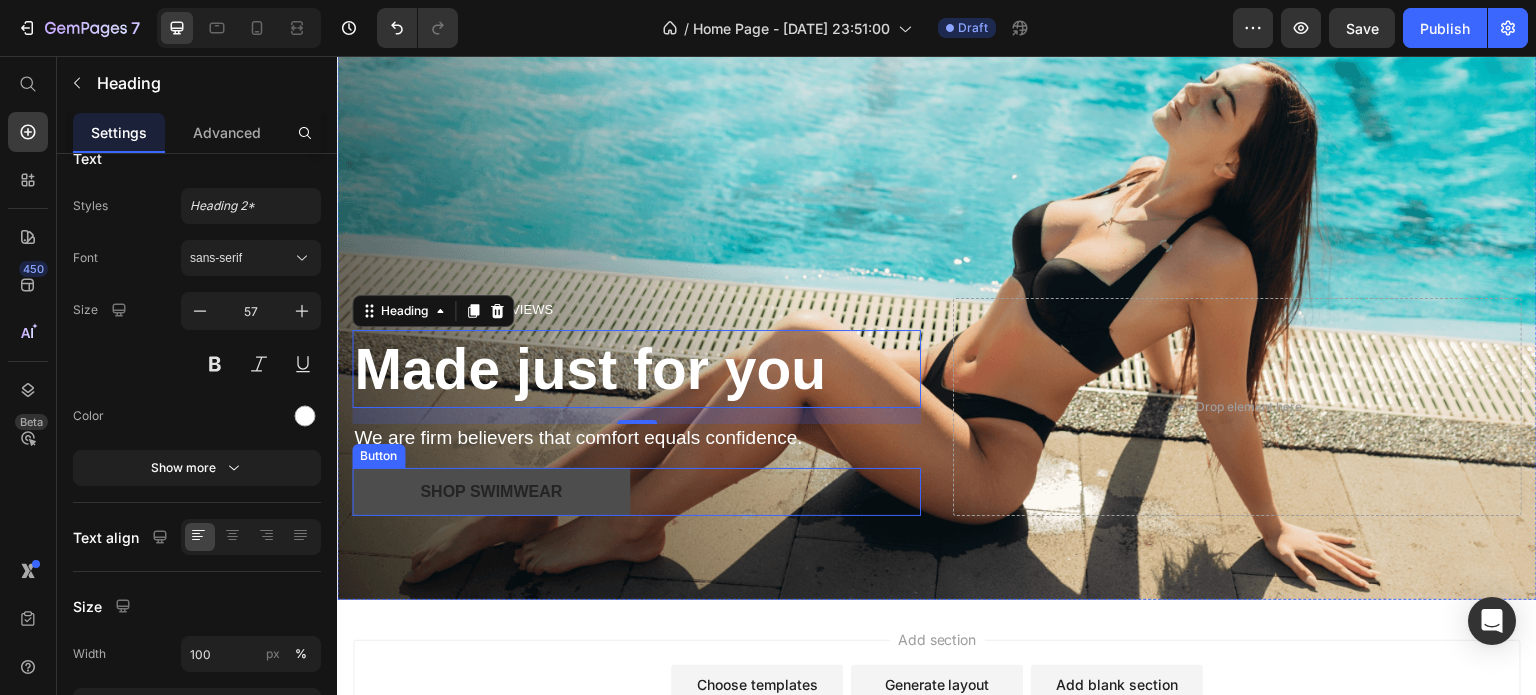 click on "Shop Swimwear" at bounding box center [491, 492] 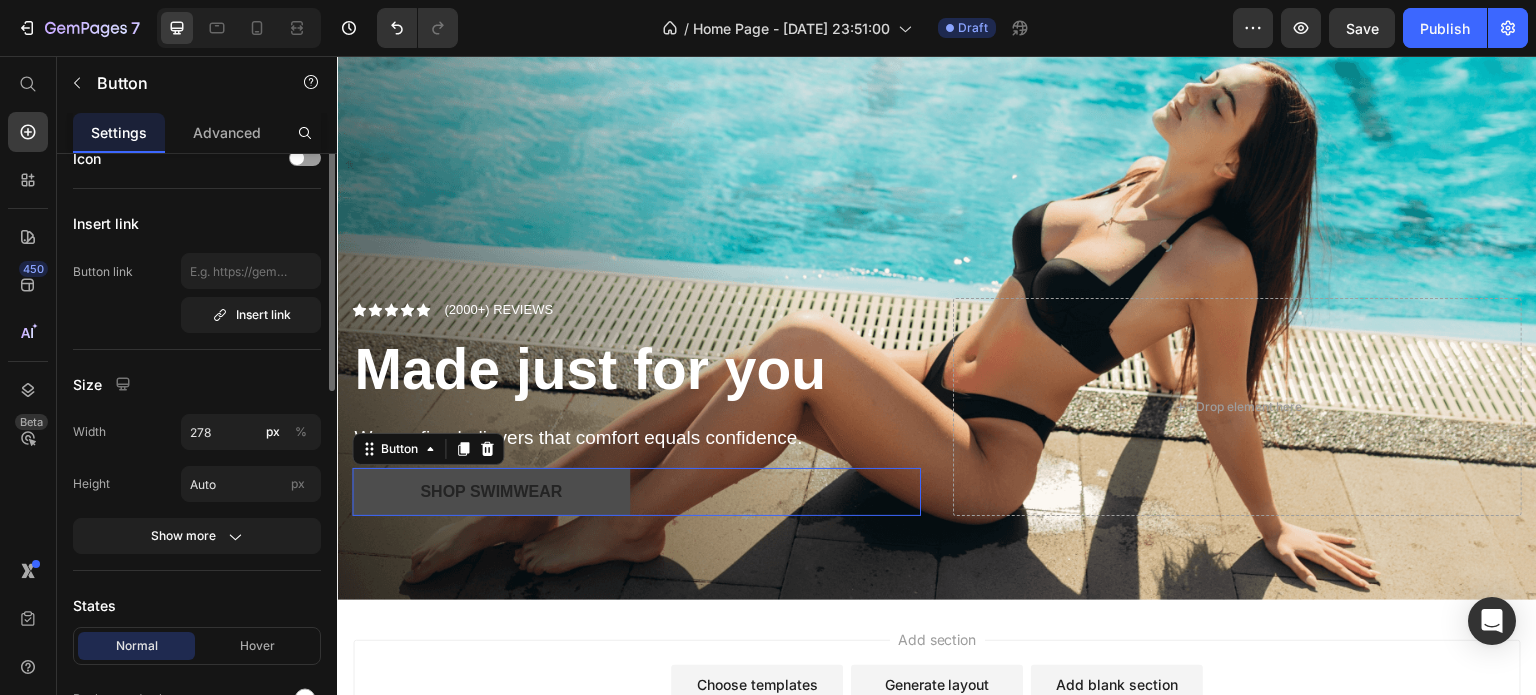 scroll, scrollTop: 0, scrollLeft: 0, axis: both 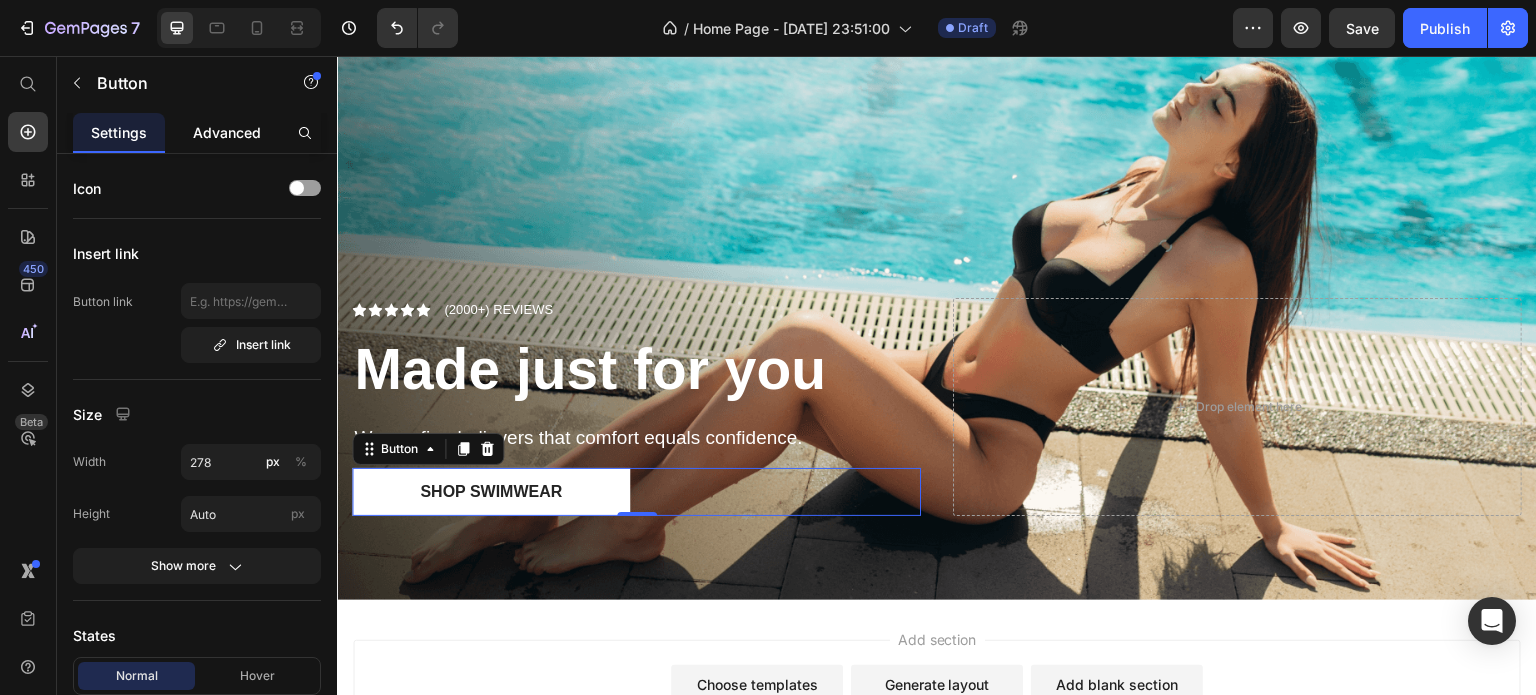 click on "Advanced" 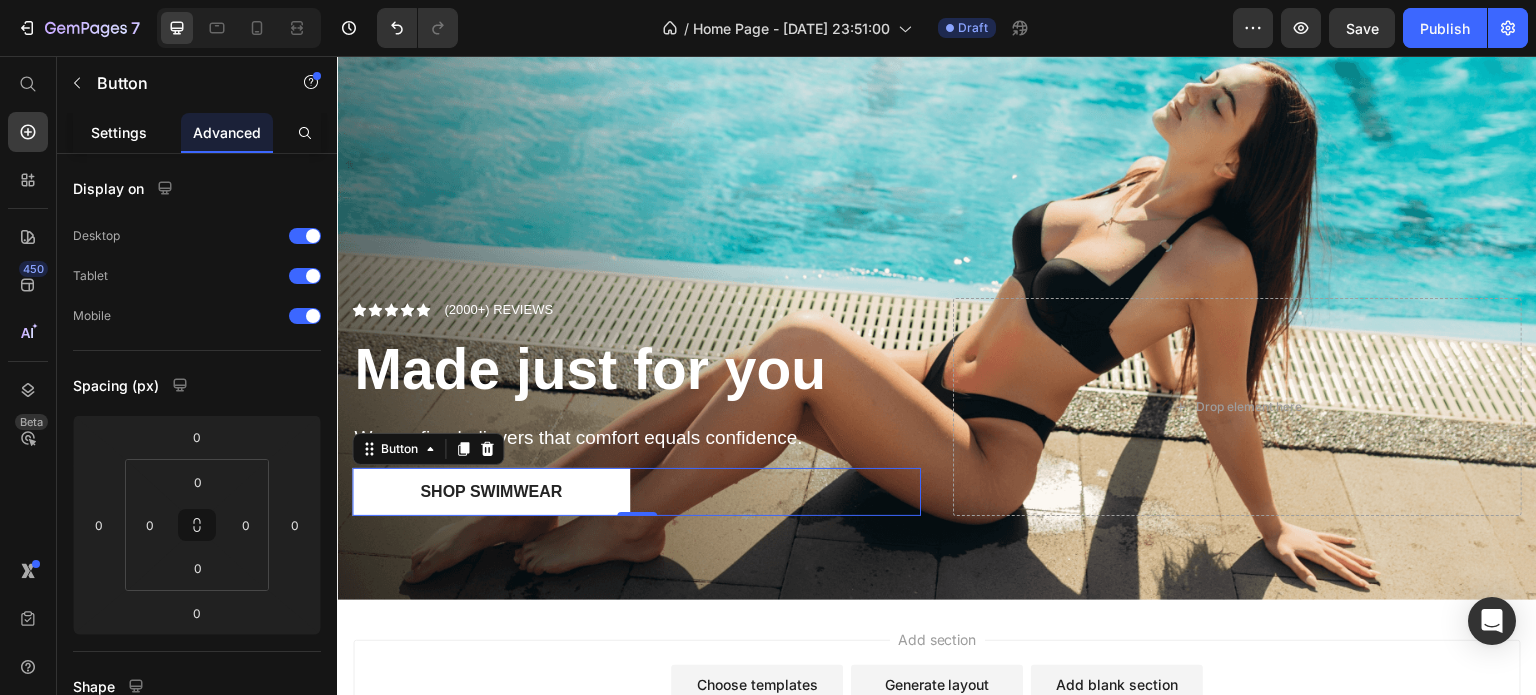 click on "Settings" at bounding box center [119, 132] 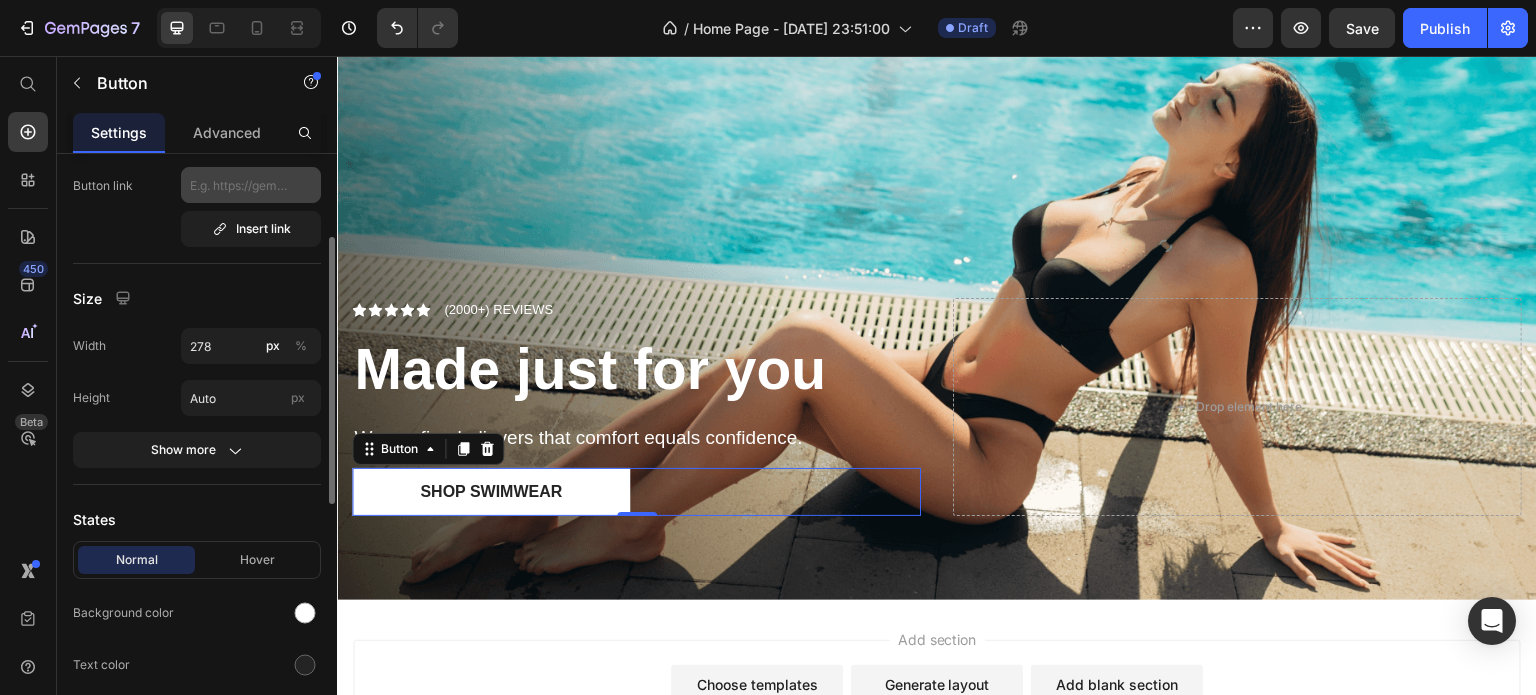 scroll, scrollTop: 167, scrollLeft: 0, axis: vertical 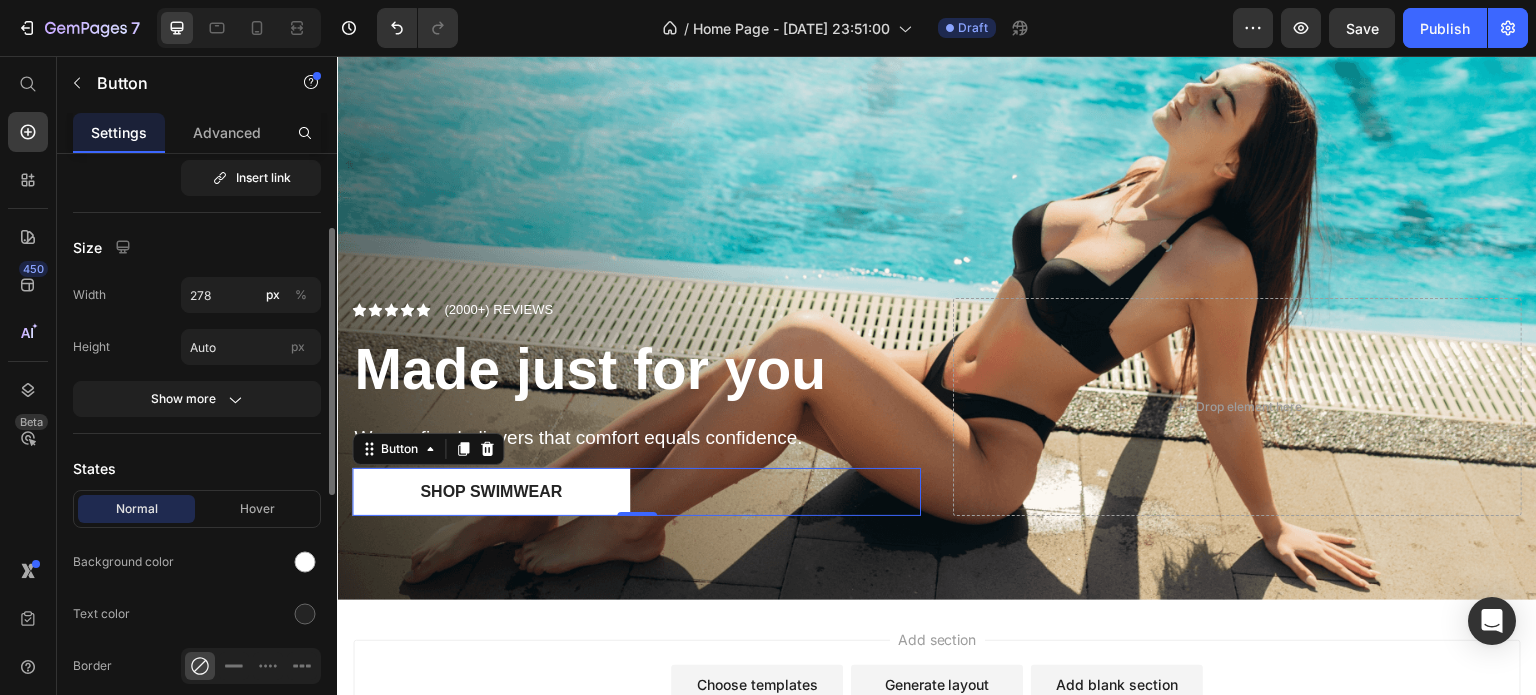 click on "Size Width 278 px % Height Auto px Show more" 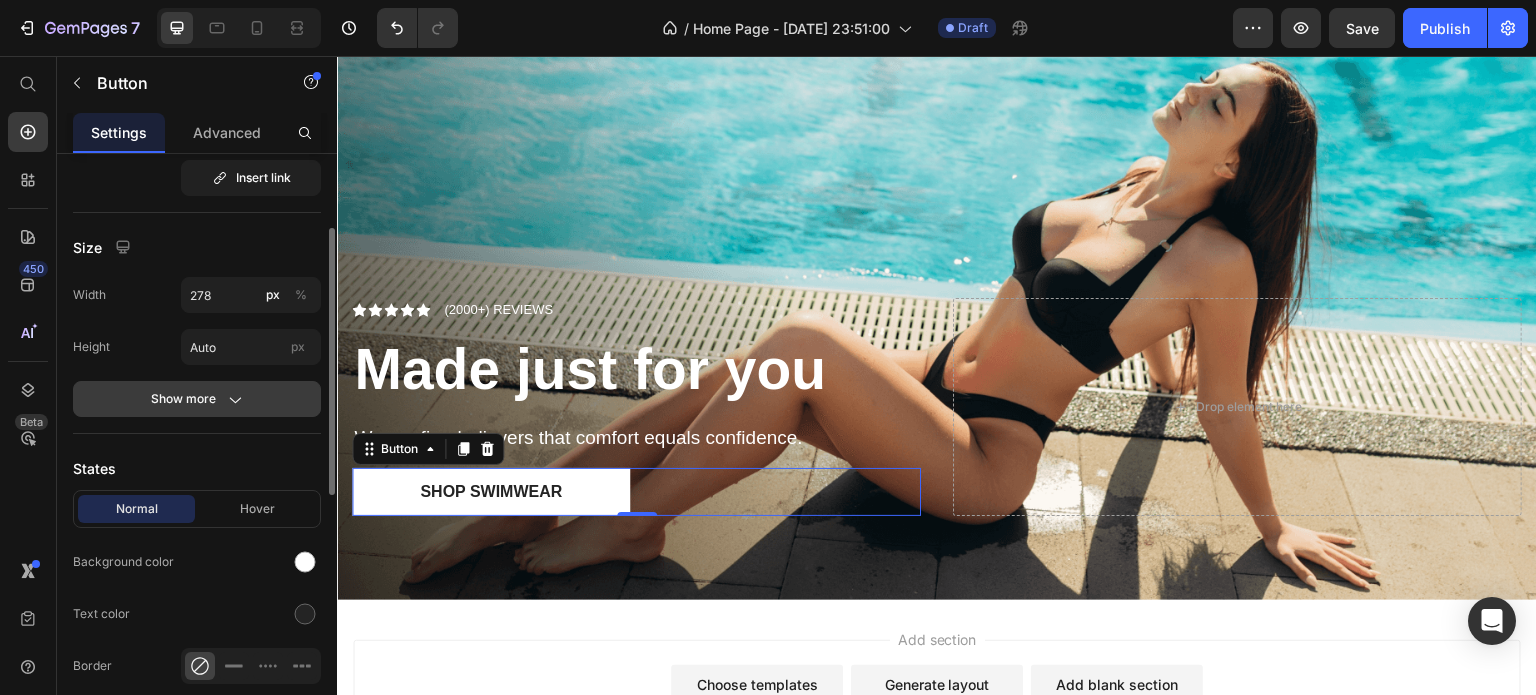 click on "Show more" at bounding box center (197, 399) 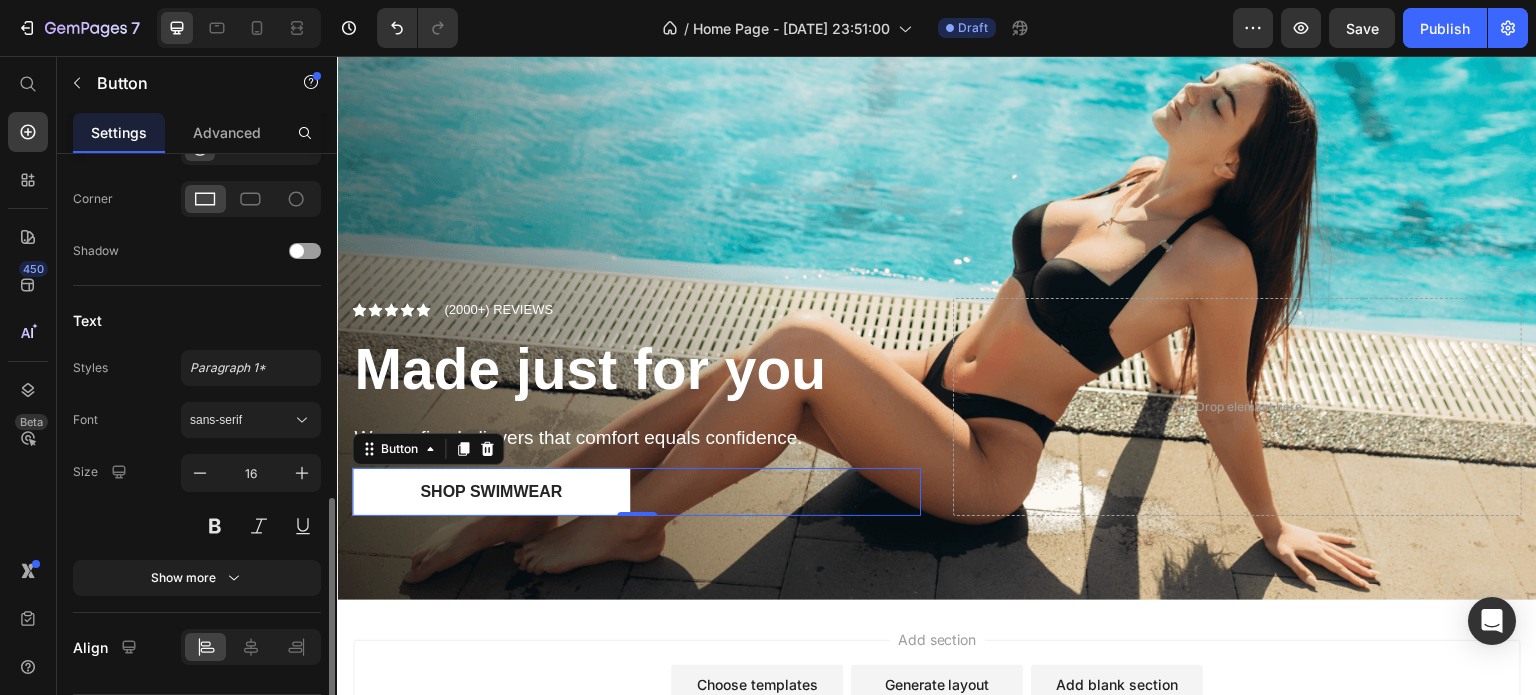 scroll, scrollTop: 940, scrollLeft: 0, axis: vertical 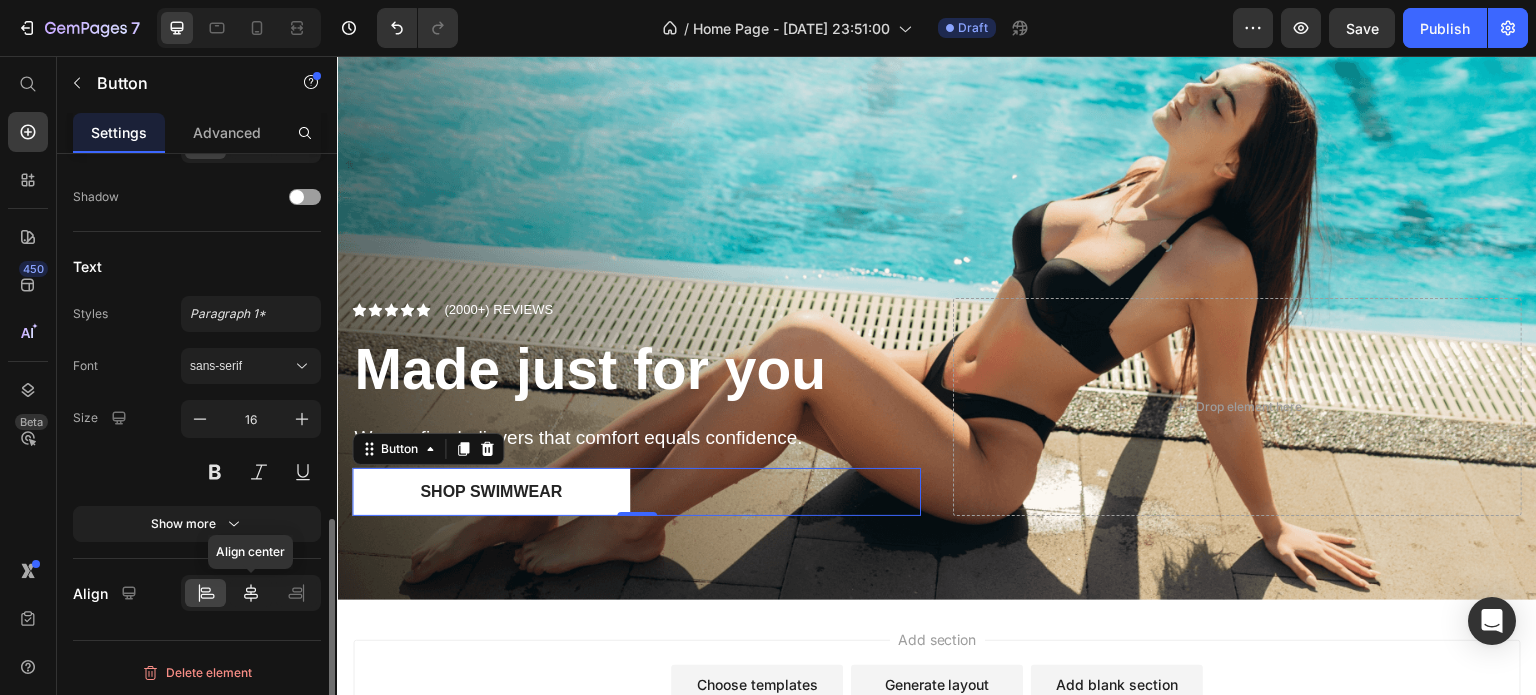 click 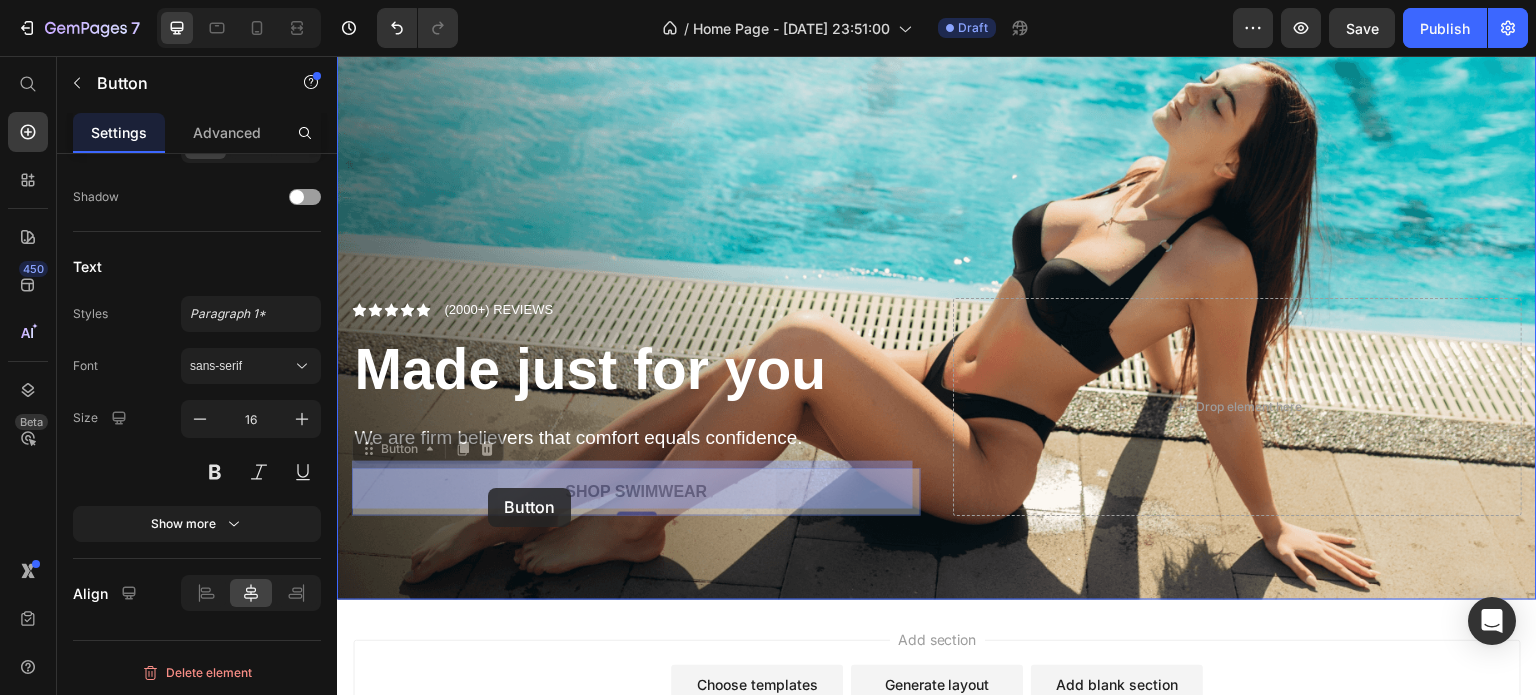 drag, startPoint x: 436, startPoint y: 491, endPoint x: 496, endPoint y: 488, distance: 60.074955 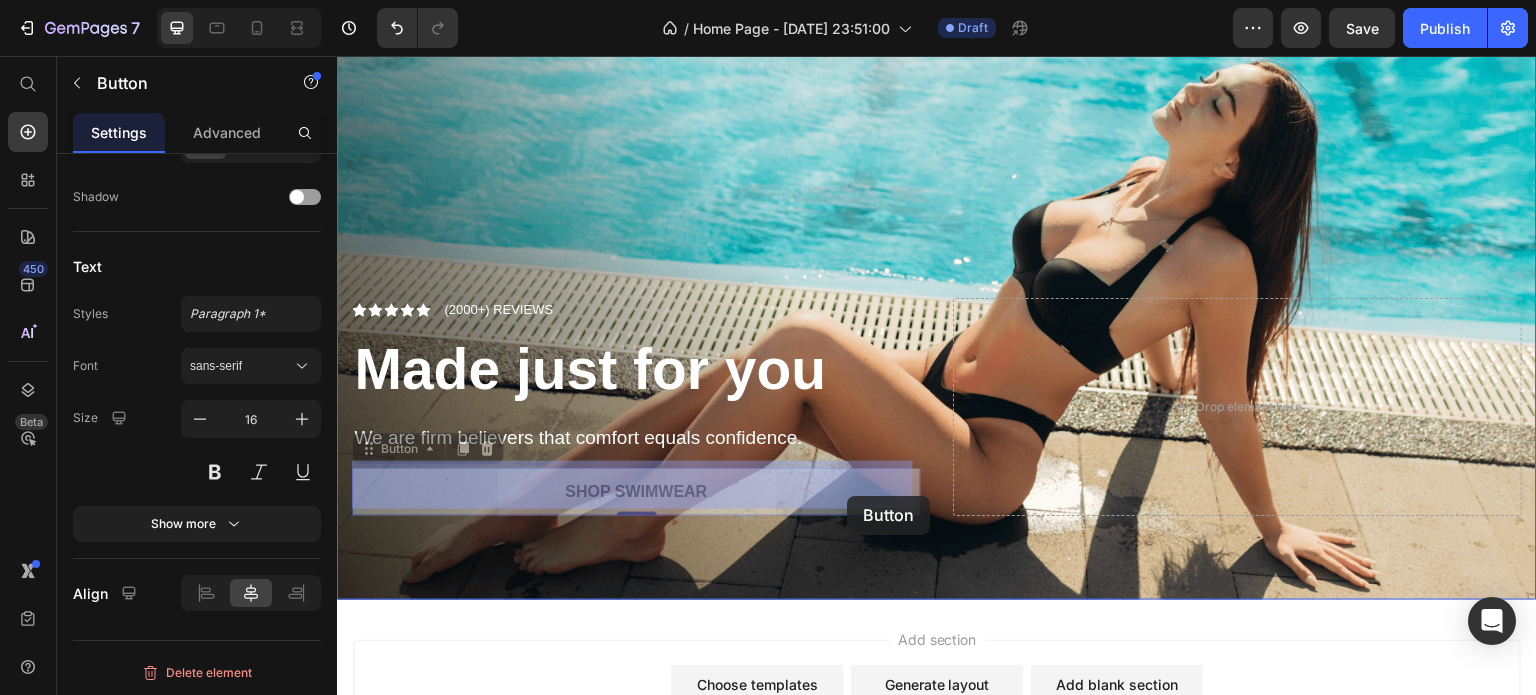 drag, startPoint x: 552, startPoint y: 486, endPoint x: 848, endPoint y: 496, distance: 296.16888 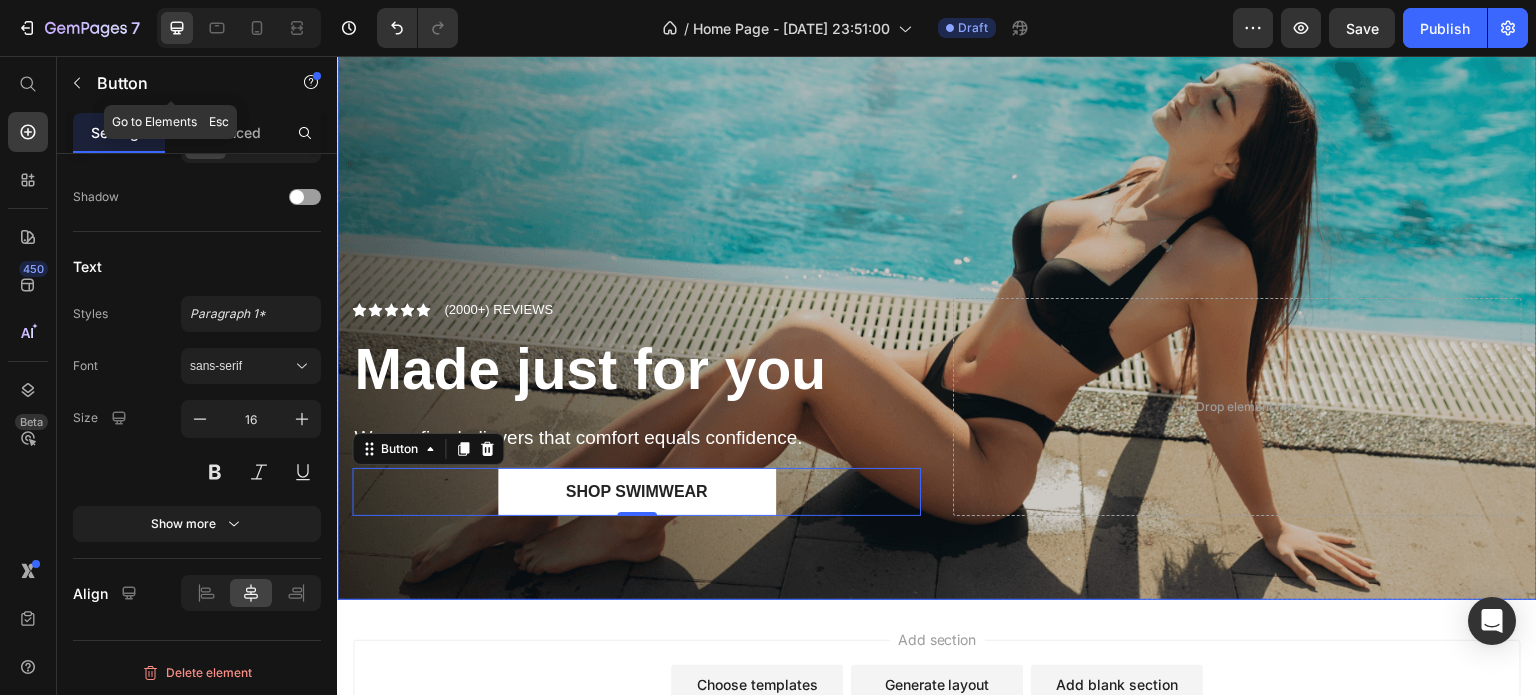 click at bounding box center (937, 308) 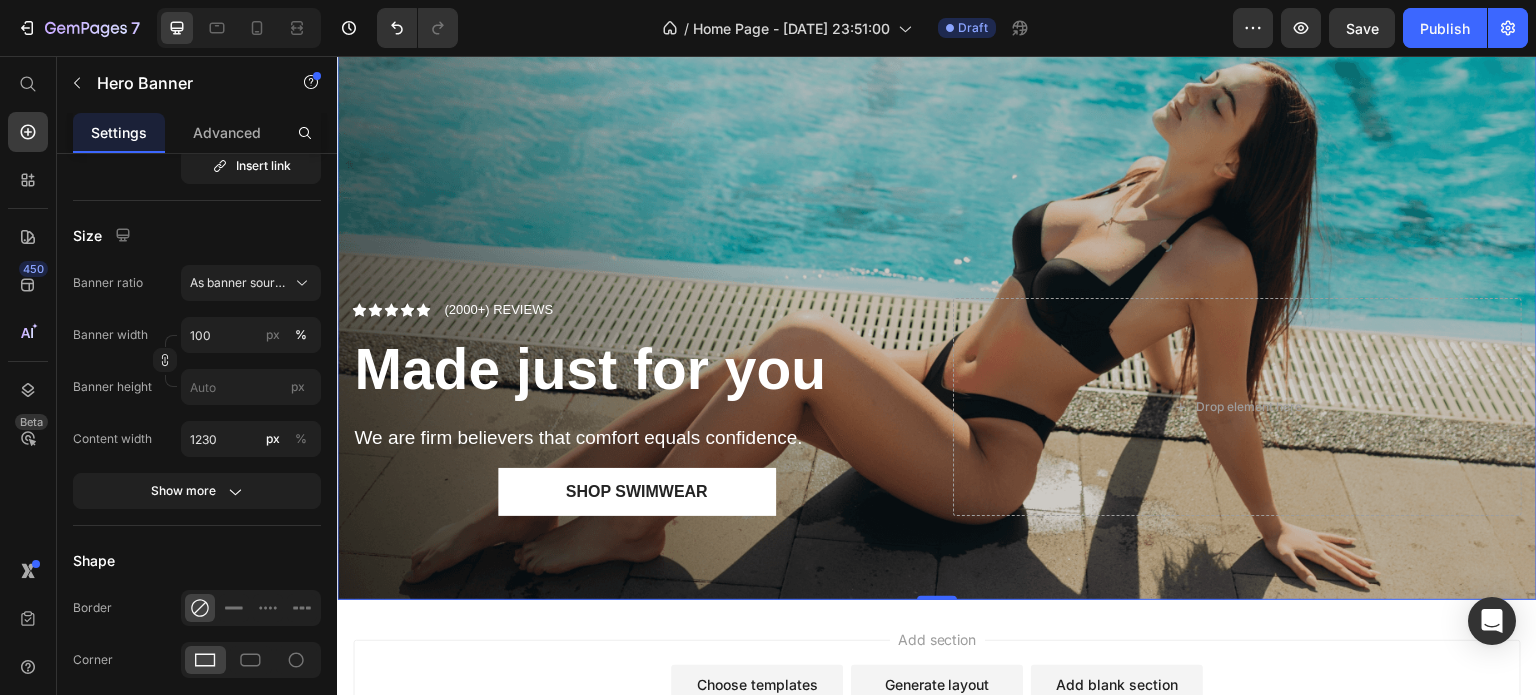 scroll, scrollTop: 0, scrollLeft: 0, axis: both 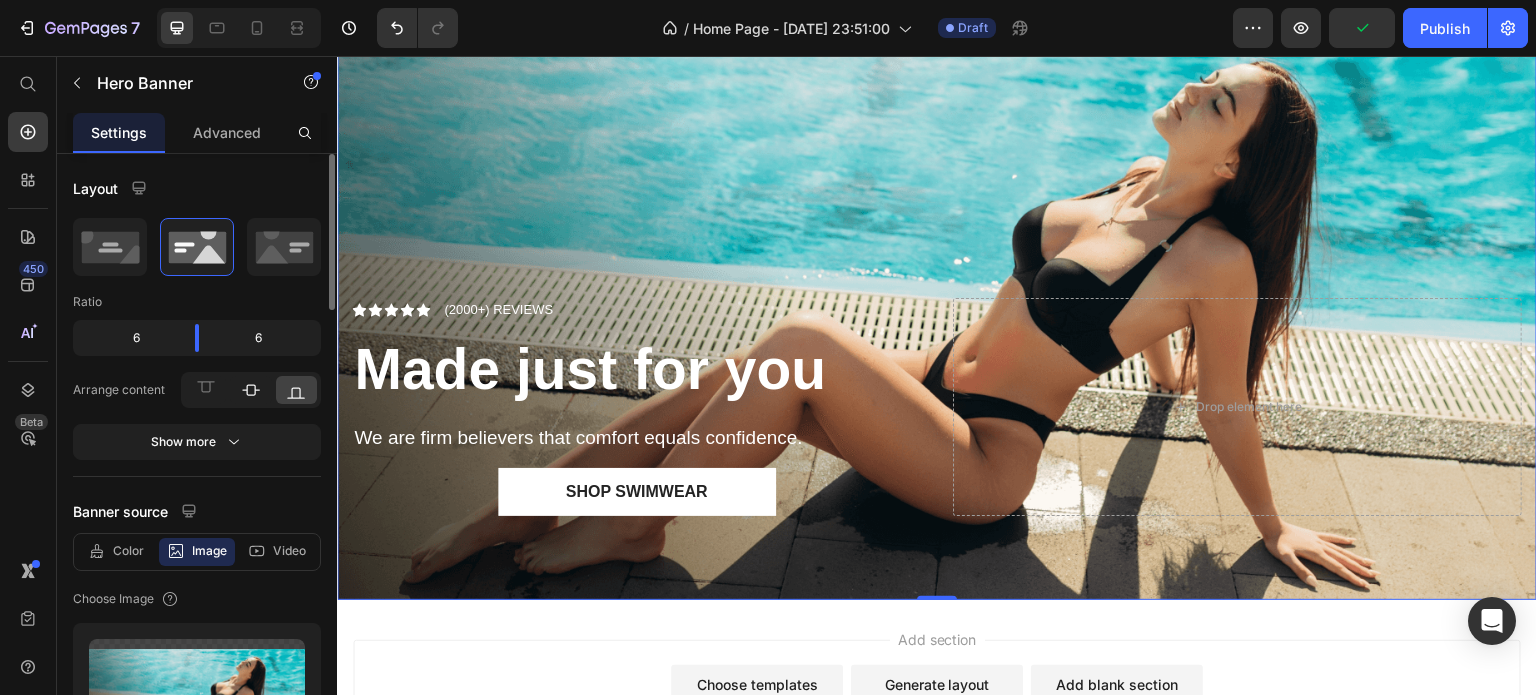 click 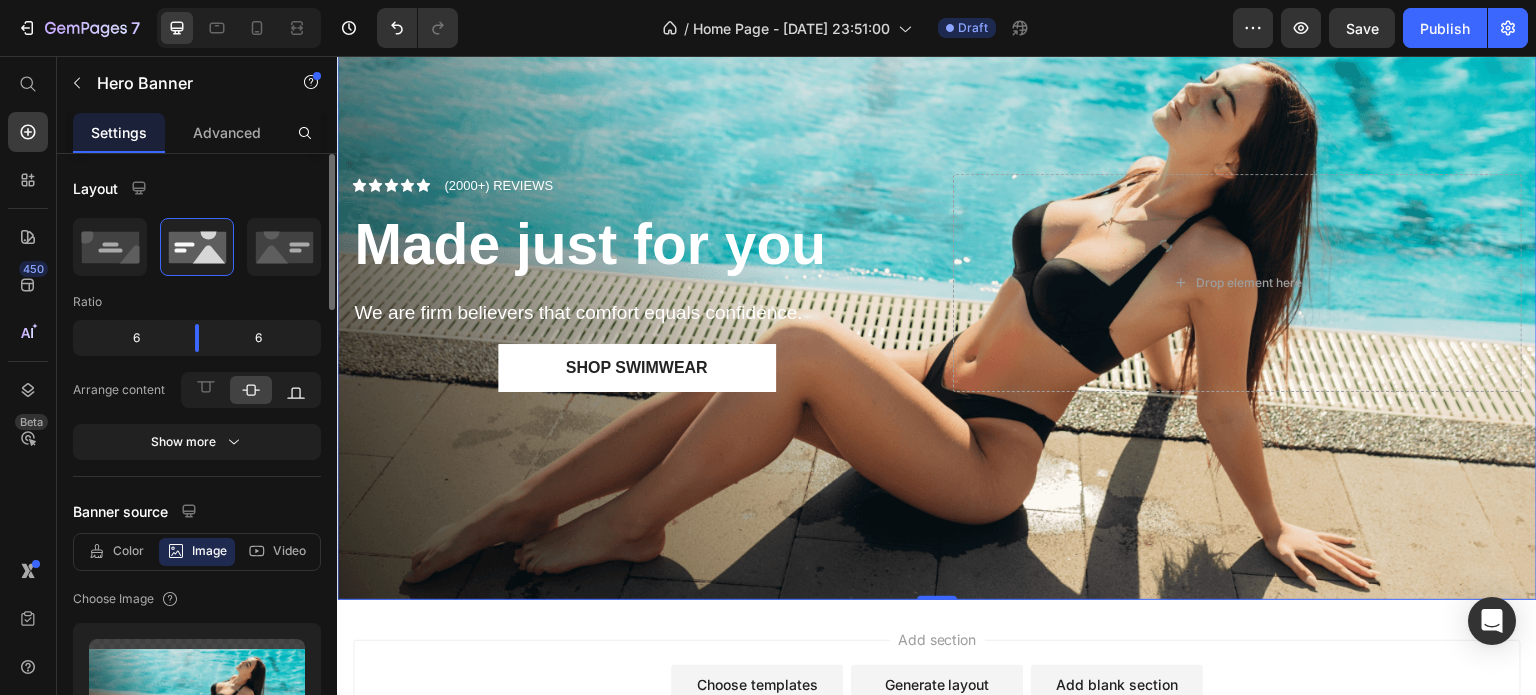 click 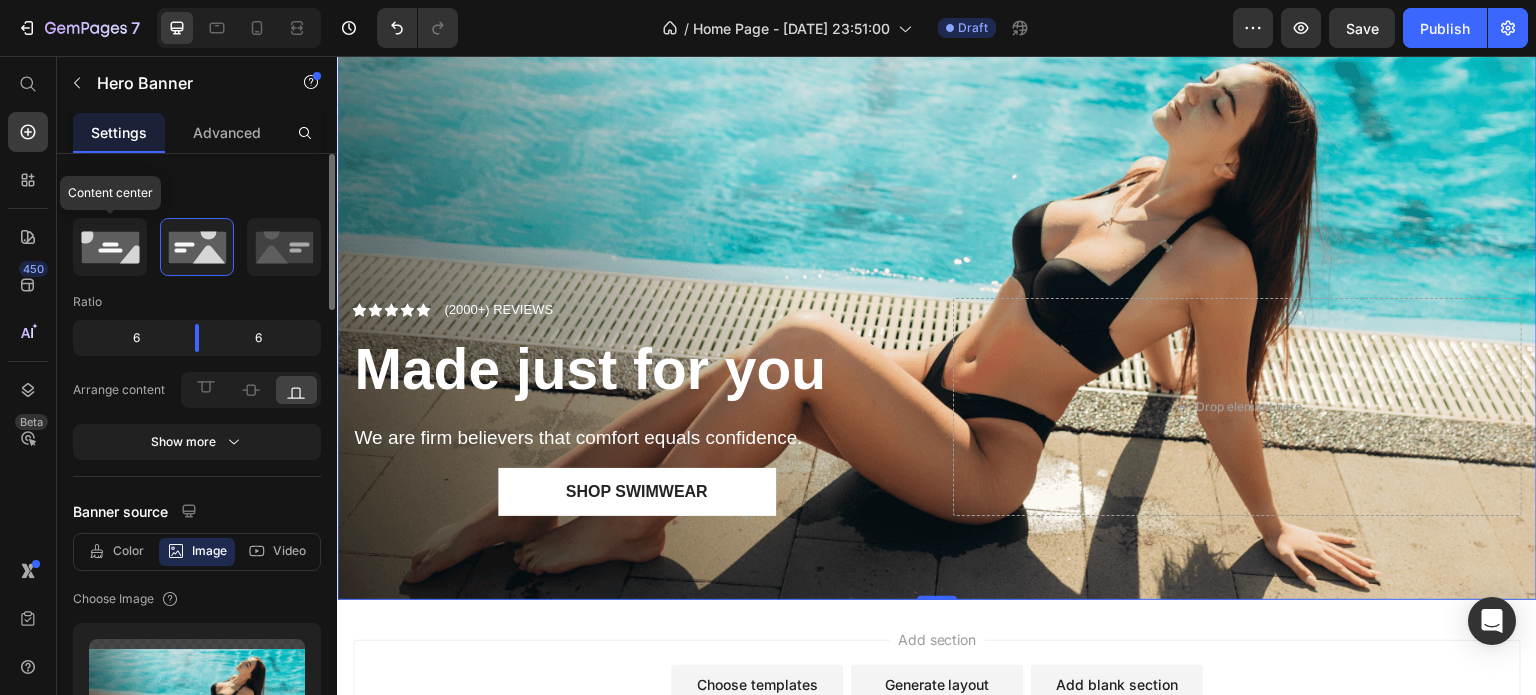 click 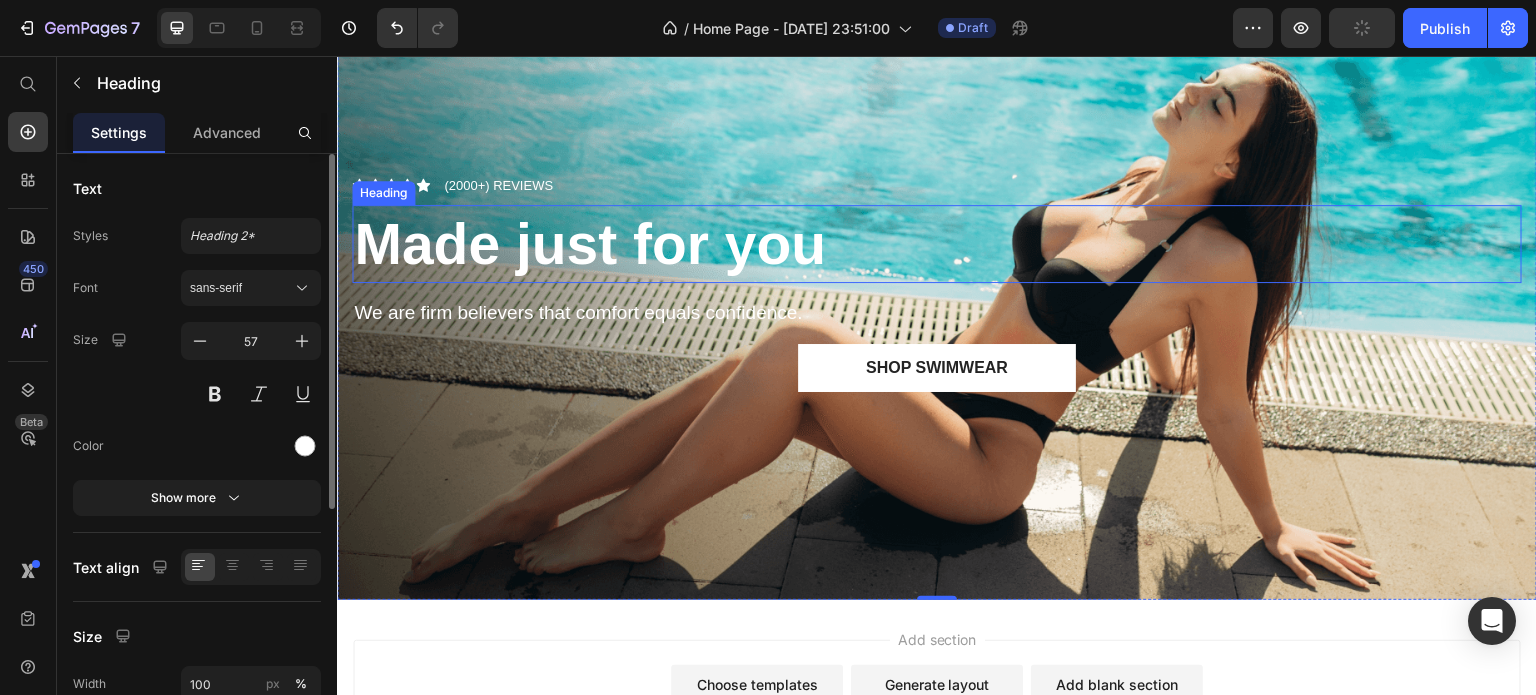 click on "Made just for you" at bounding box center [590, 244] 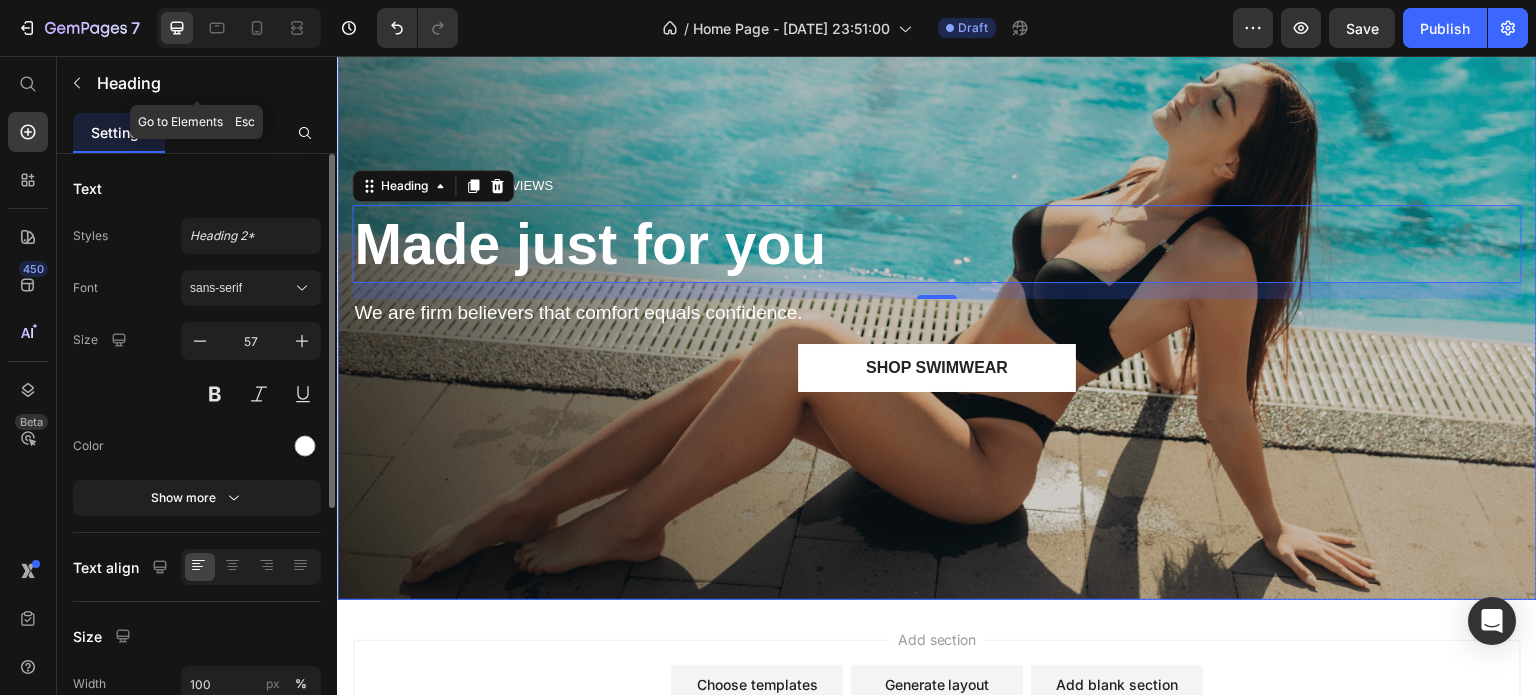 click at bounding box center (937, 308) 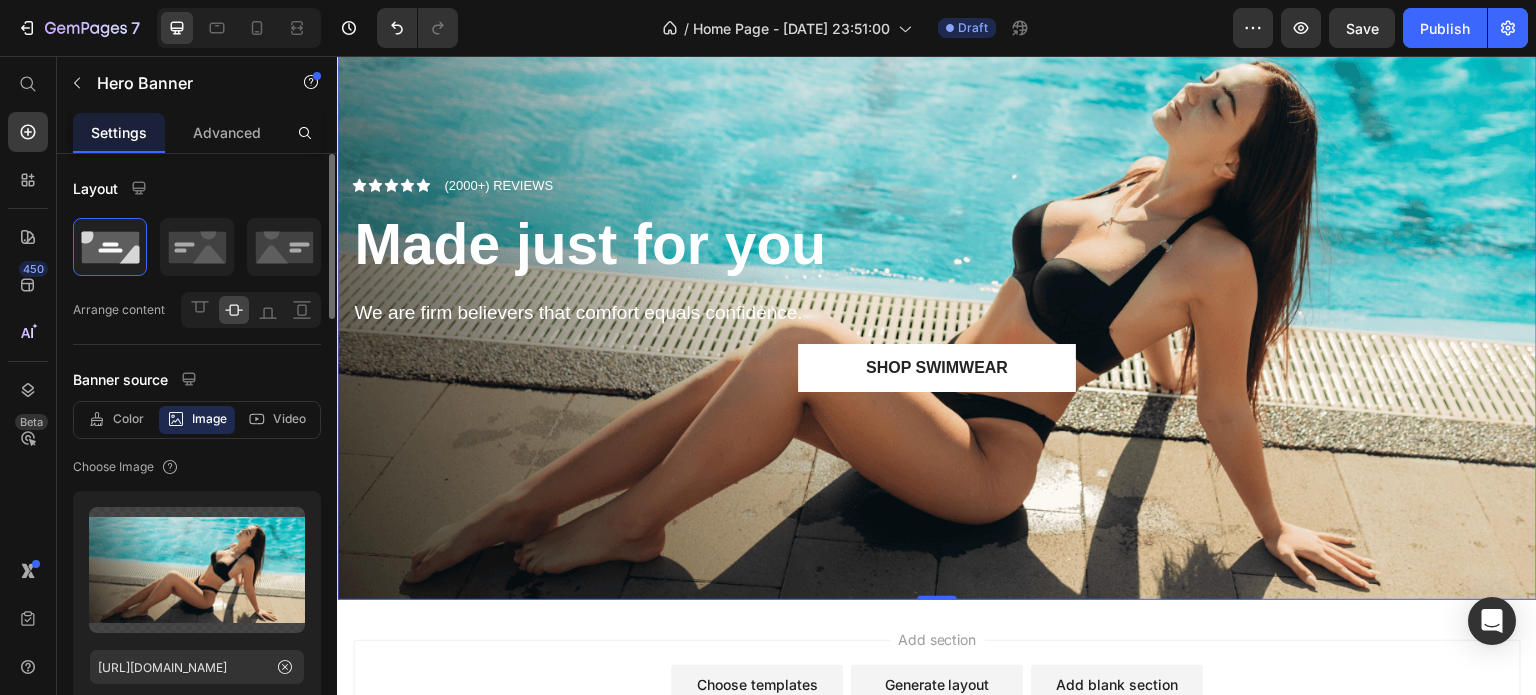 click 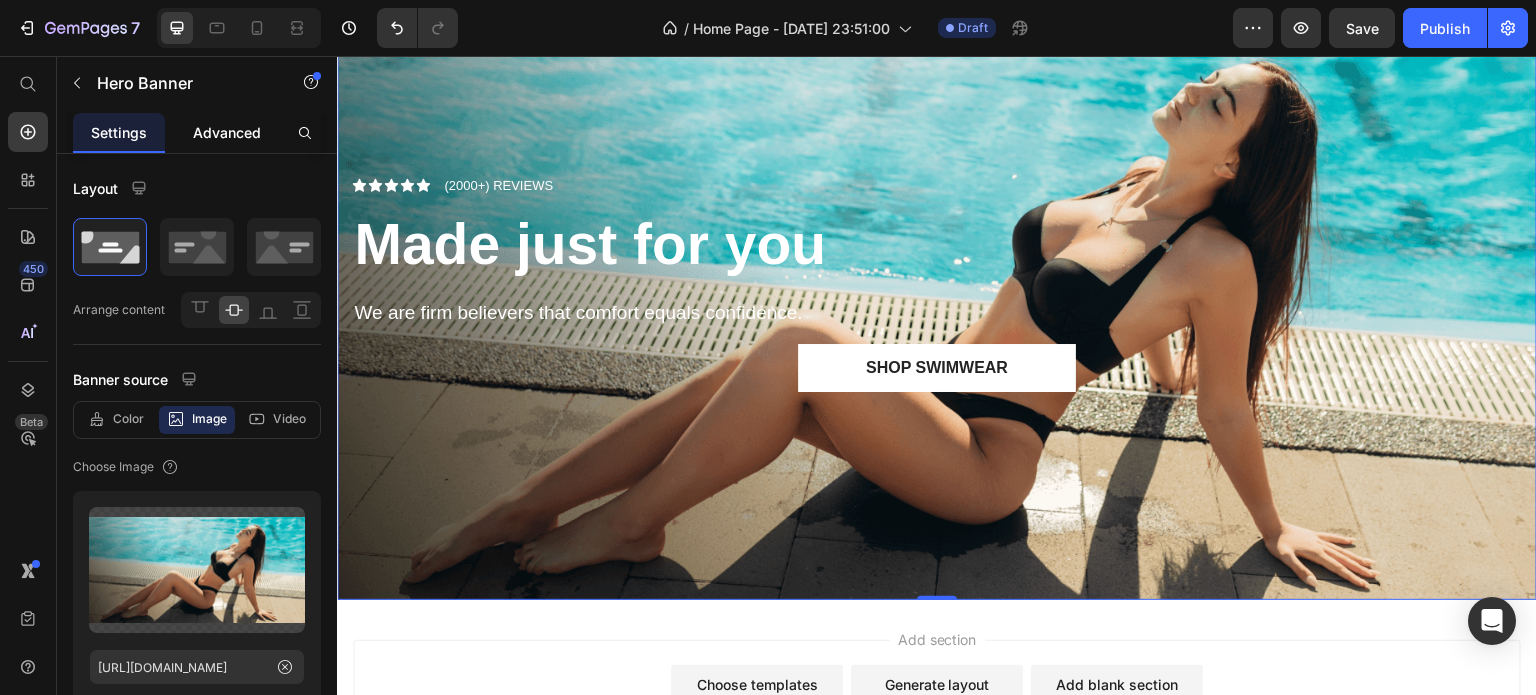 click on "Advanced" 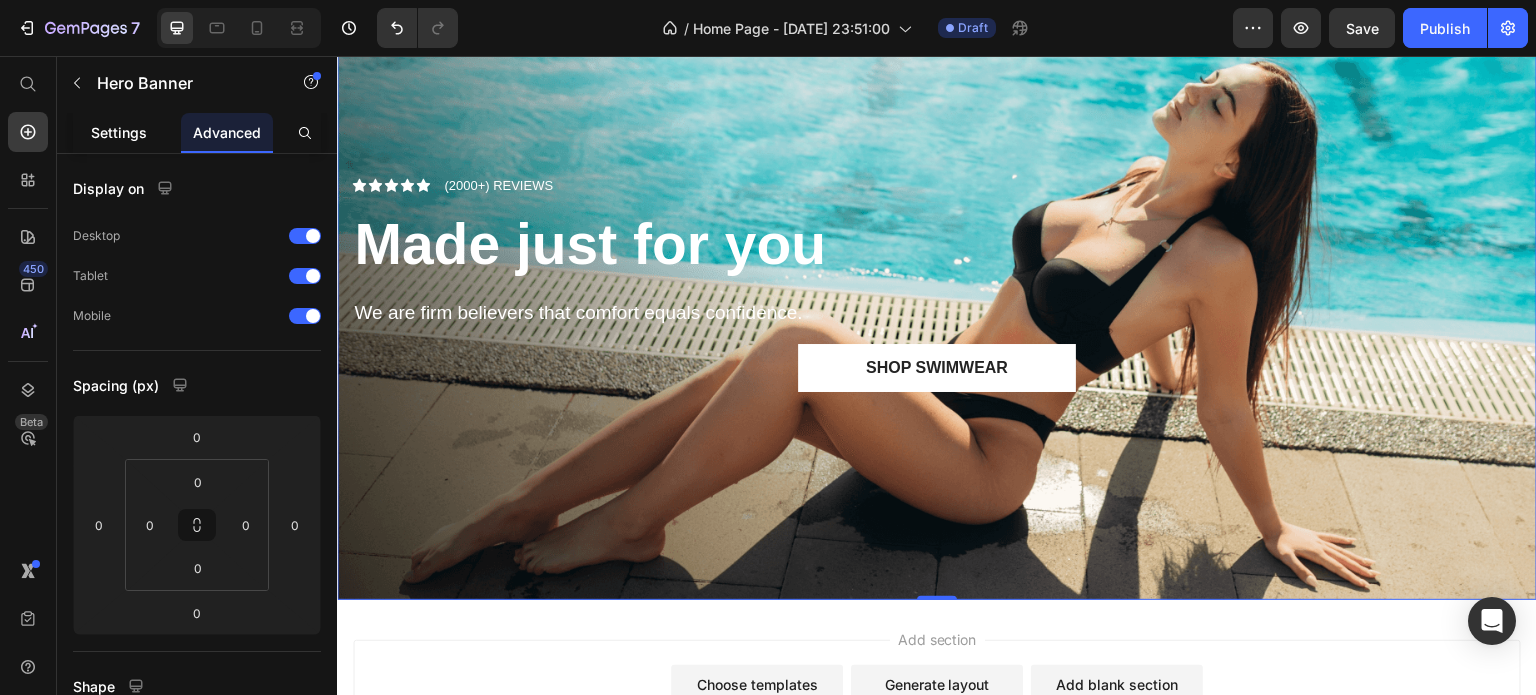 click on "Settings" at bounding box center [119, 132] 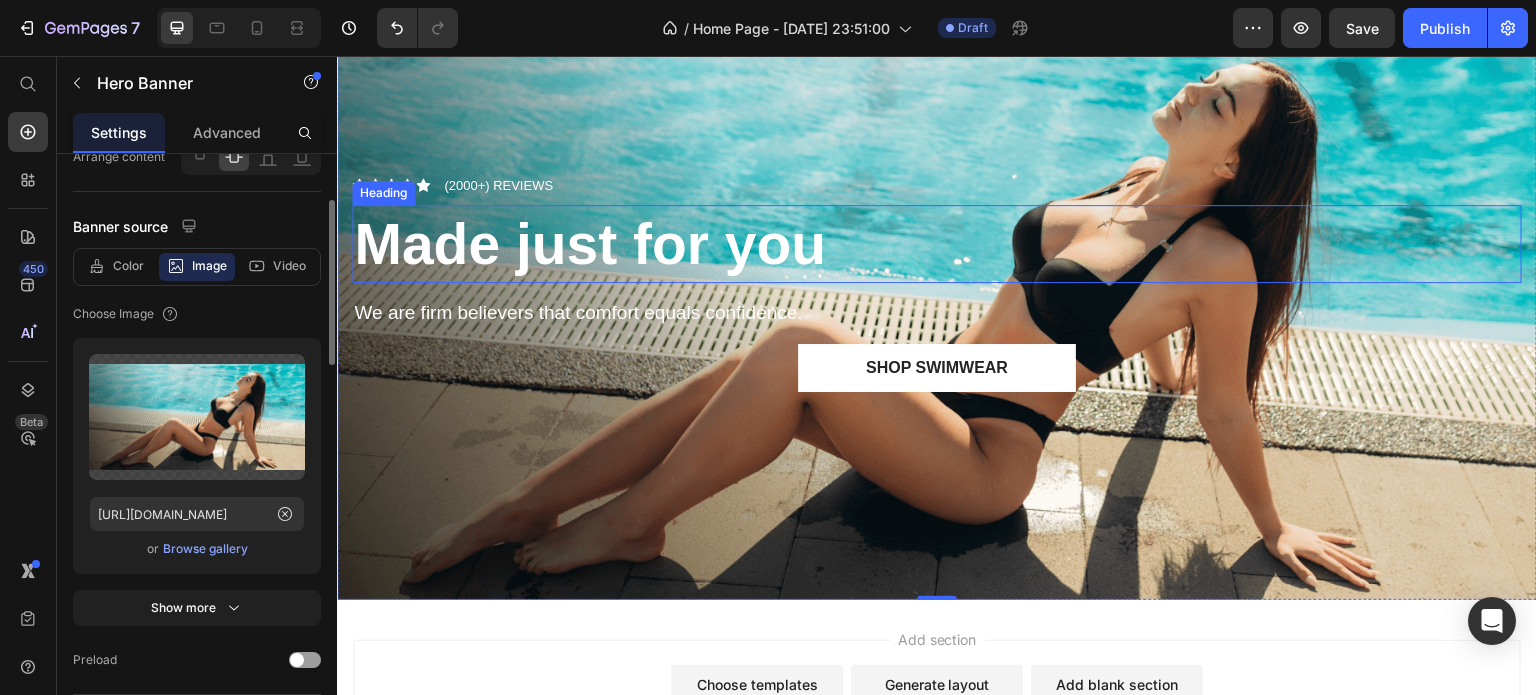 scroll, scrollTop: 152, scrollLeft: 0, axis: vertical 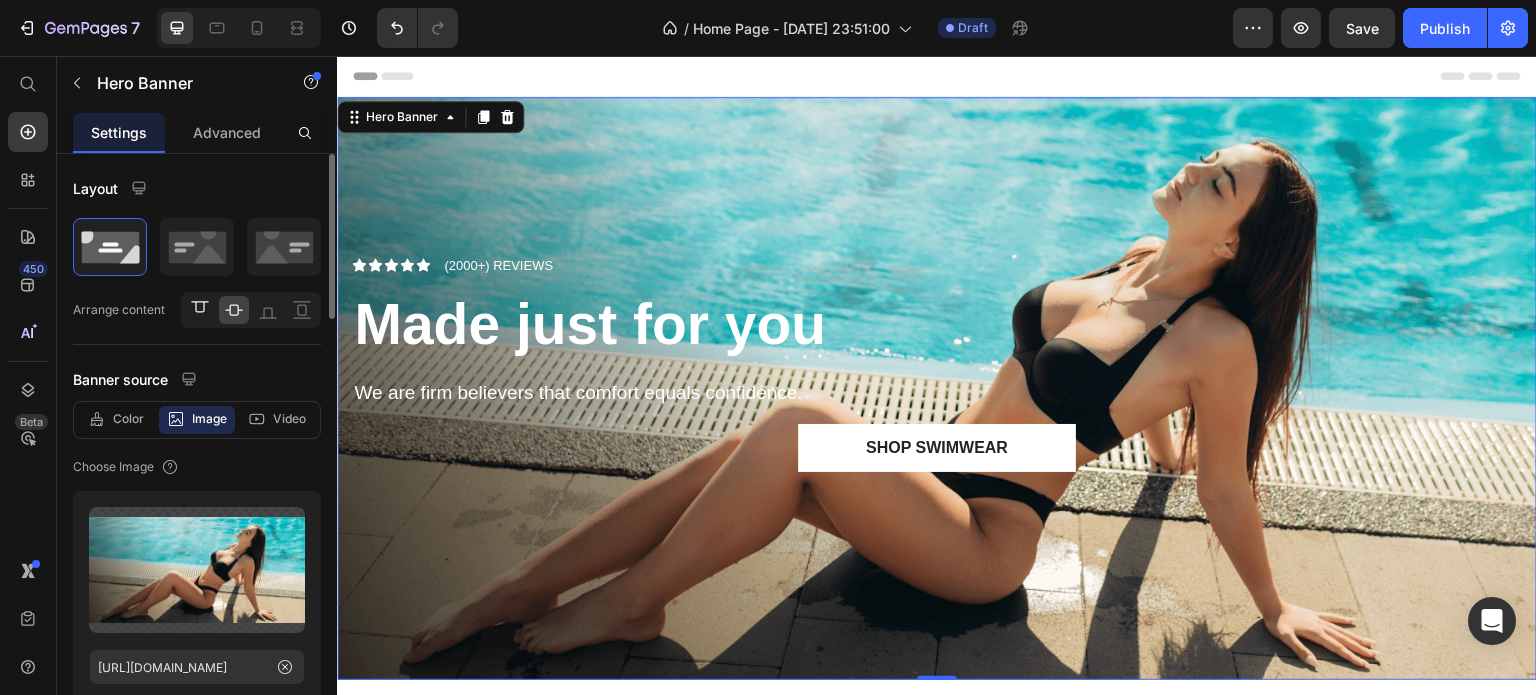 click 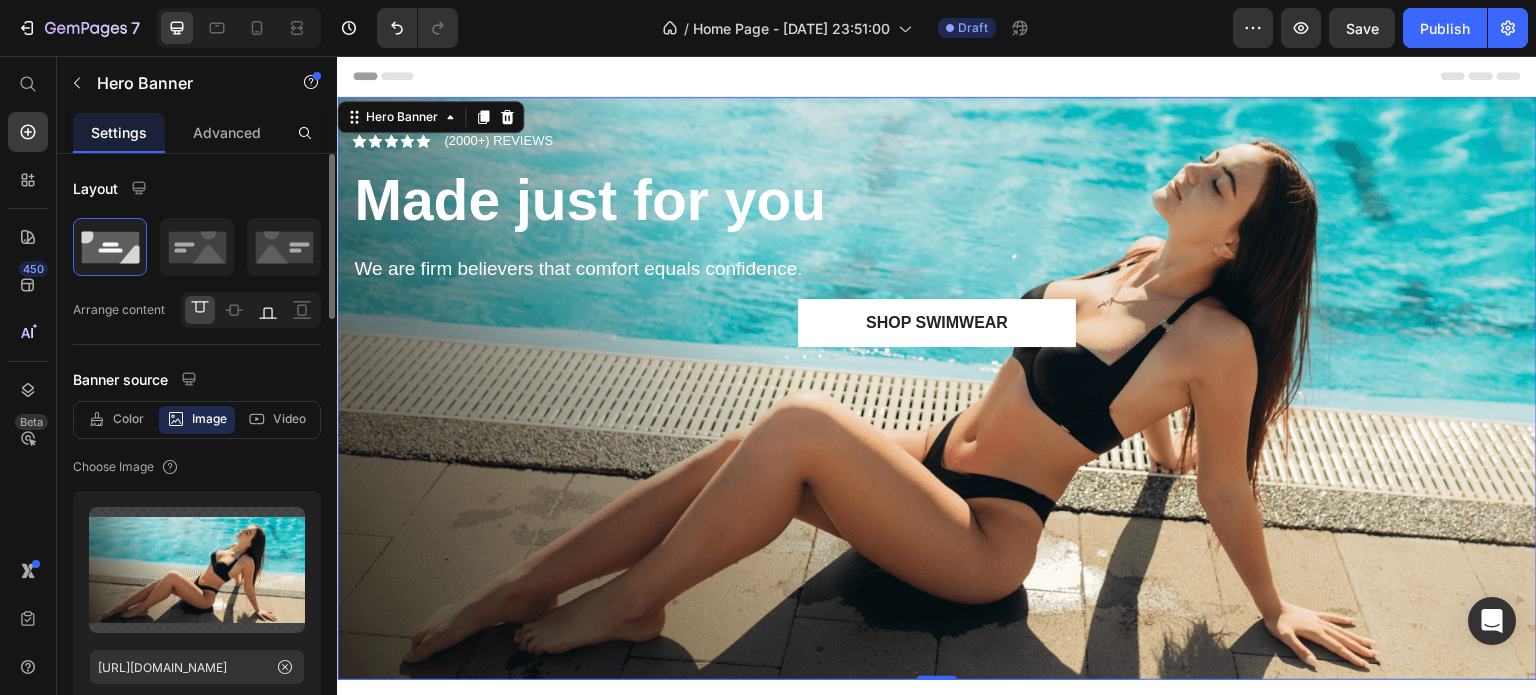 click 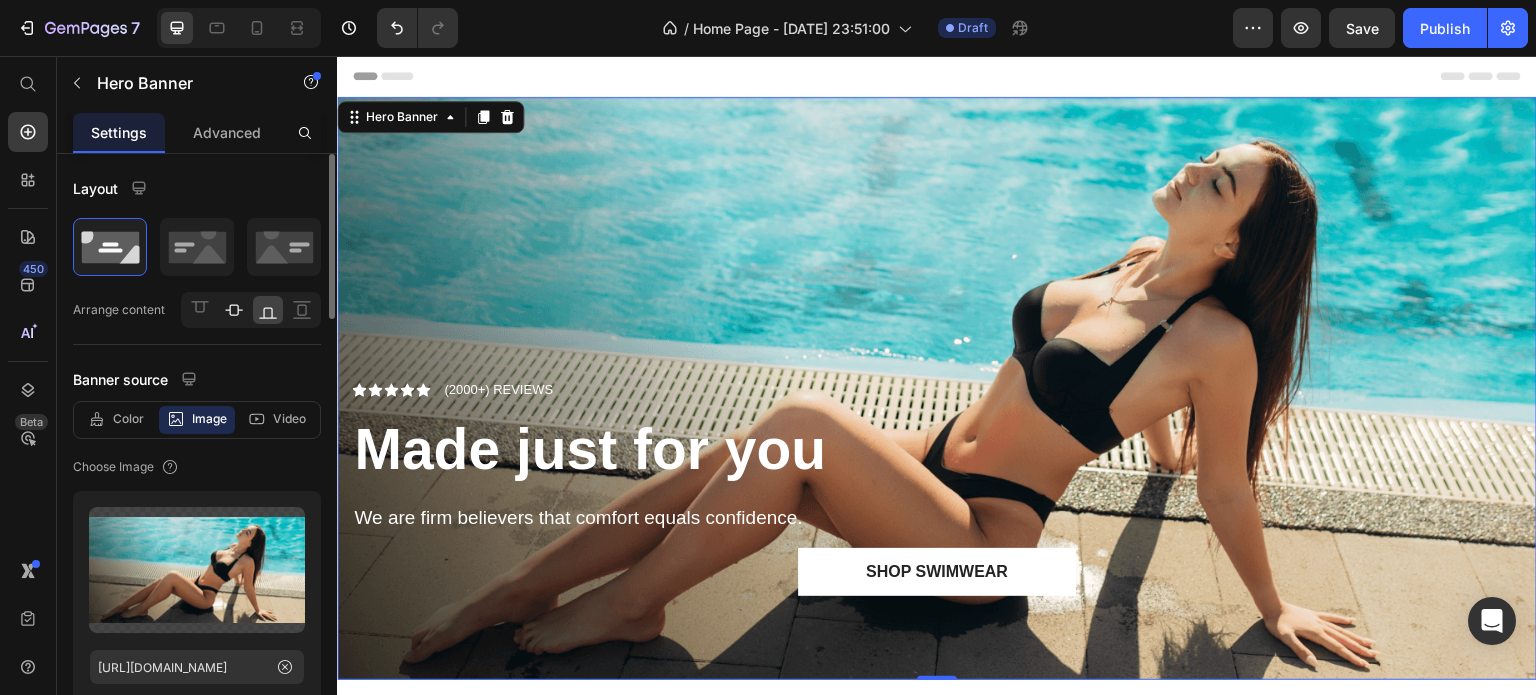 click 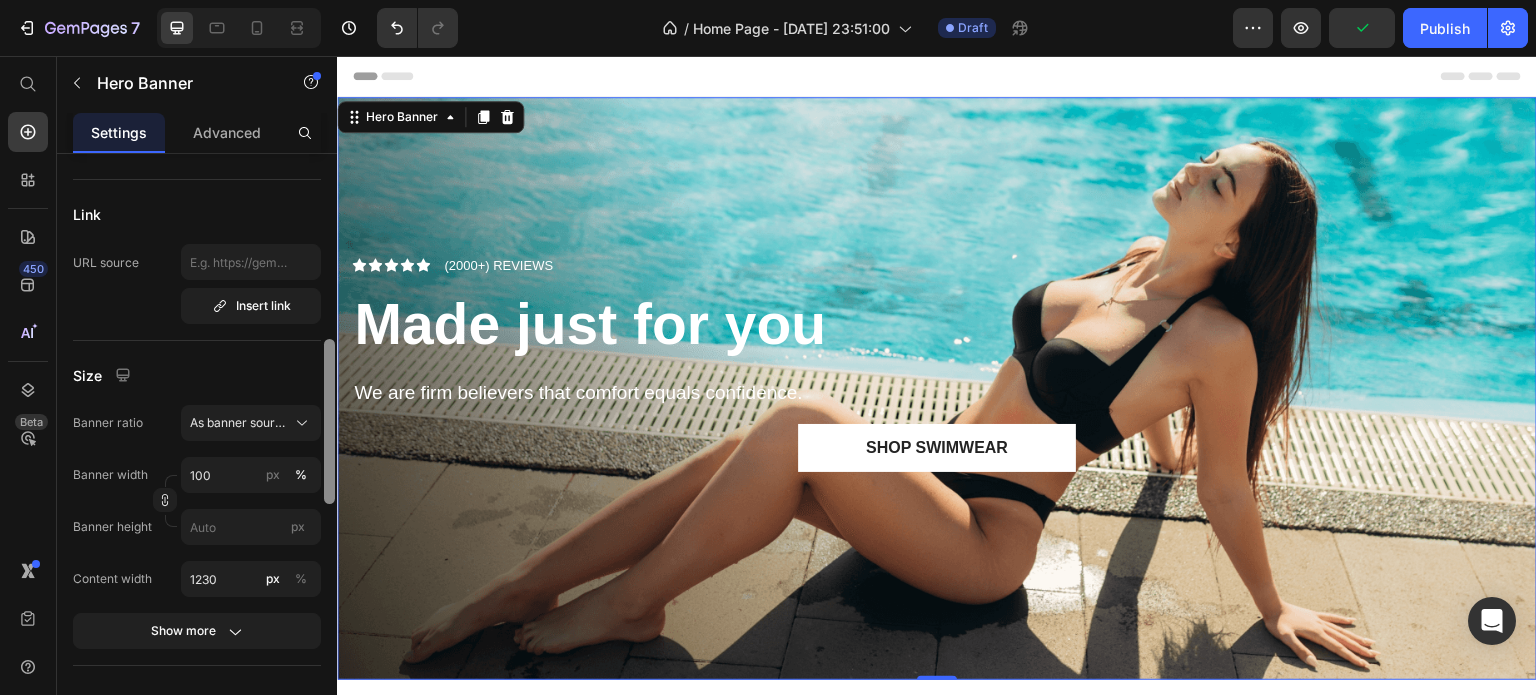 click at bounding box center [329, 453] 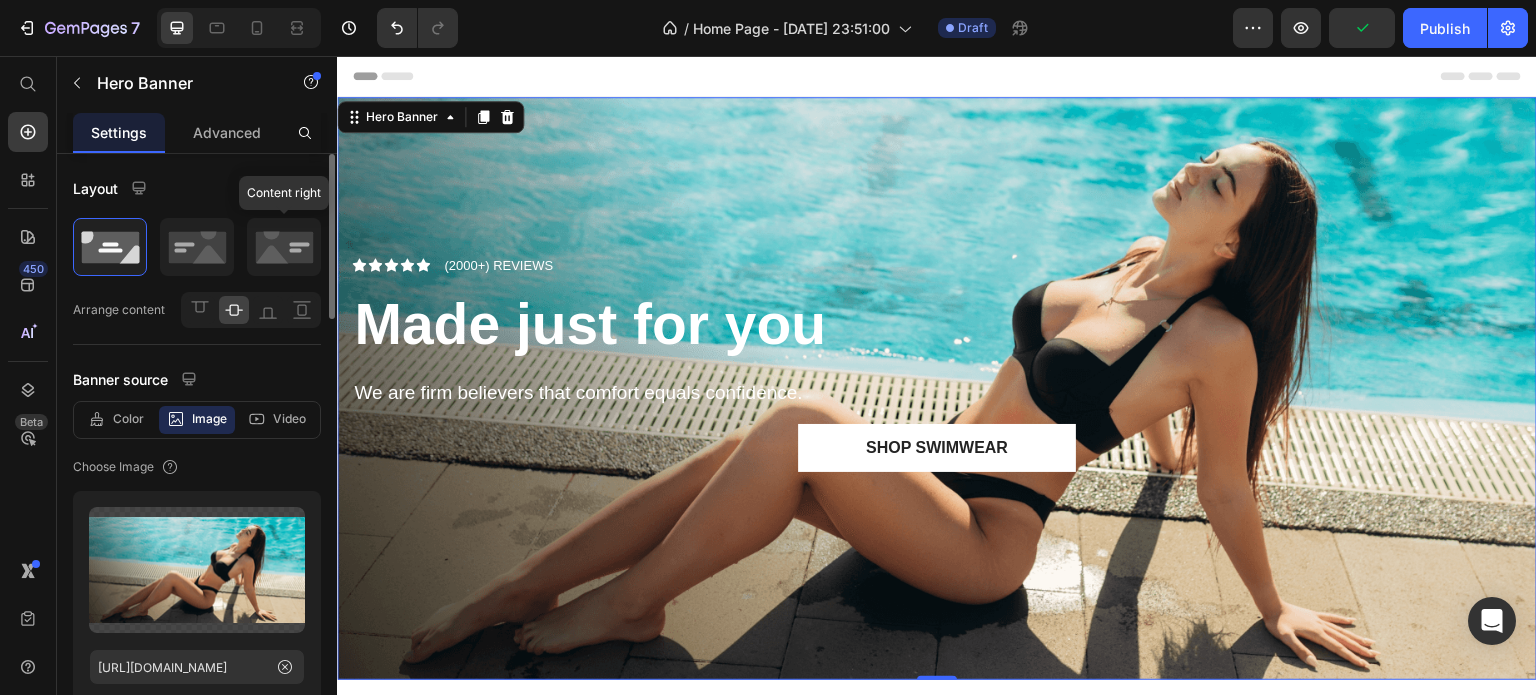 scroll, scrollTop: 3, scrollLeft: 0, axis: vertical 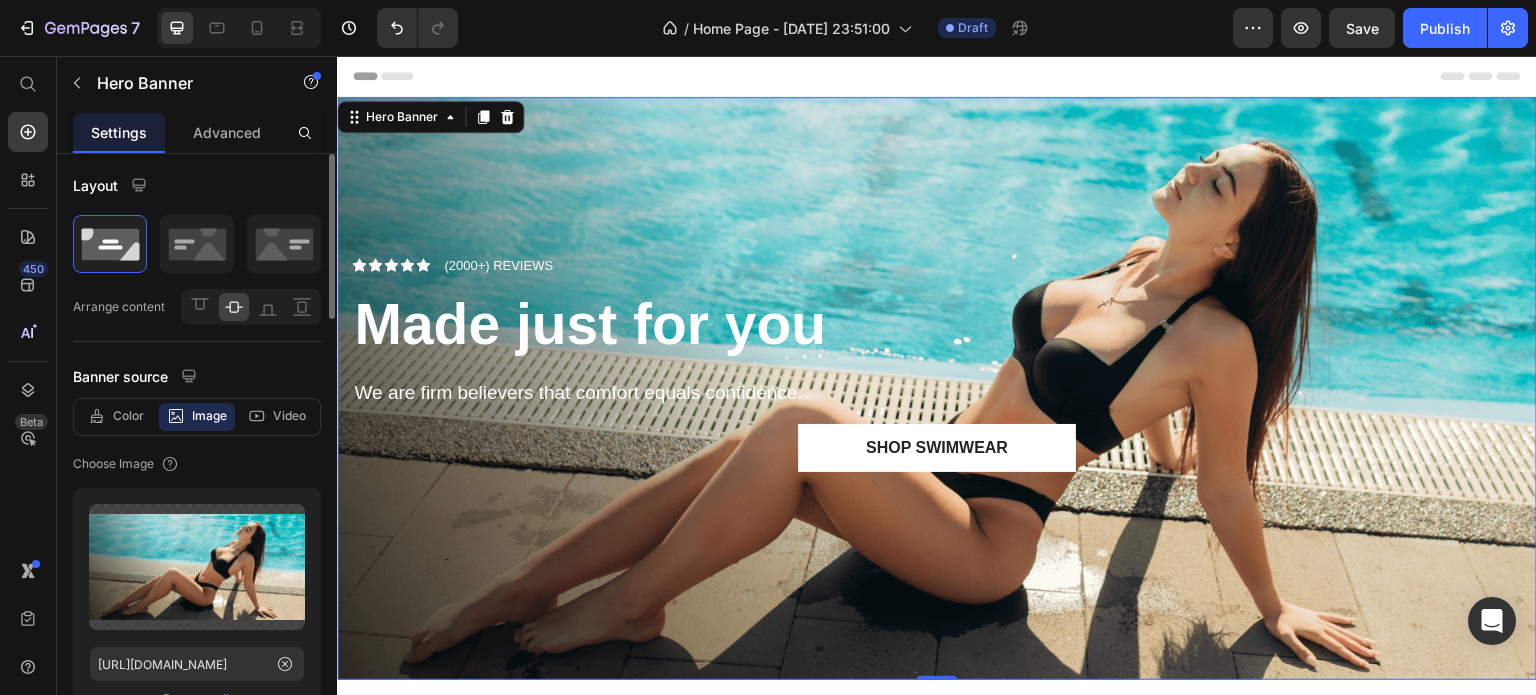 click 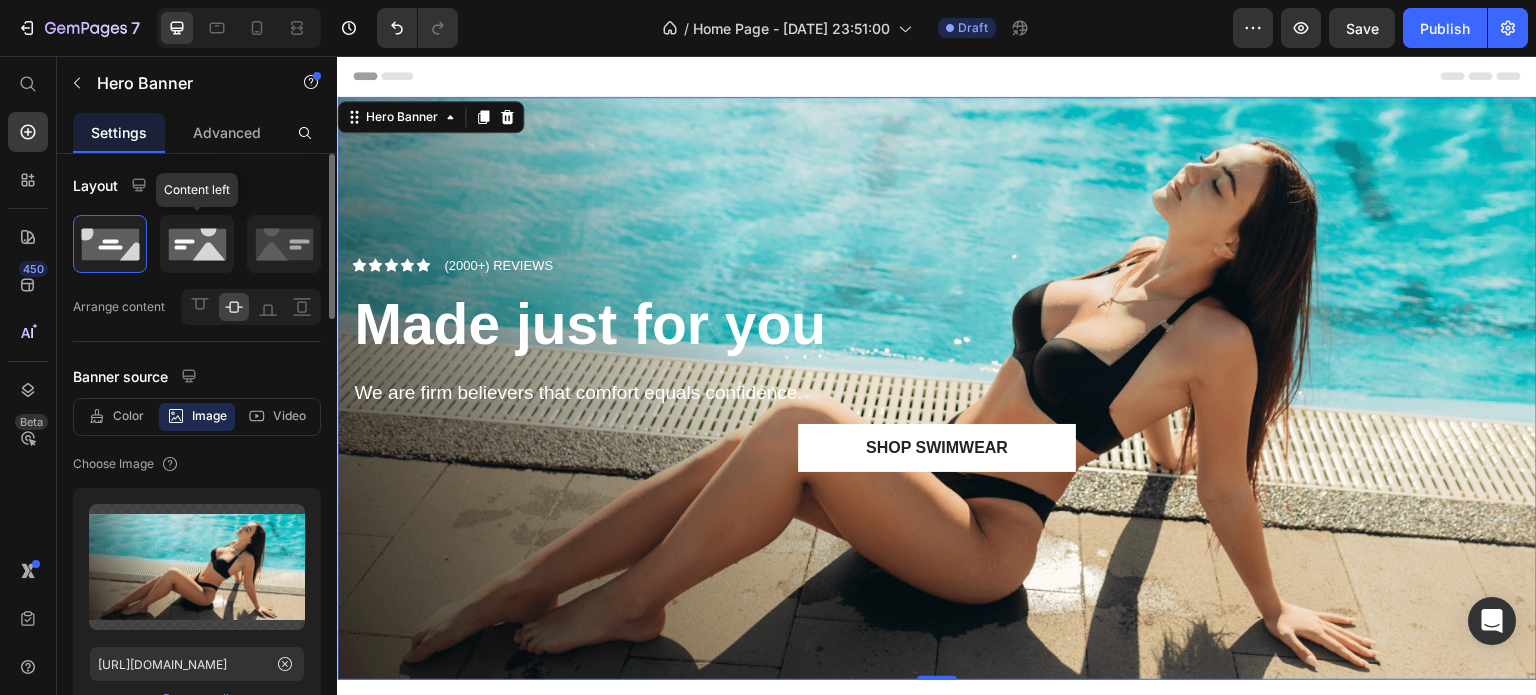 click 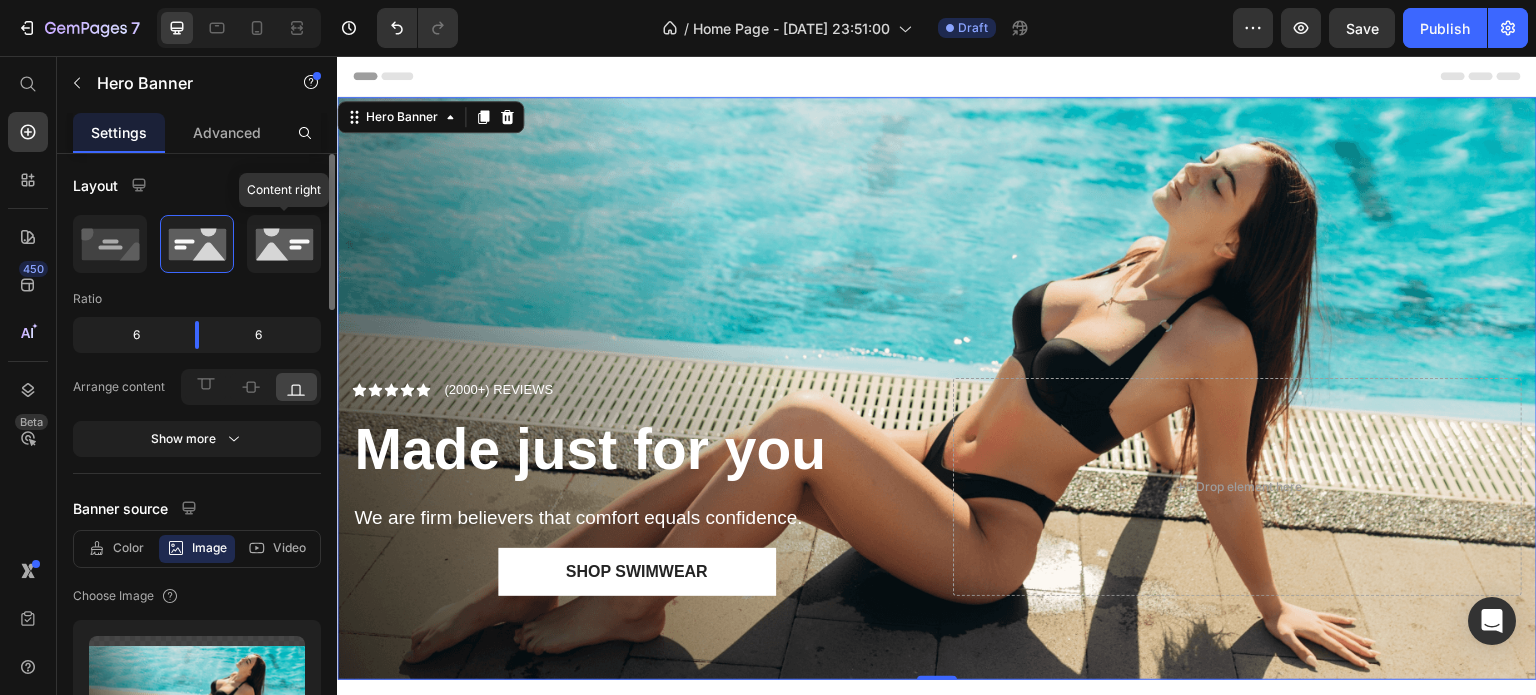 click 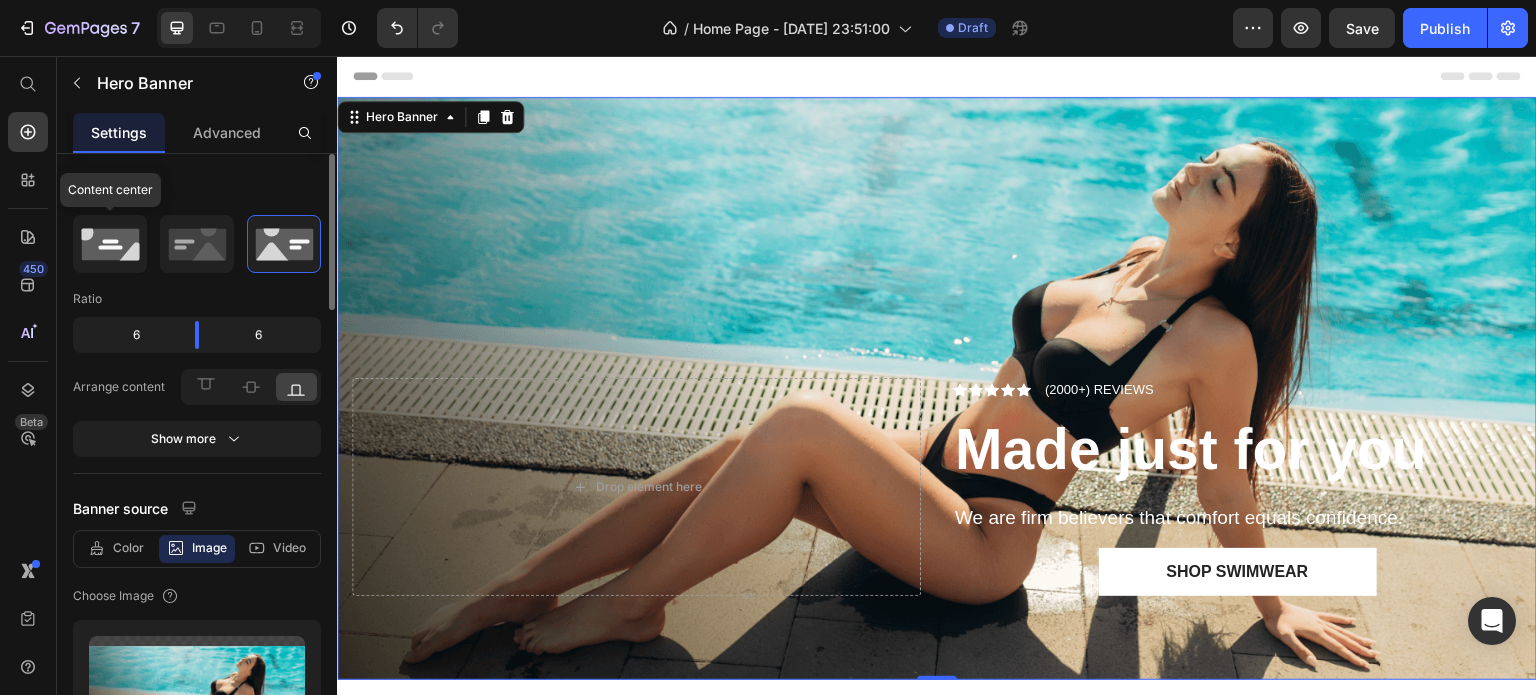 click 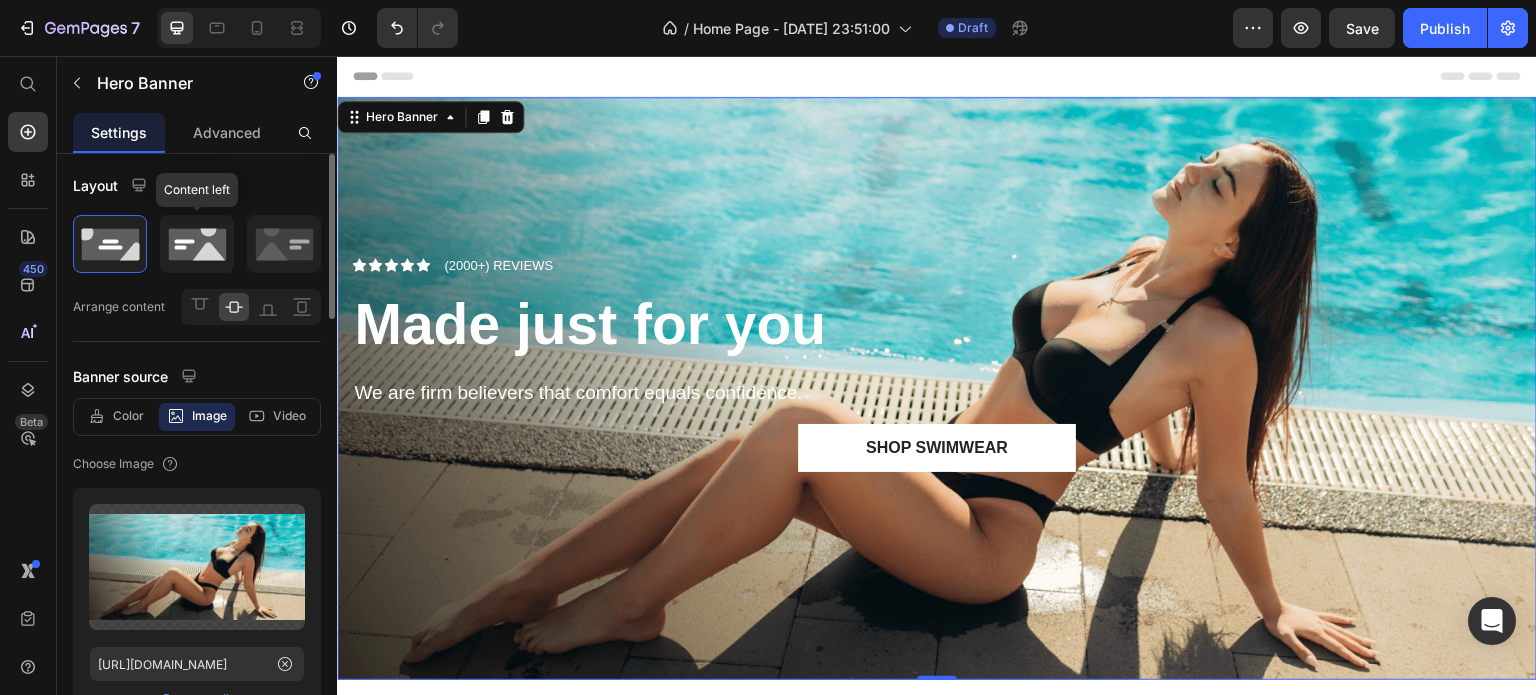 click 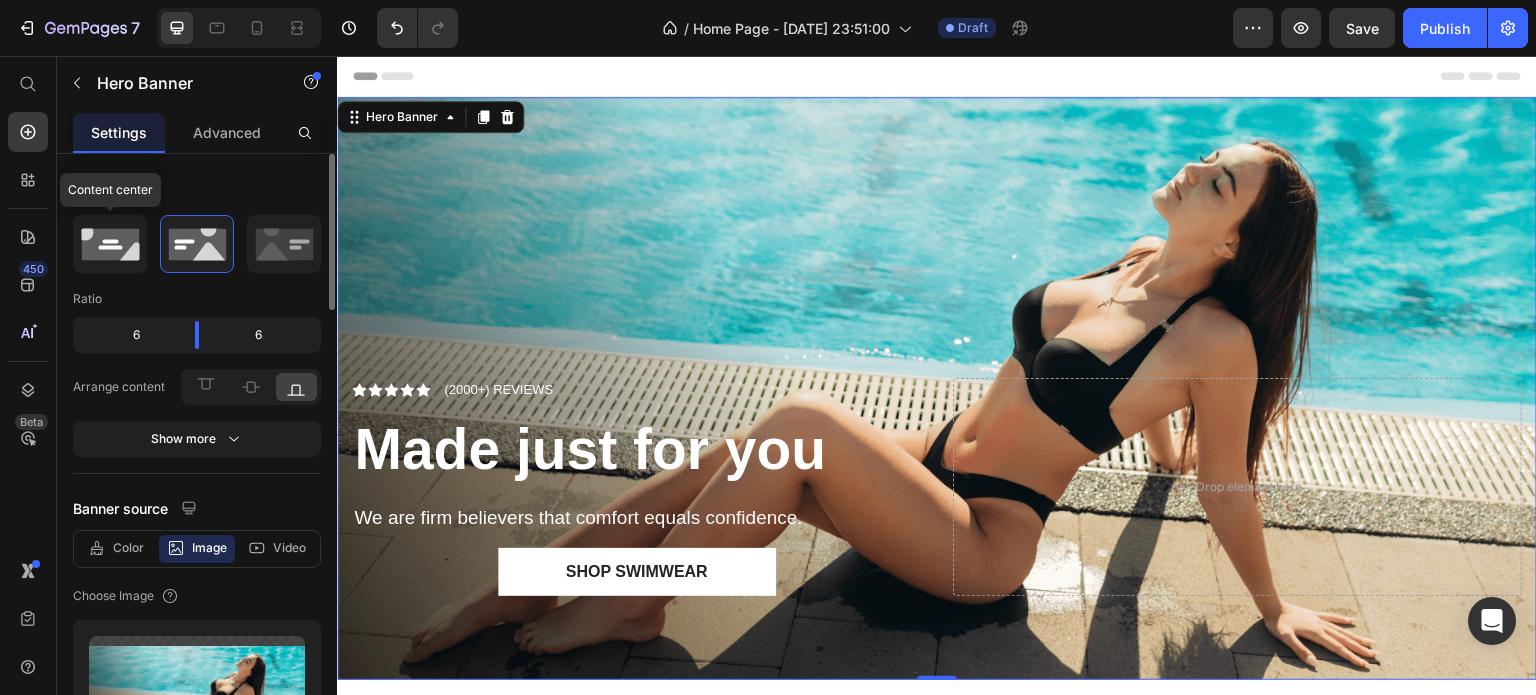 click 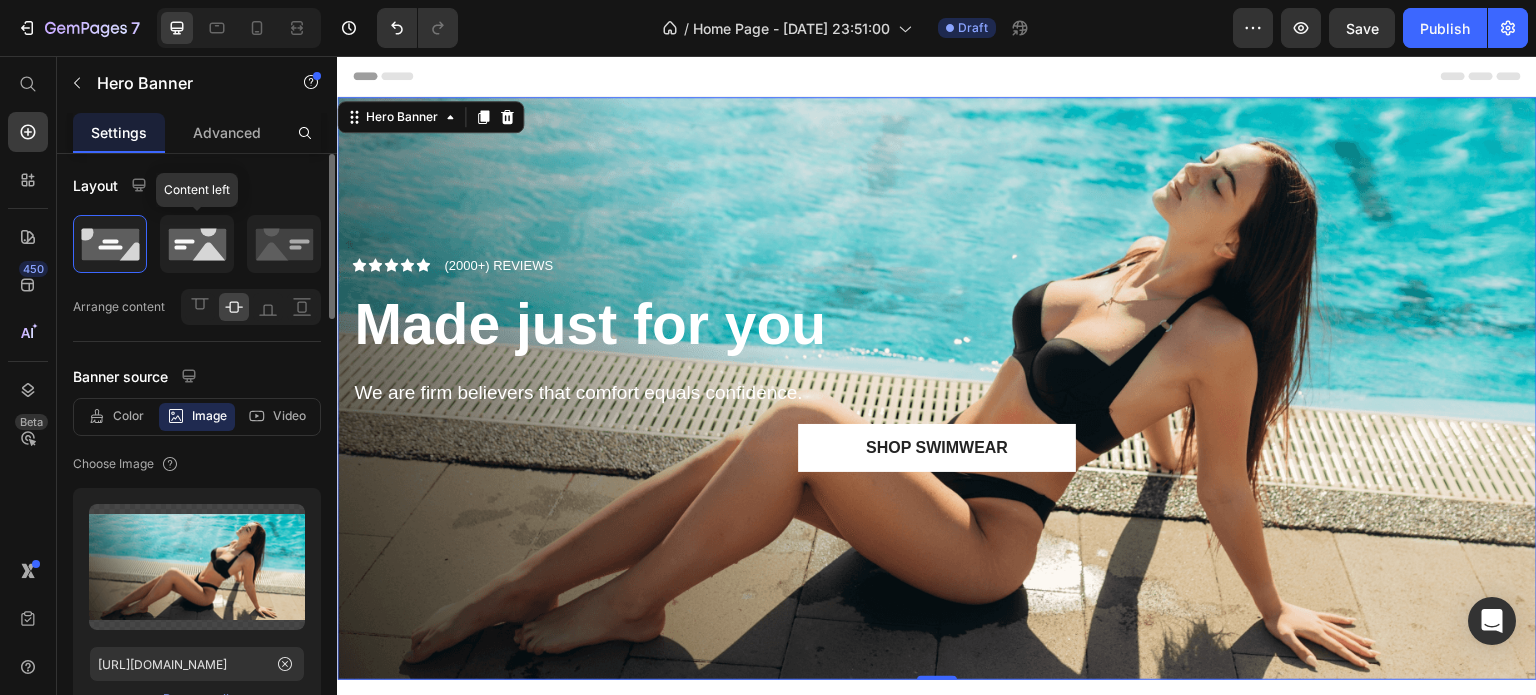 click 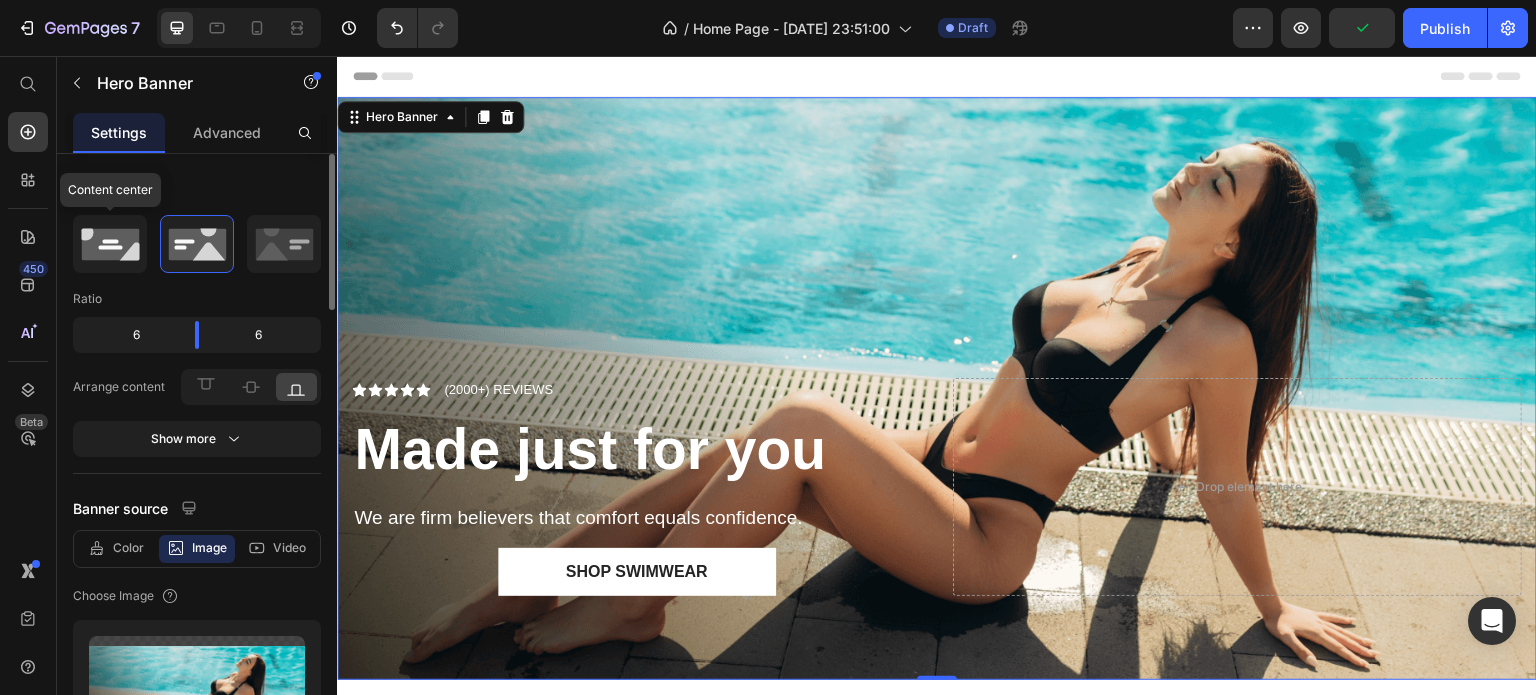 click 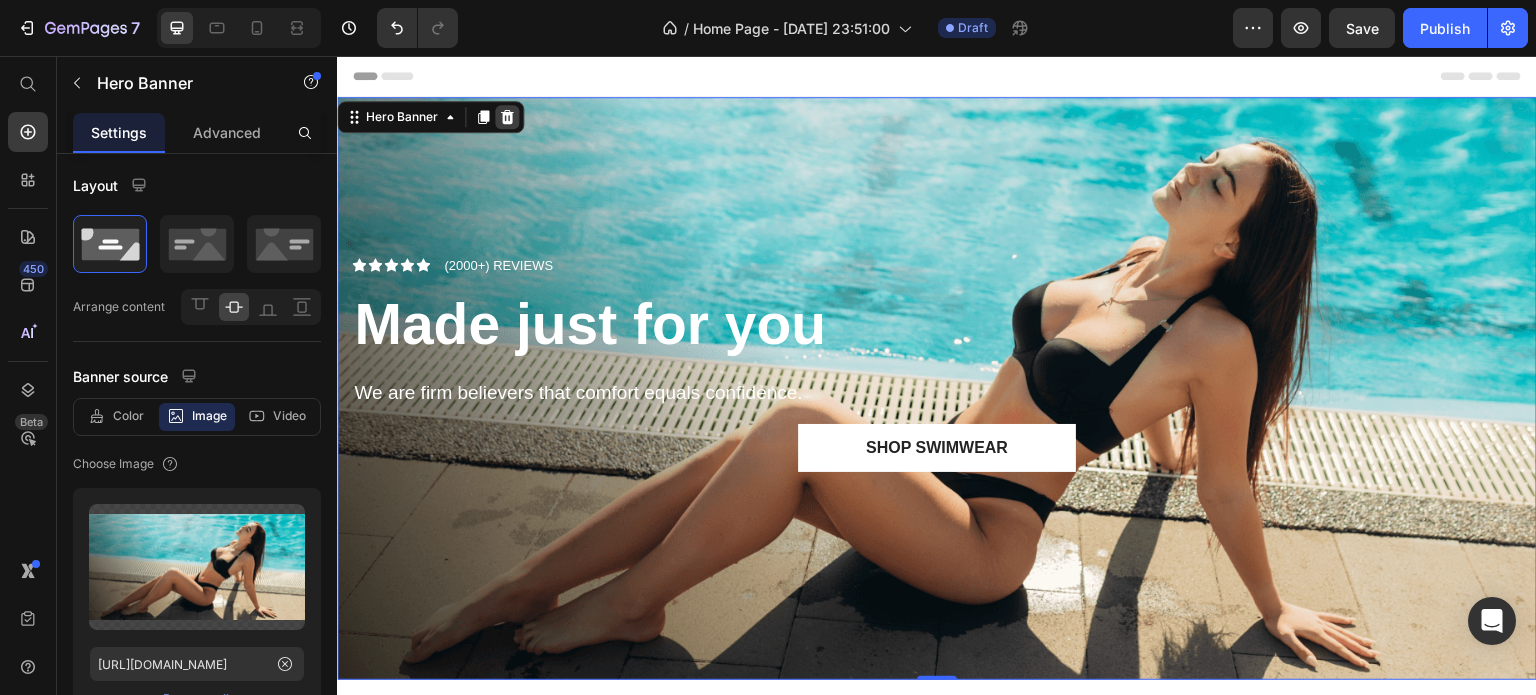 click 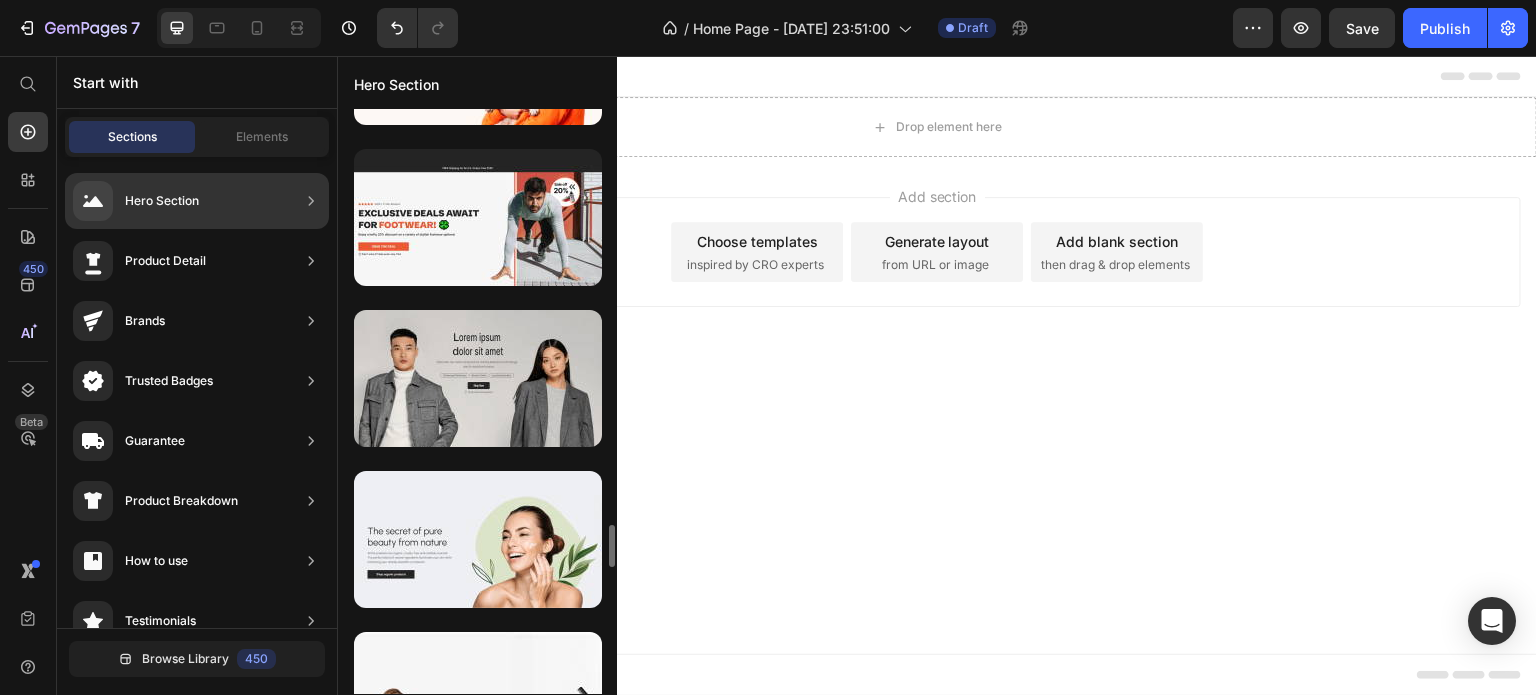 scroll, scrollTop: 5349, scrollLeft: 0, axis: vertical 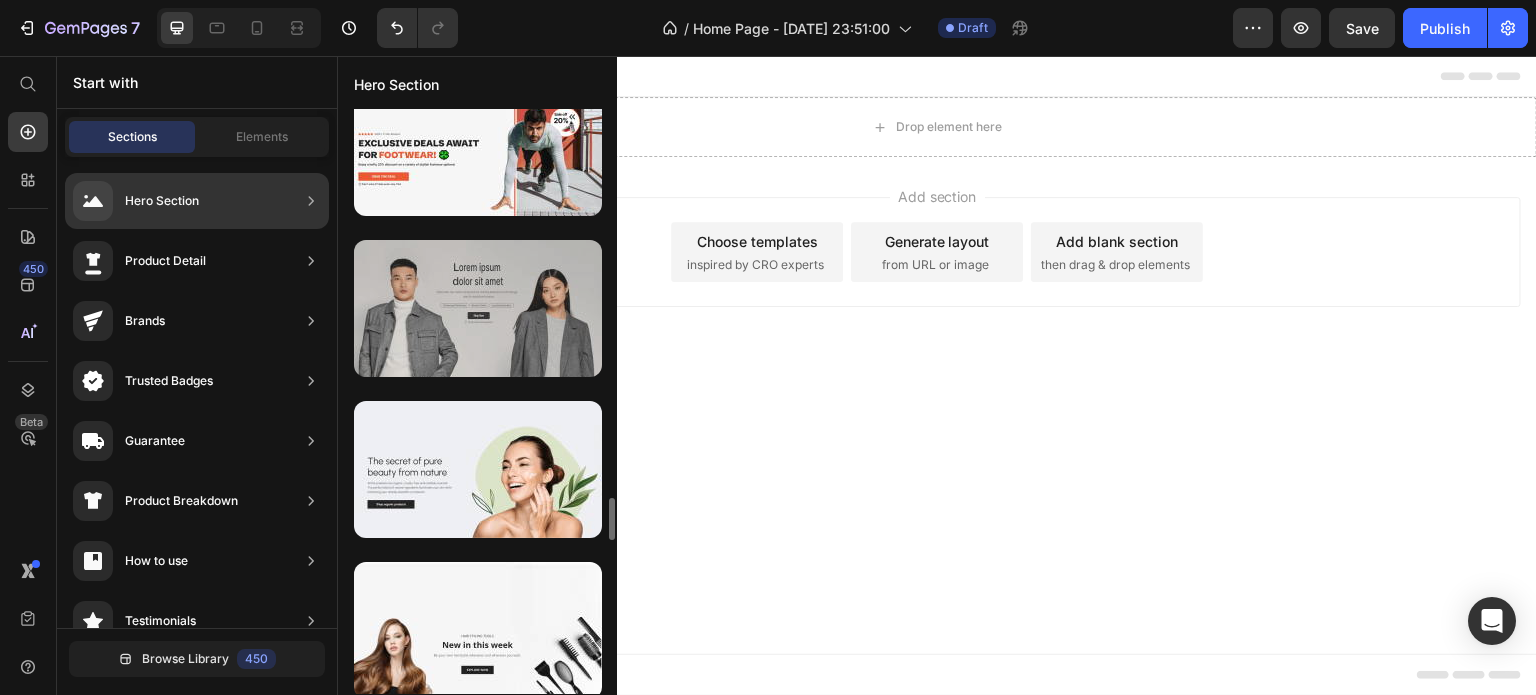 click at bounding box center [478, 308] 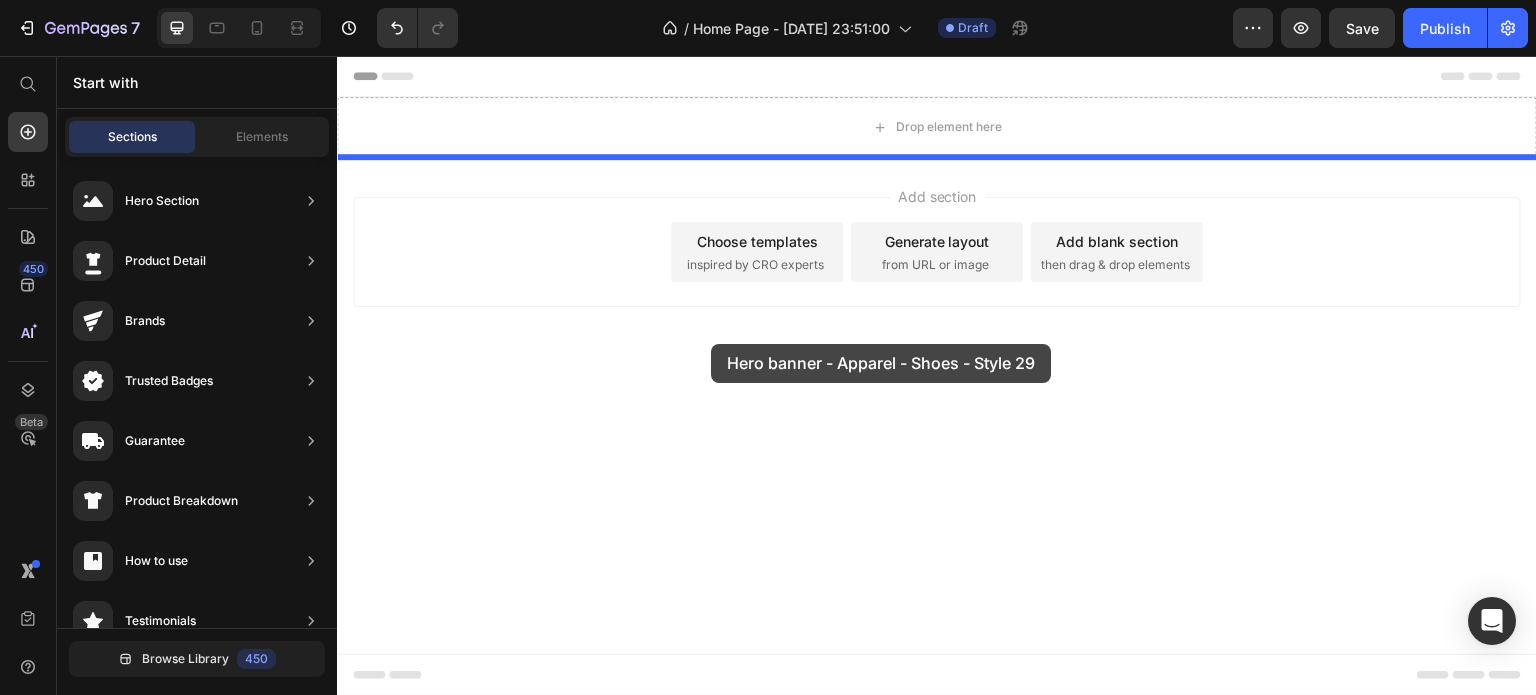 drag, startPoint x: 921, startPoint y: 386, endPoint x: 711, endPoint y: 344, distance: 214.15881 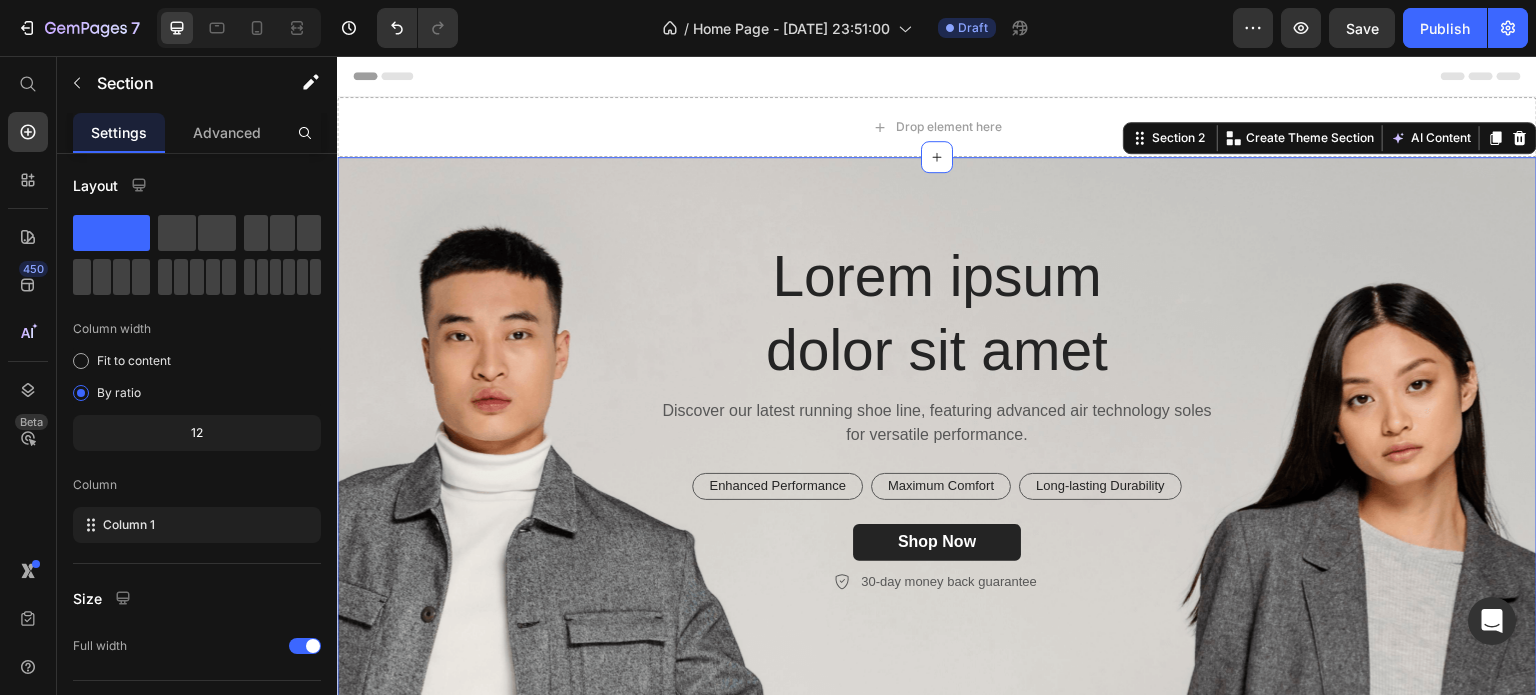 scroll, scrollTop: 0, scrollLeft: 0, axis: both 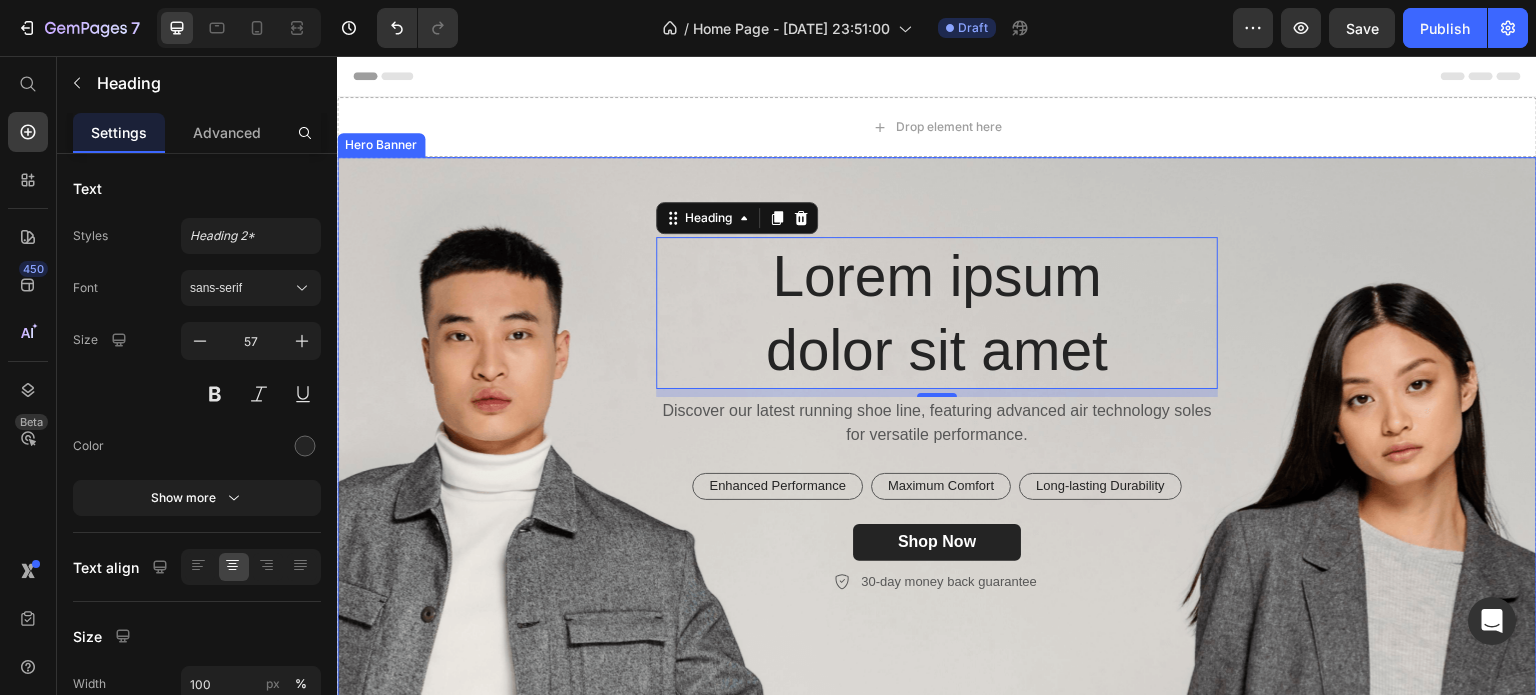 click on "Lorem ipsum  dolor sit amet Heading   8 Discover our latest running shoe line, featuring advanced air technology soles for versatile performance. Text Block Enhanced Performance Text Block Row Maximum Comfort Text Block Row Long-lasting Durability Text Block Row Row Shop Now Button
30-day money back guarantee Item List Row" at bounding box center (937, 415) 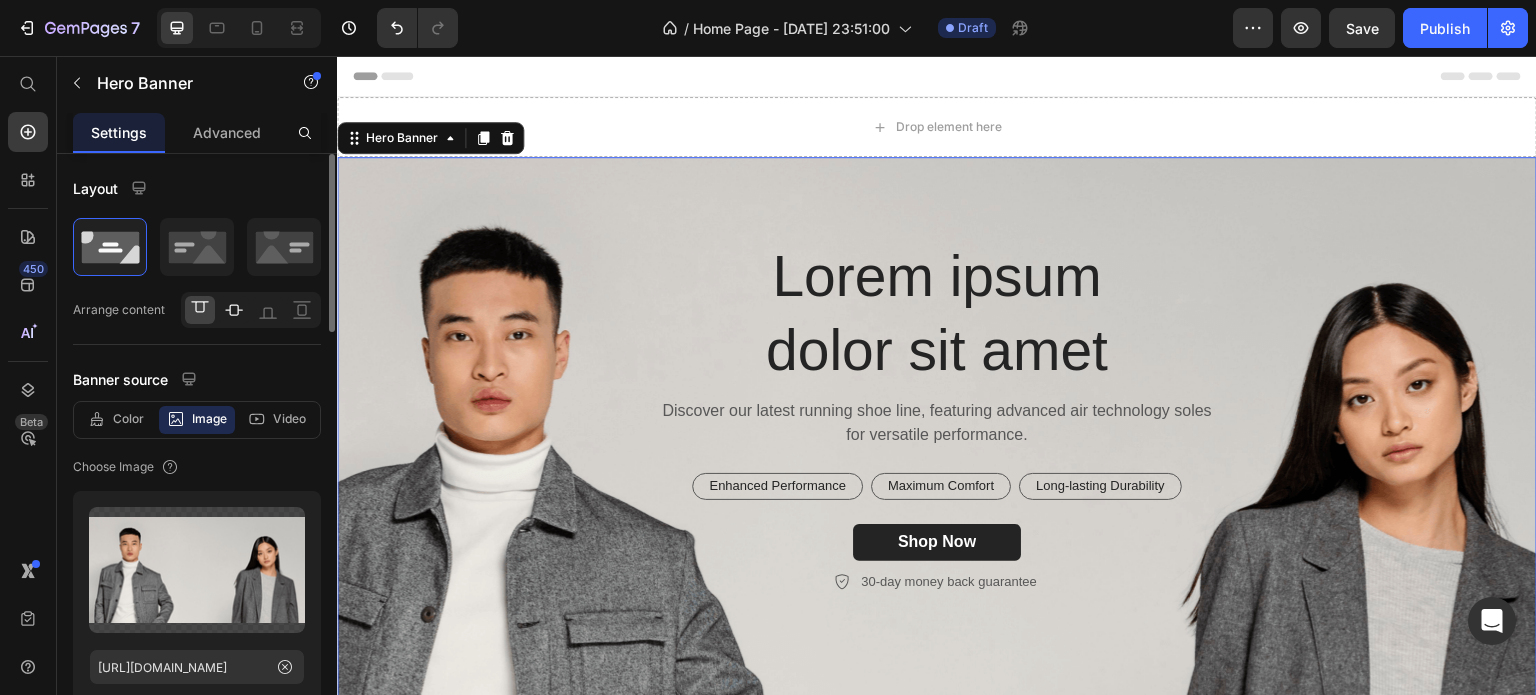 click 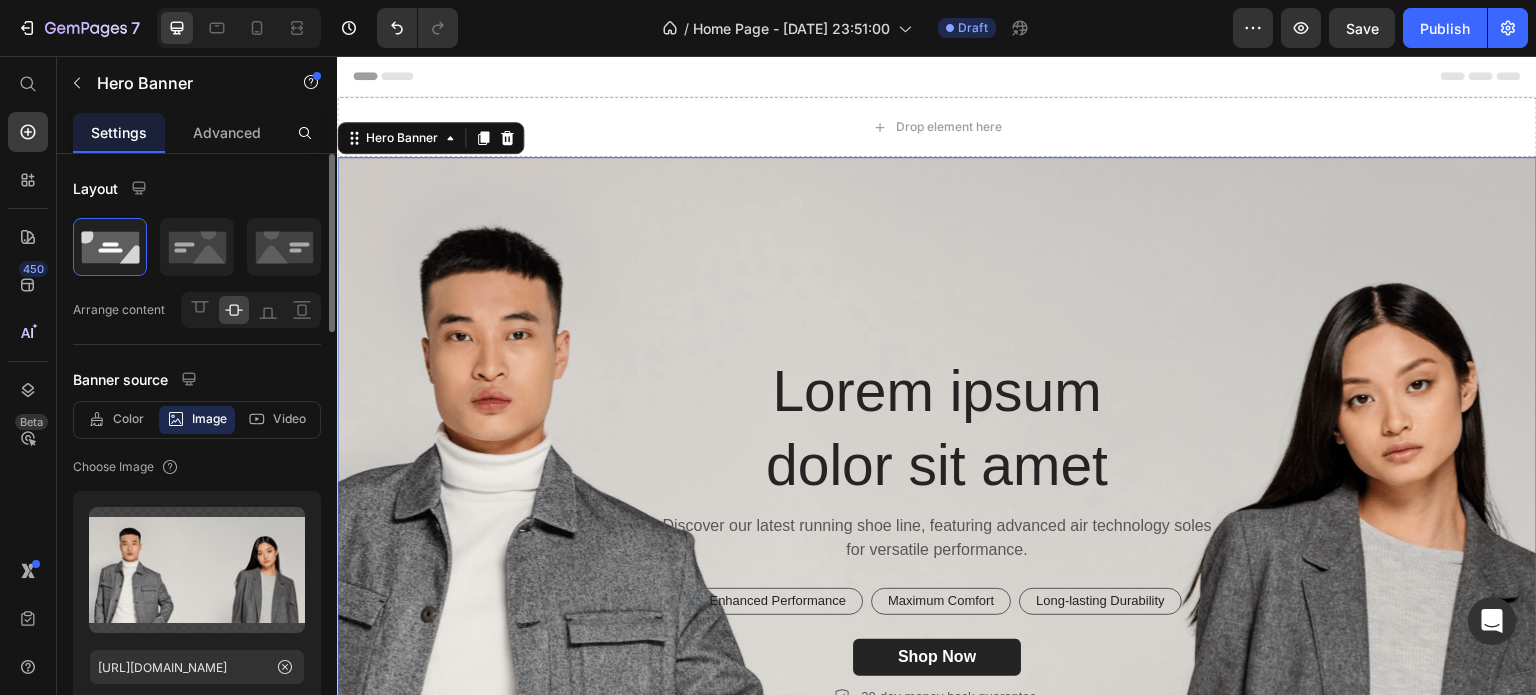 click 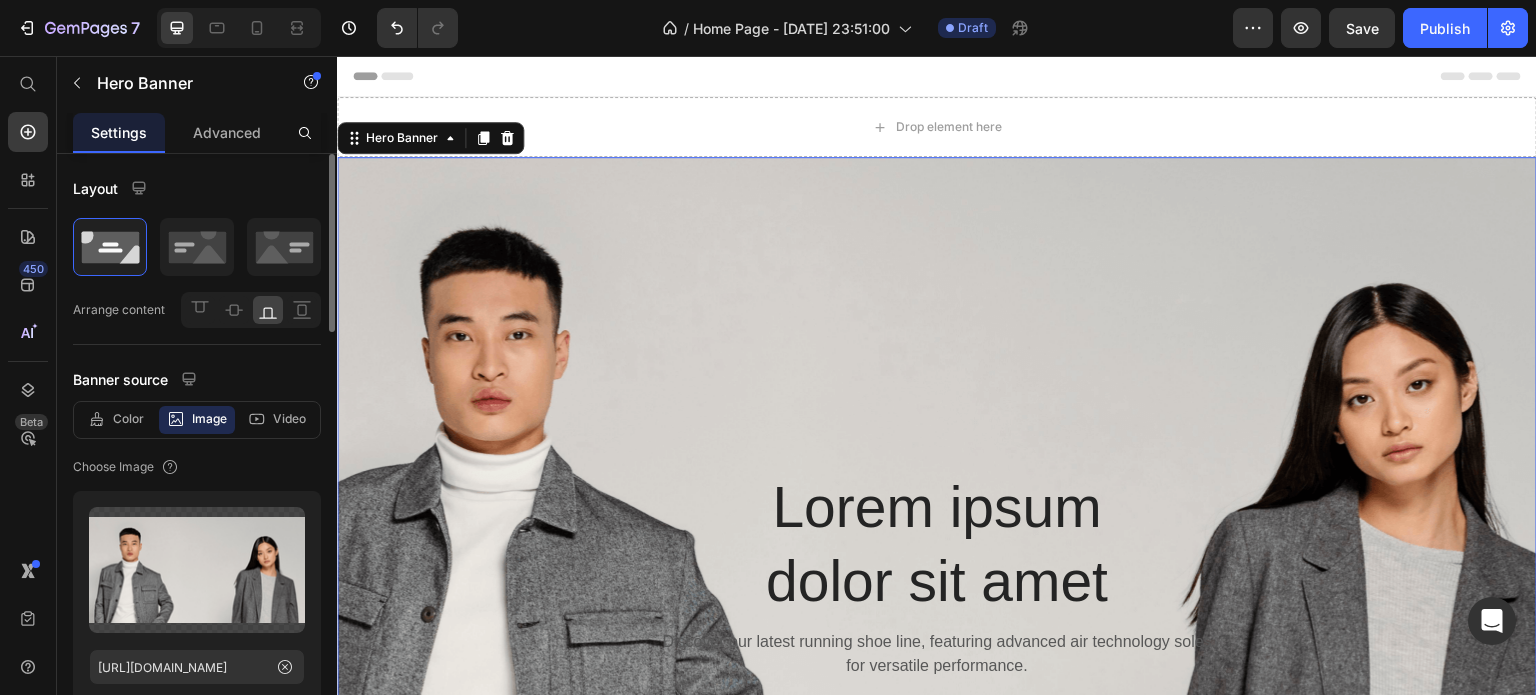 click 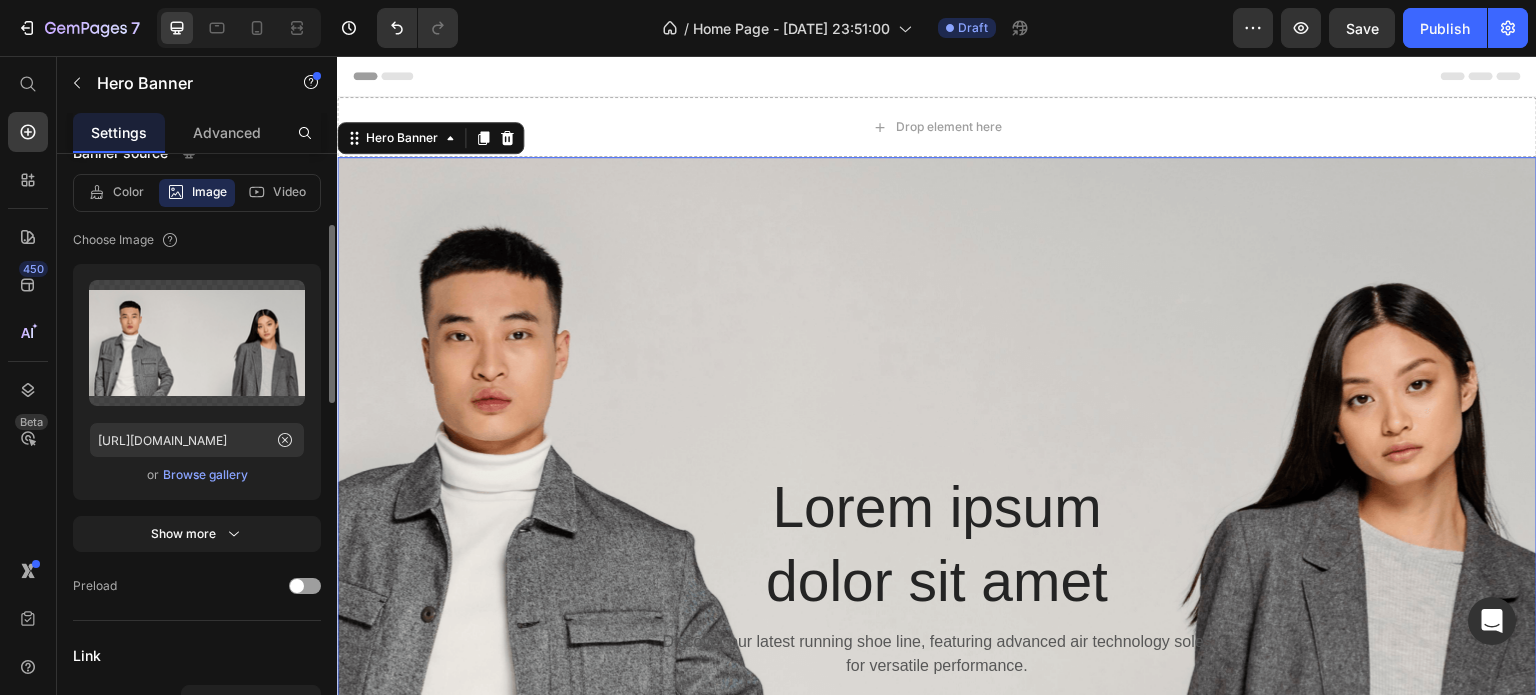 scroll, scrollTop: 230, scrollLeft: 0, axis: vertical 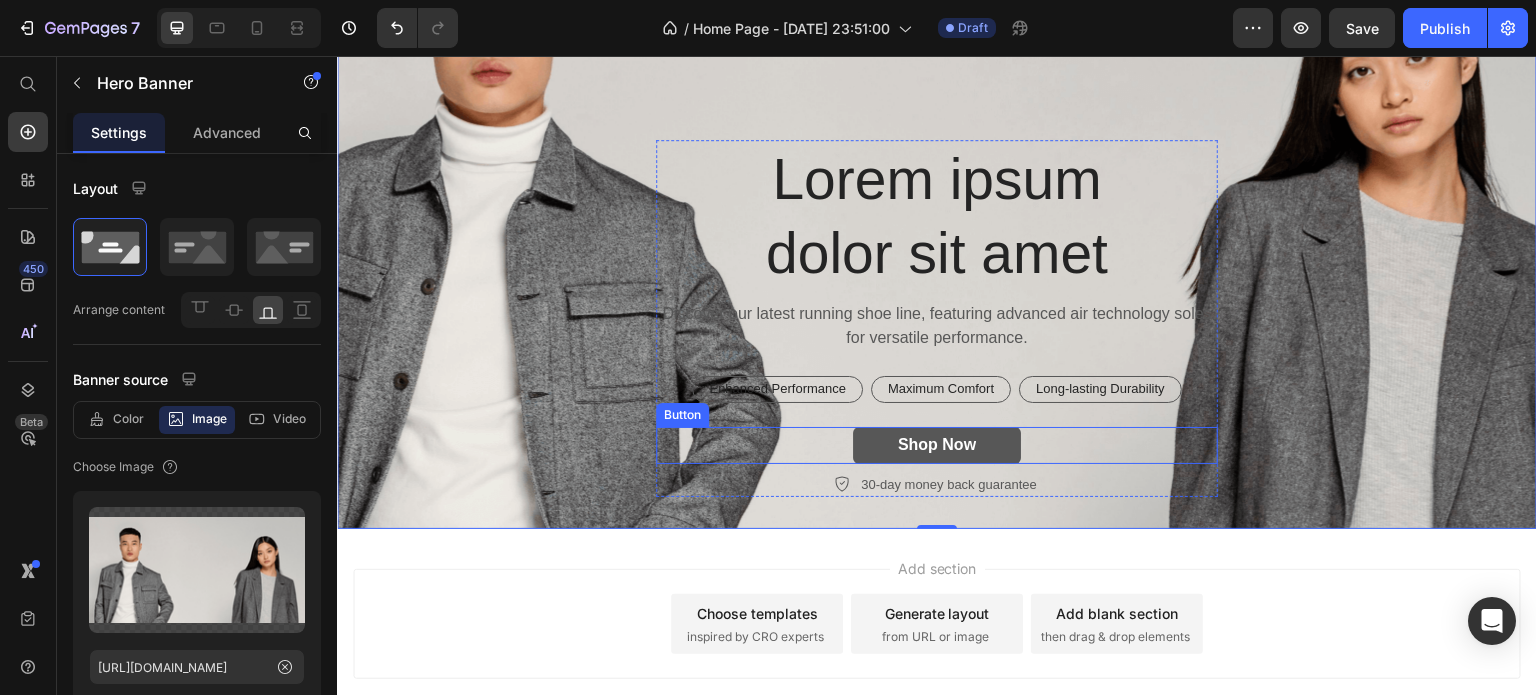 click on "Shop Now" at bounding box center (937, 445) 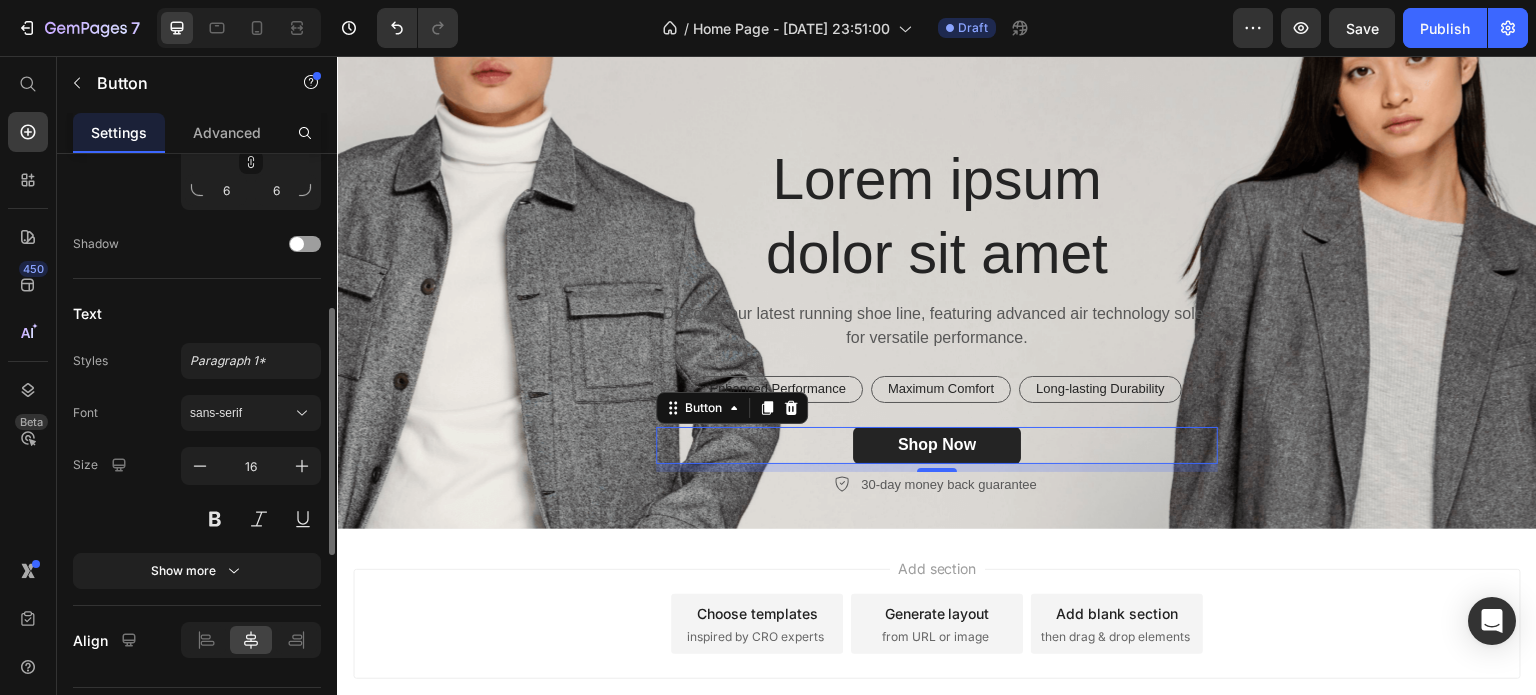 scroll, scrollTop: 801, scrollLeft: 0, axis: vertical 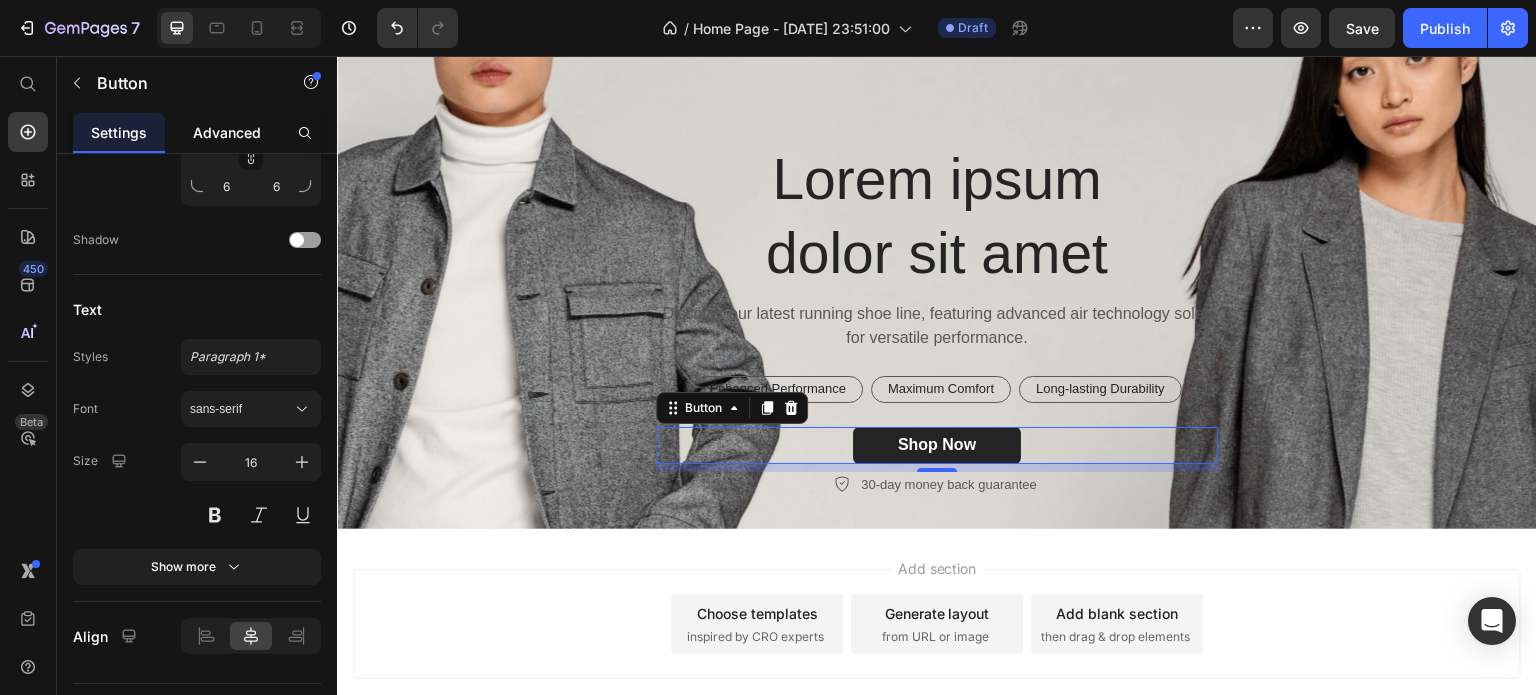 click on "Advanced" 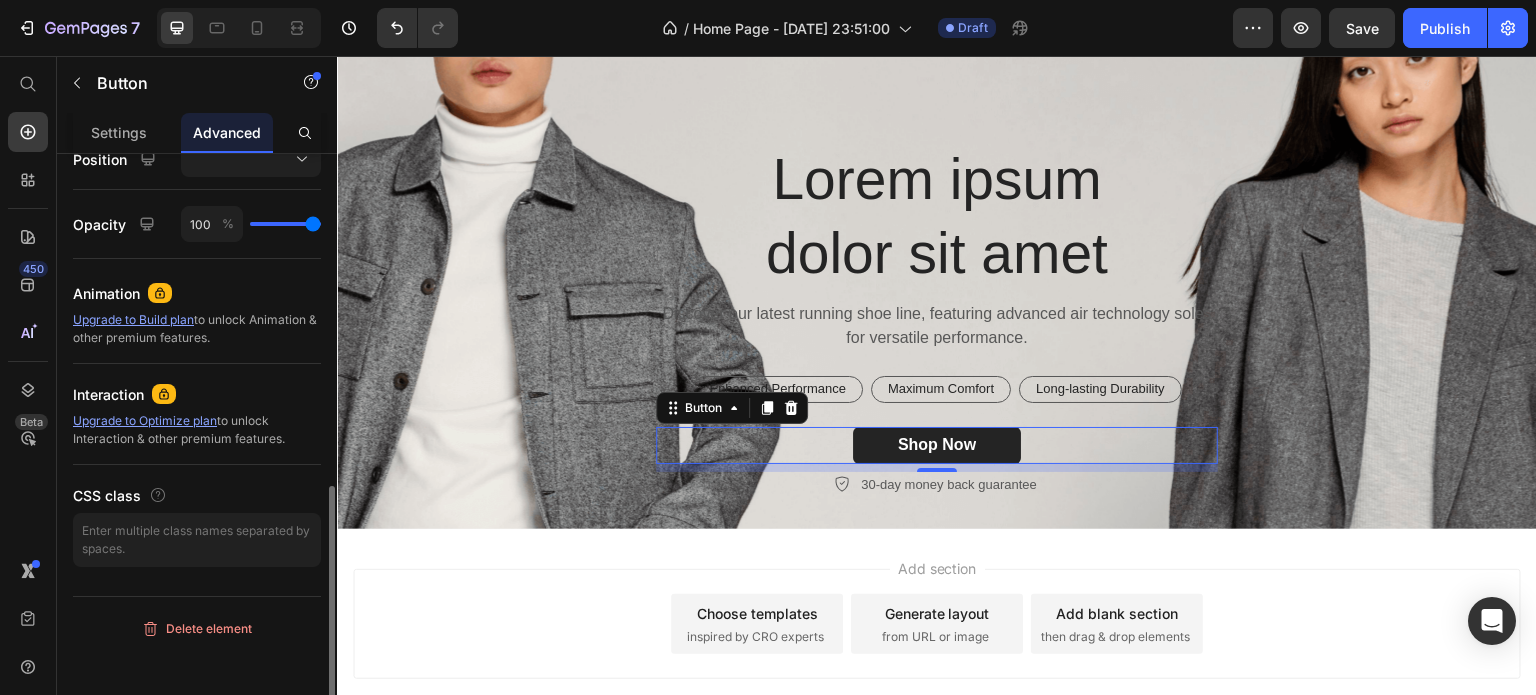scroll, scrollTop: 0, scrollLeft: 0, axis: both 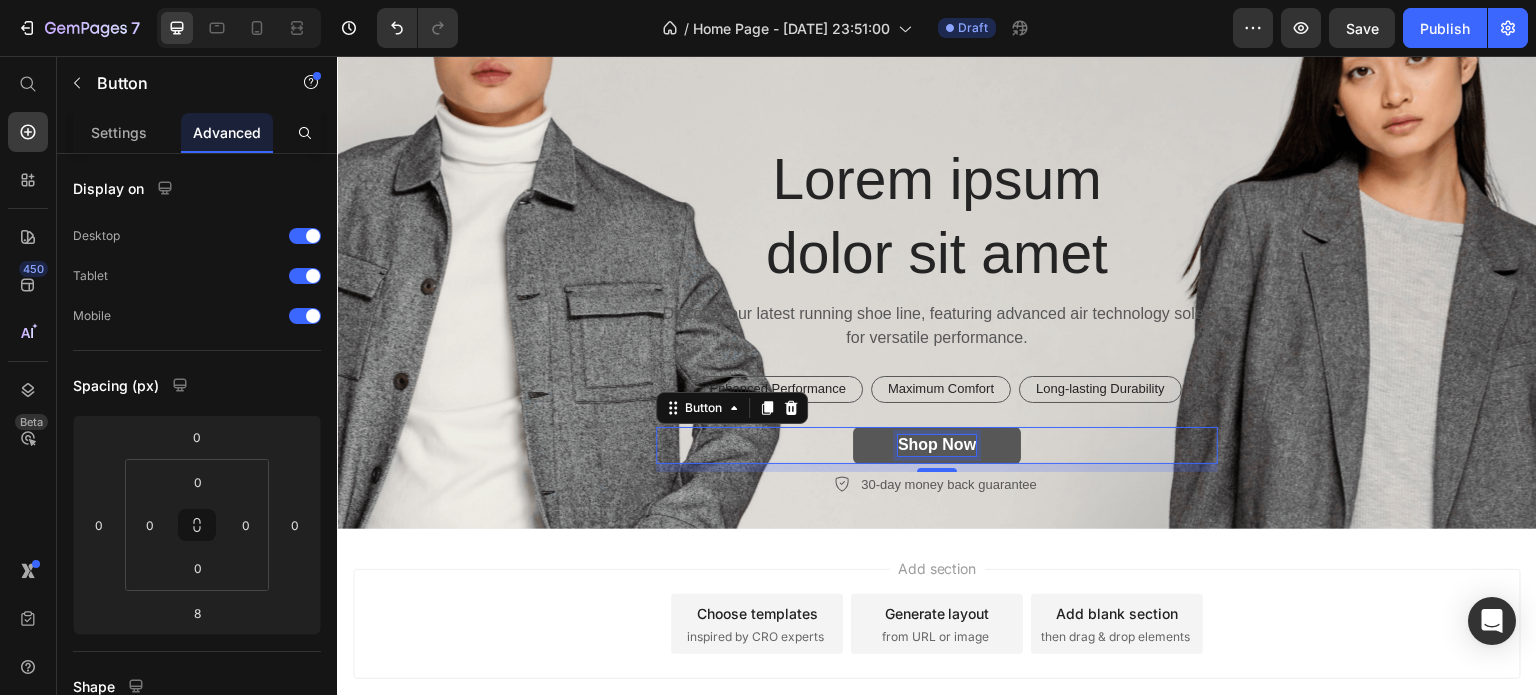 click on "Lorem ipsum  dolor sit amet Heading Discover our latest running shoe line, featuring advanced air technology soles for versatile performance. Text Block Enhanced Performance Text Block Row Maximum Comfort Text Block Row Long-lasting Durability Text Block Row Row Shop Now Button   8
30-day money back guarantee Item List" at bounding box center (937, 318) 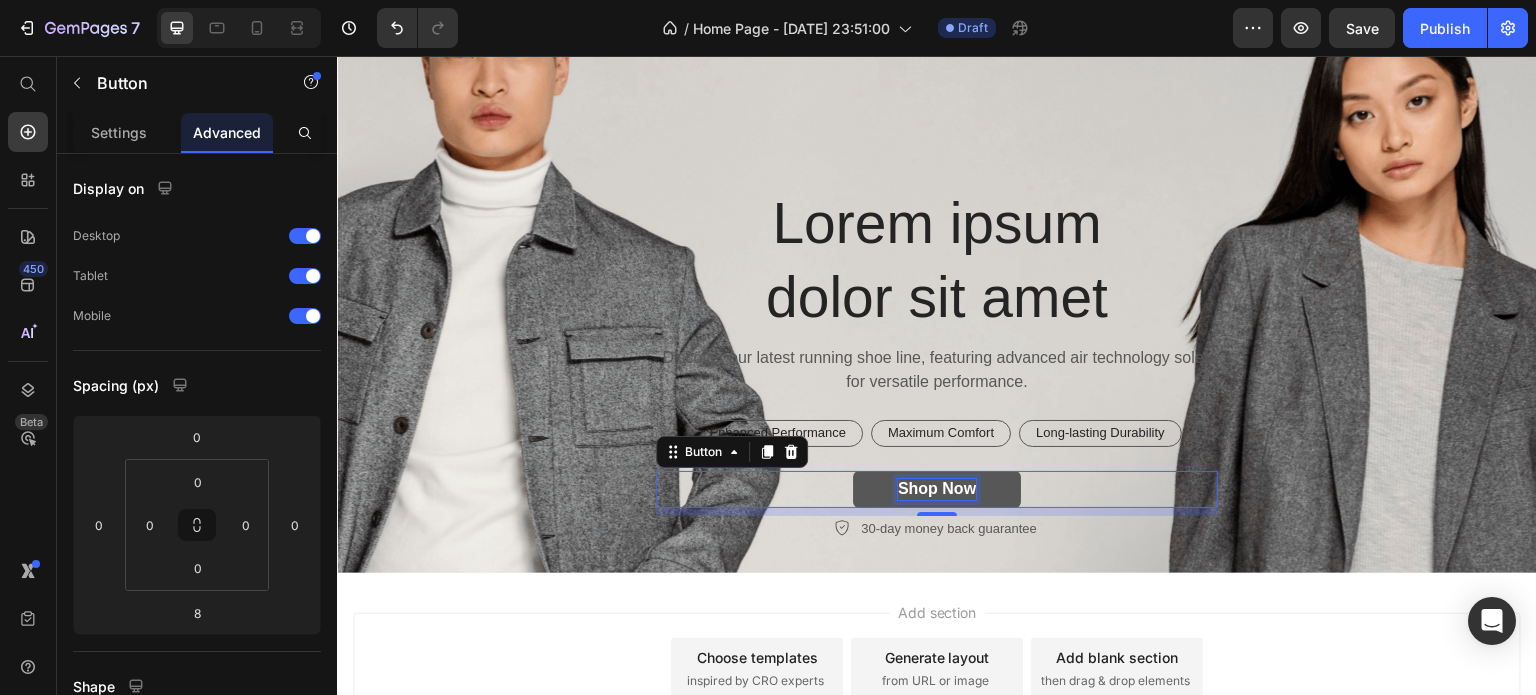 click on "Shop Now" at bounding box center (937, 489) 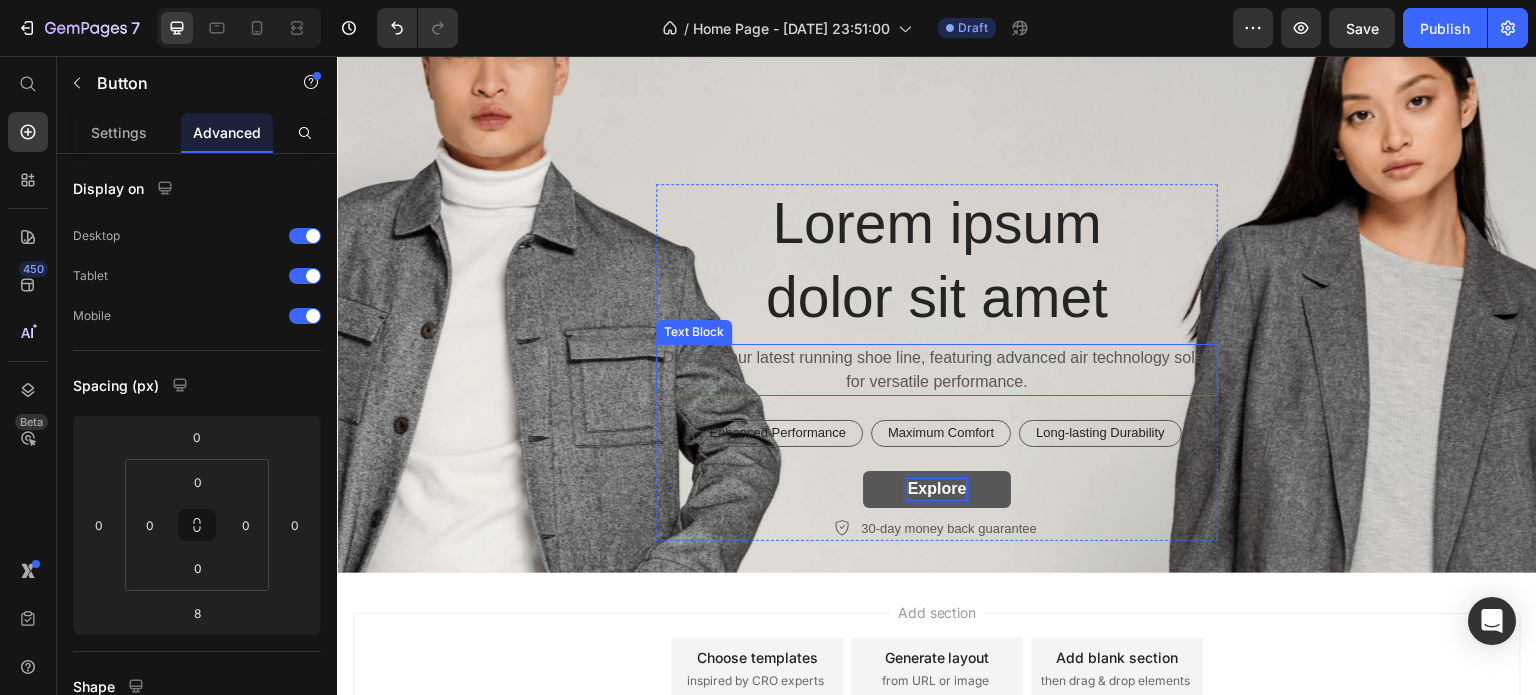 click on "Discover our latest running shoe line, featuring advanced air technology soles for versatile performance." at bounding box center (937, 370) 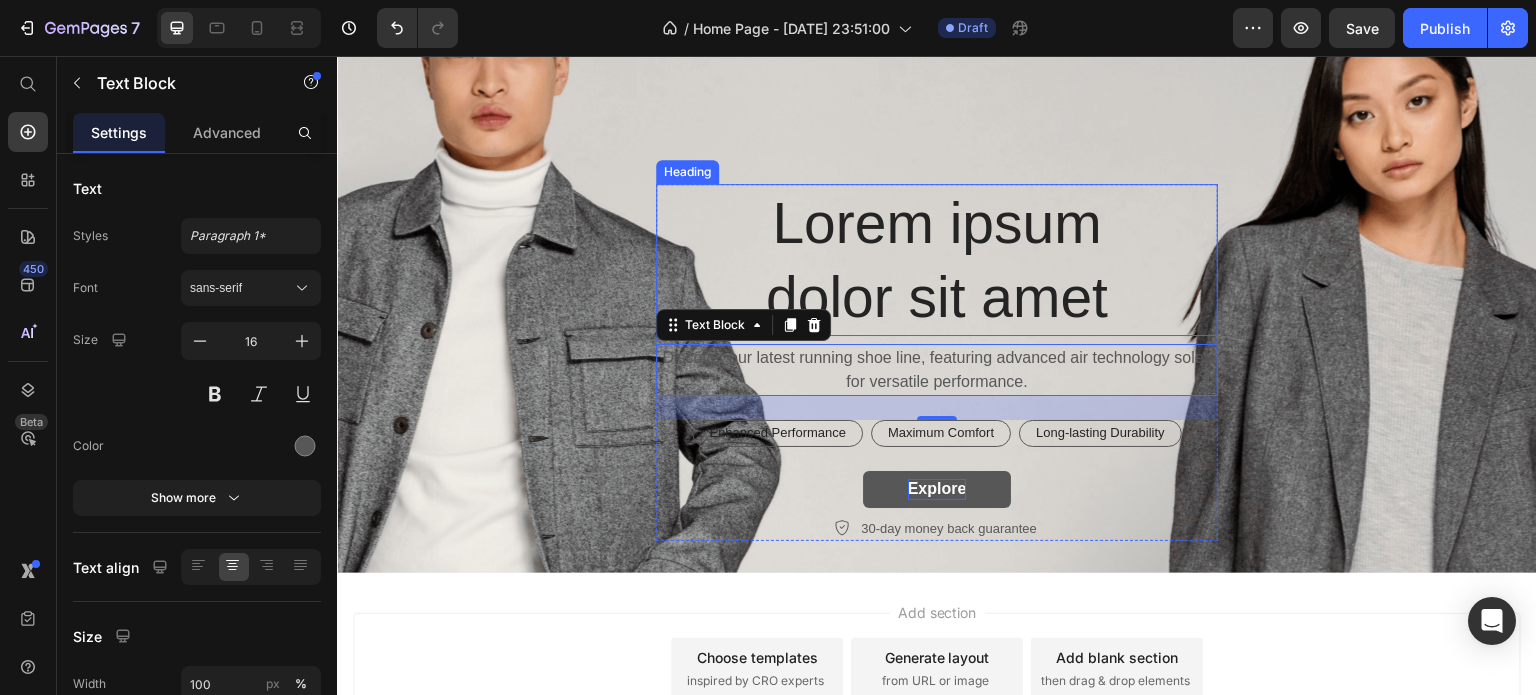 click on "Lorem ipsum  dolor sit amet" at bounding box center [937, 260] 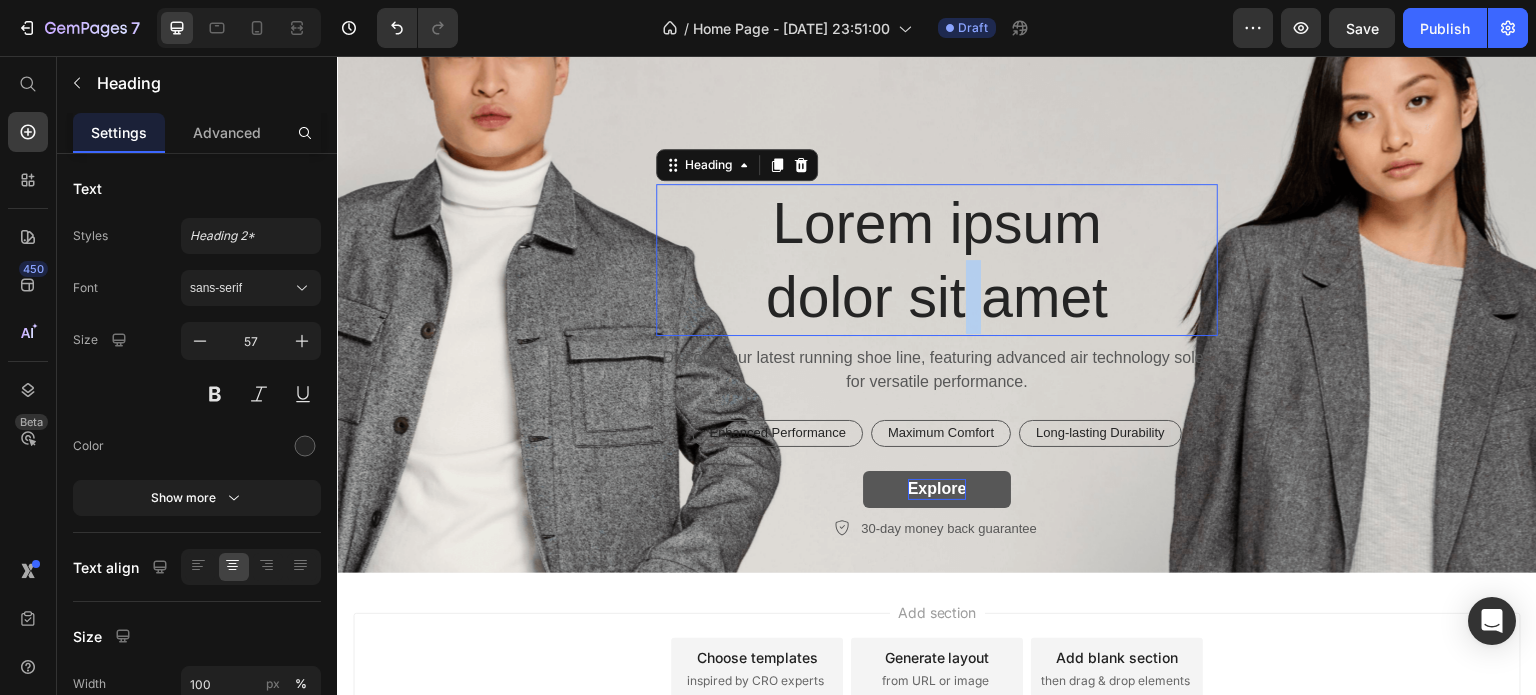 click on "Lorem ipsum  dolor sit amet" at bounding box center [937, 260] 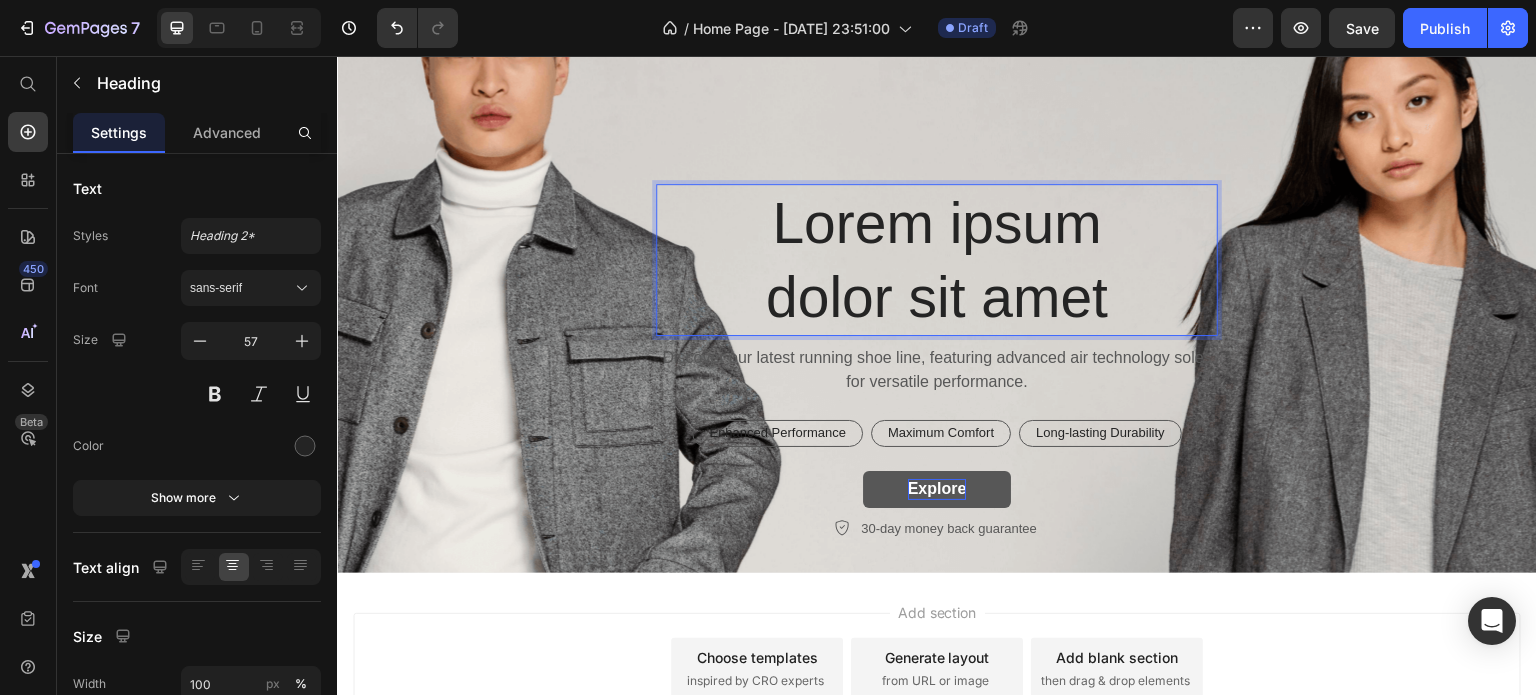 click on "Lorem ipsum  dolor sit amet" at bounding box center (937, 260) 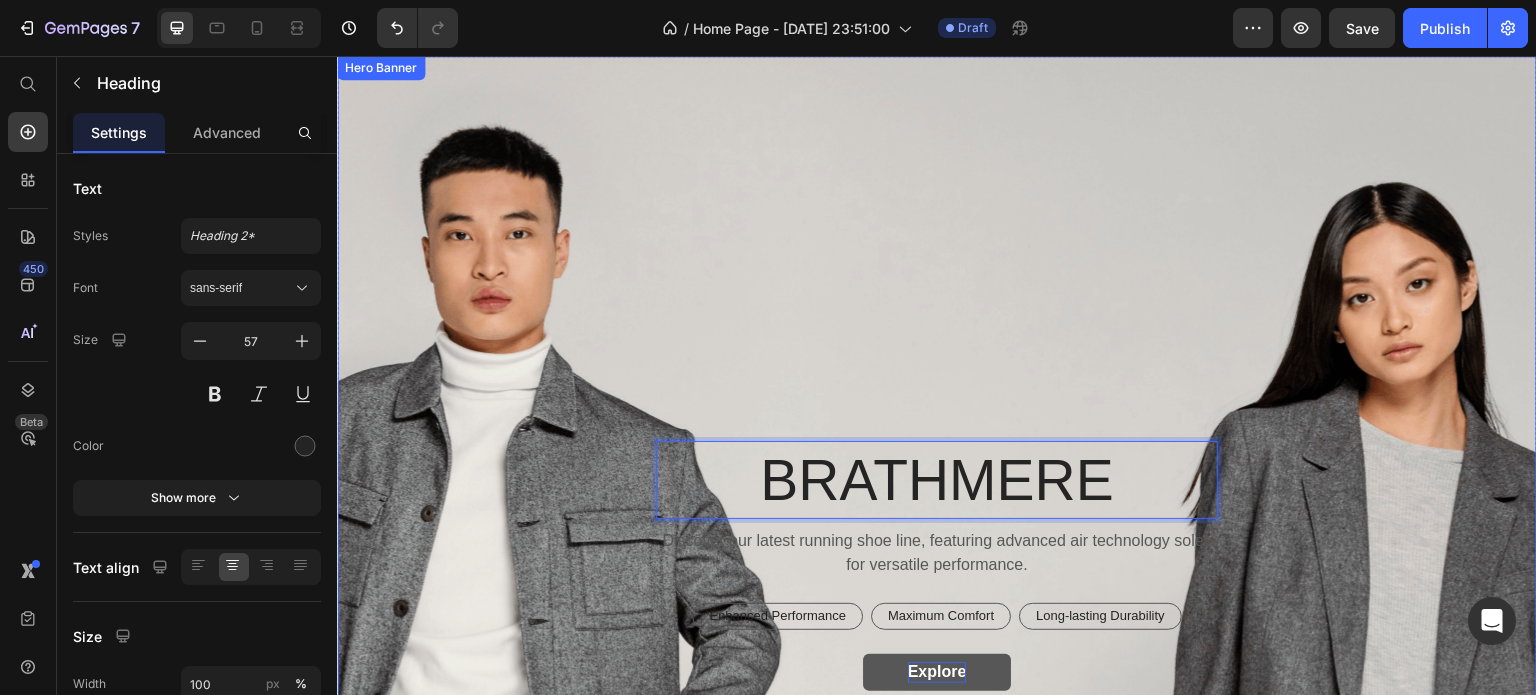 scroll, scrollTop: 0, scrollLeft: 0, axis: both 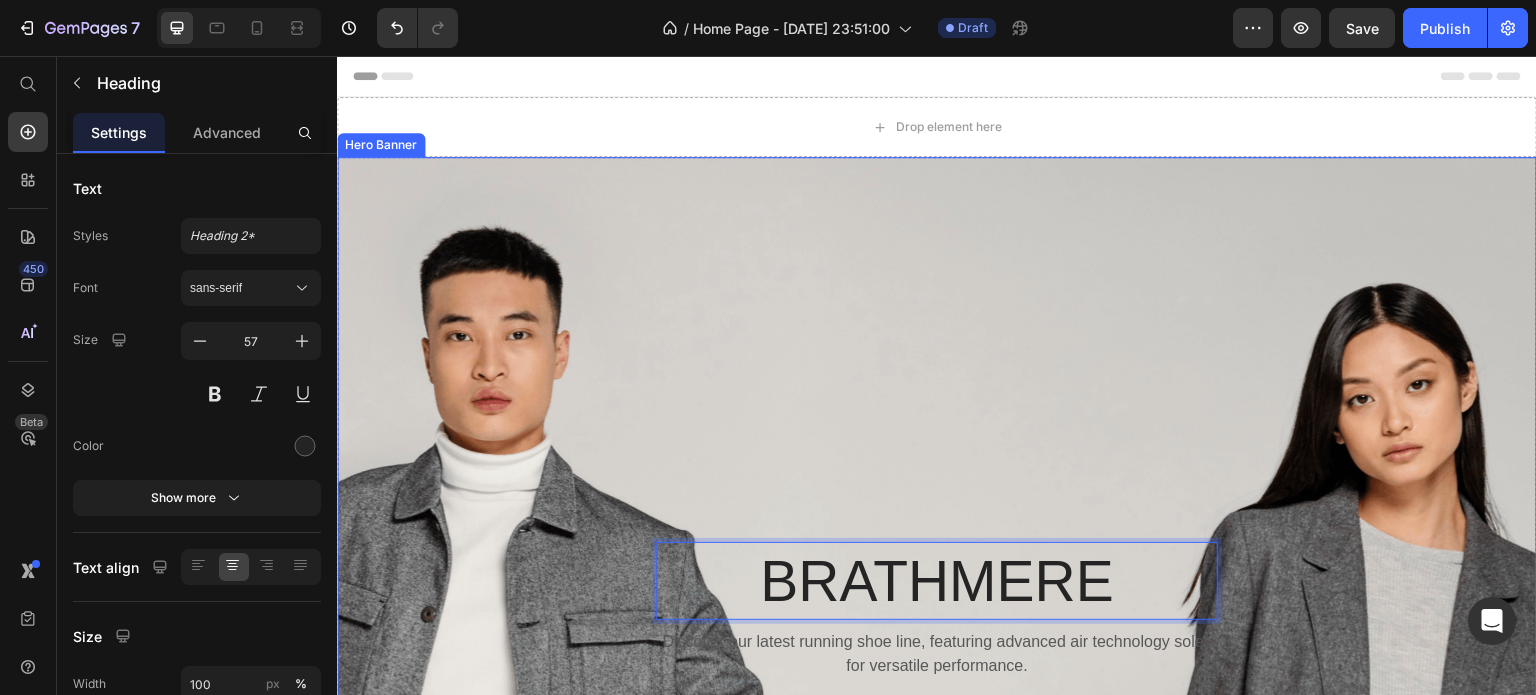 click on "BRATHMERE Heading   8 Discover our latest running shoe line, featuring advanced air technology soles for versatile performance. Text Block Enhanced Performance Text Block Row Maximum Comfort Text Block Row Long-lasting Durability Text Block Row Row Explore Button
30-day money back guarantee Item List Row" at bounding box center (937, 659) 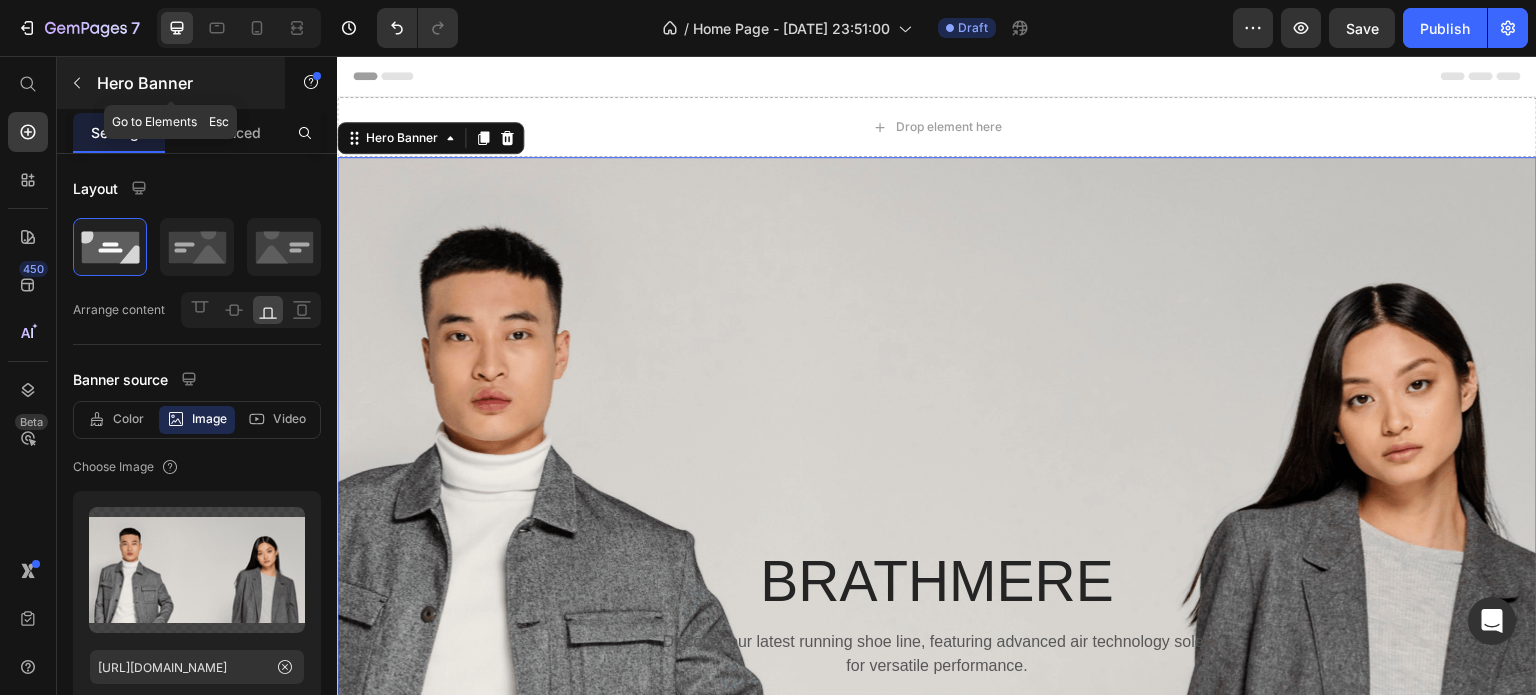 click at bounding box center [77, 83] 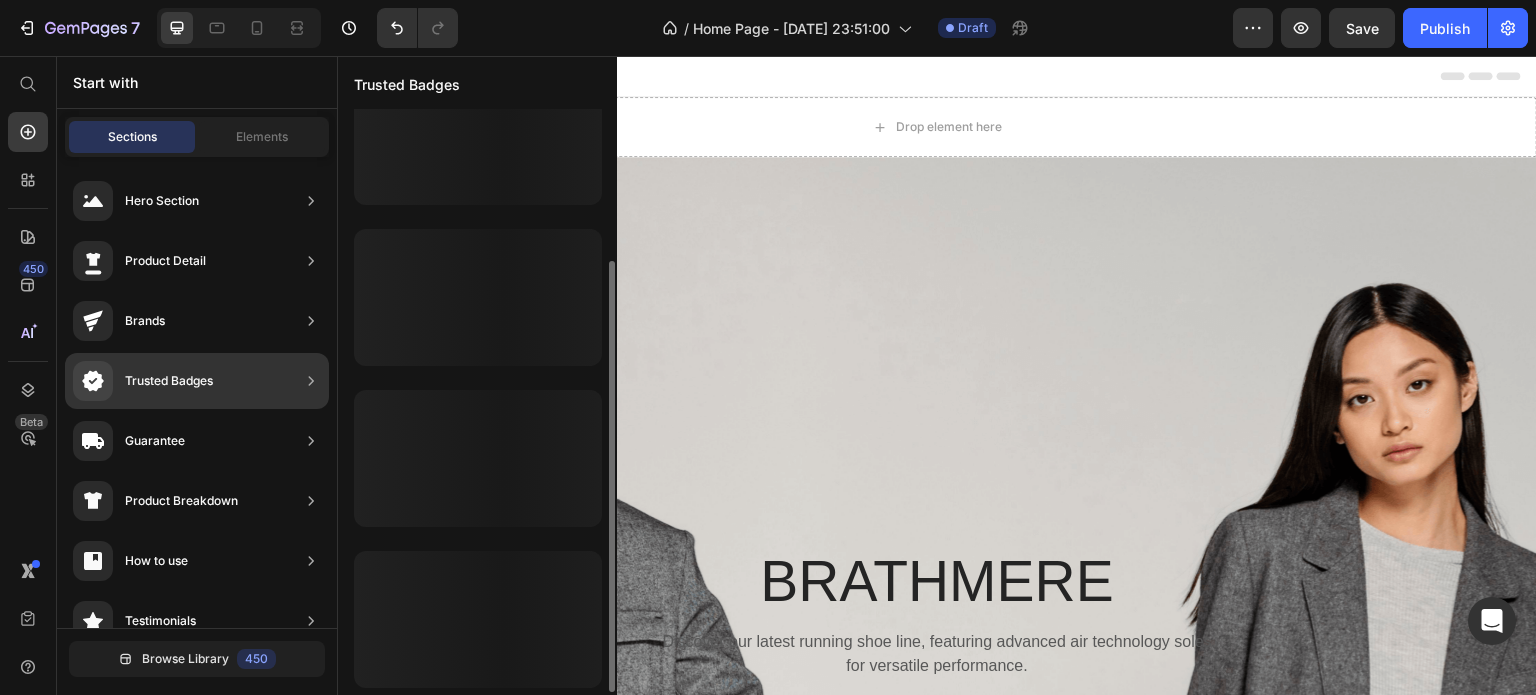 scroll, scrollTop: 207, scrollLeft: 0, axis: vertical 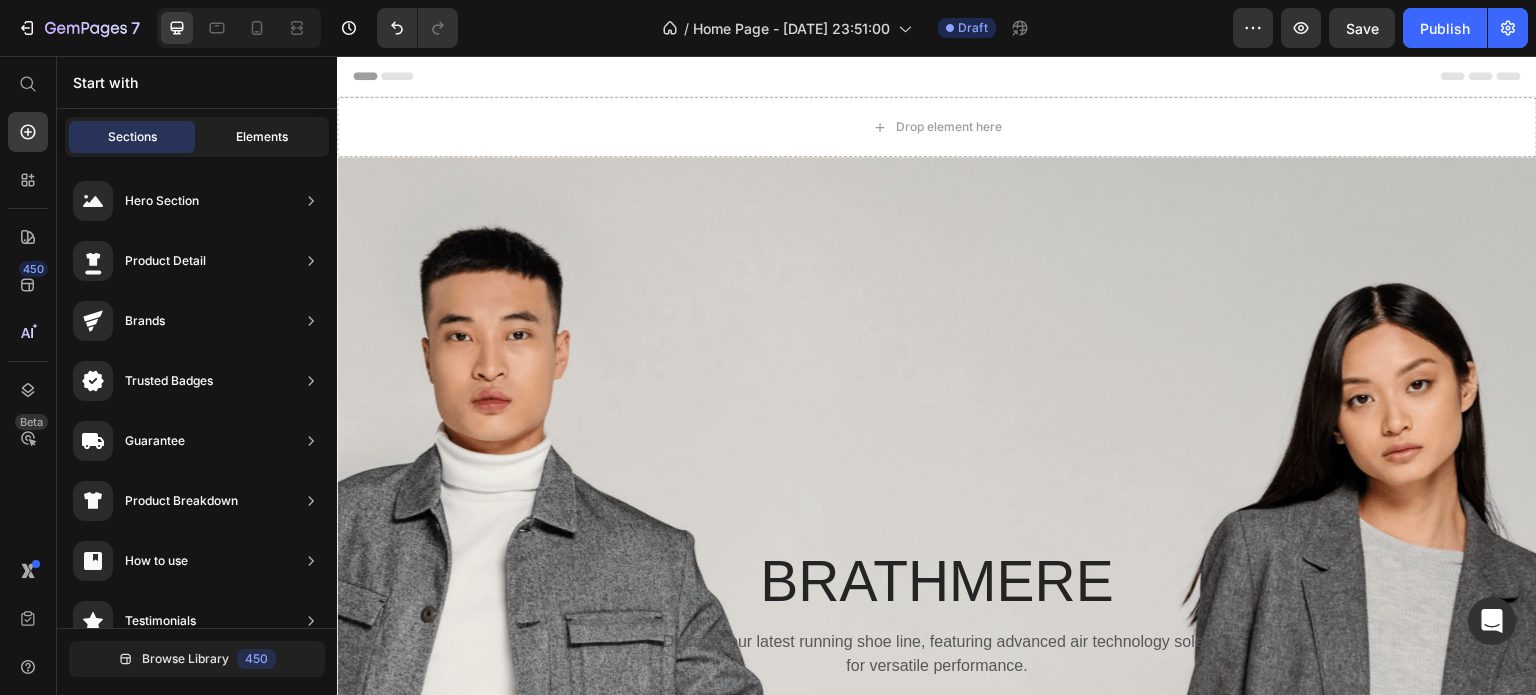 click on "Elements" at bounding box center [262, 137] 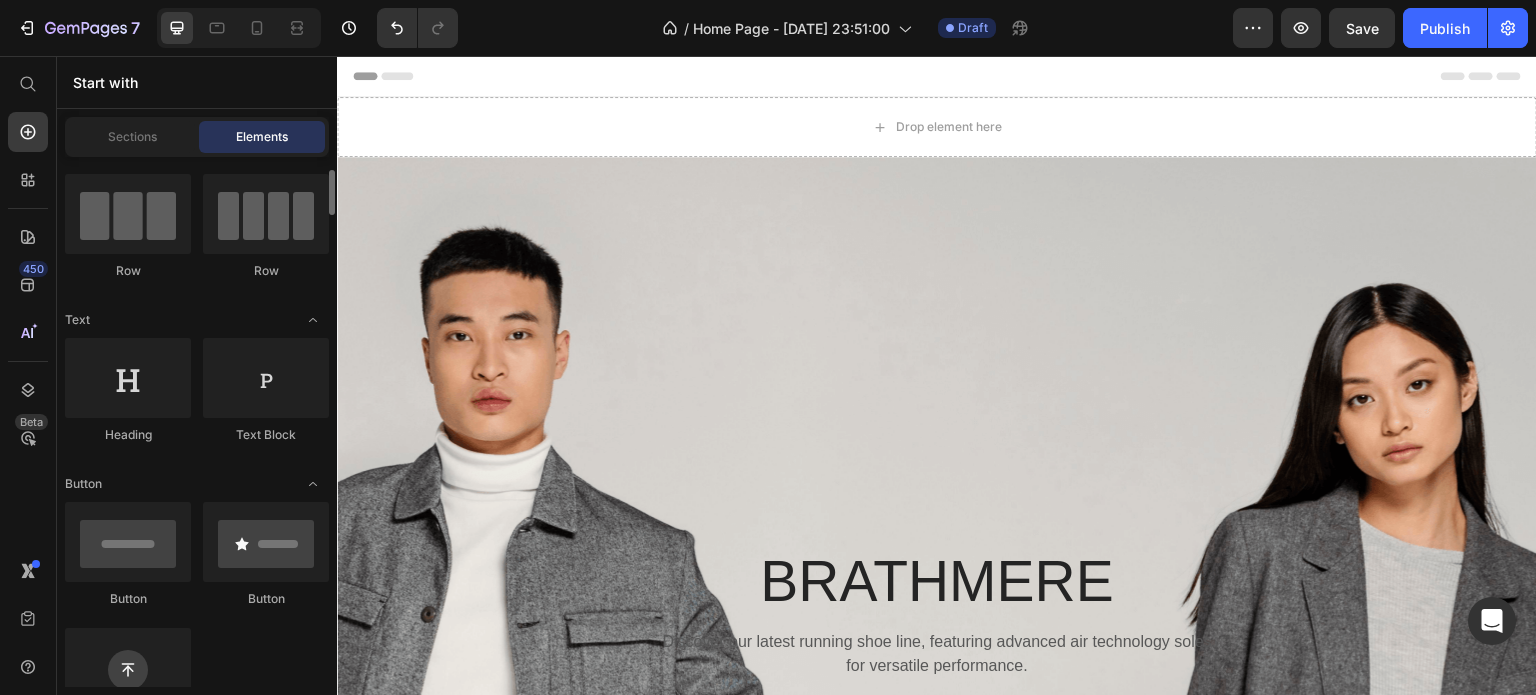 scroll, scrollTop: 0, scrollLeft: 0, axis: both 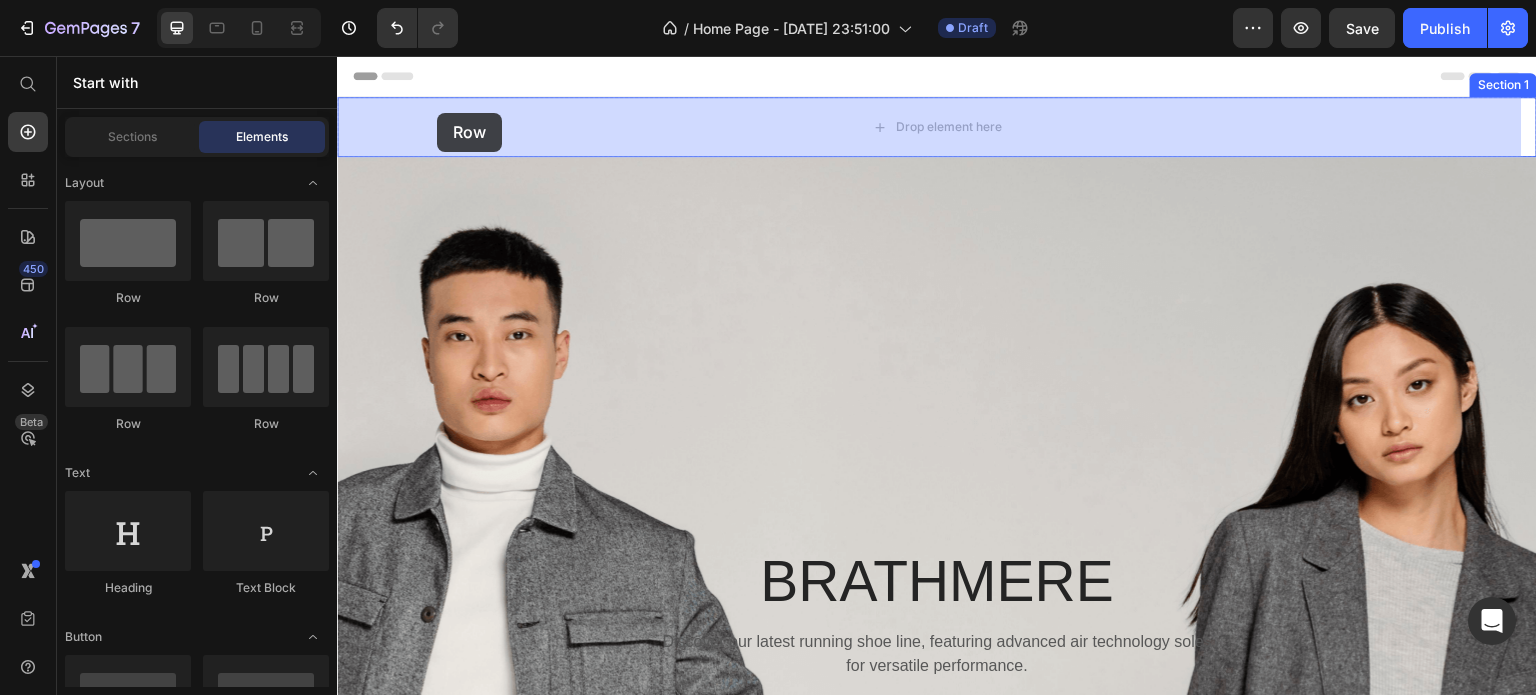drag, startPoint x: 480, startPoint y: 349, endPoint x: 436, endPoint y: 117, distance: 236.13556 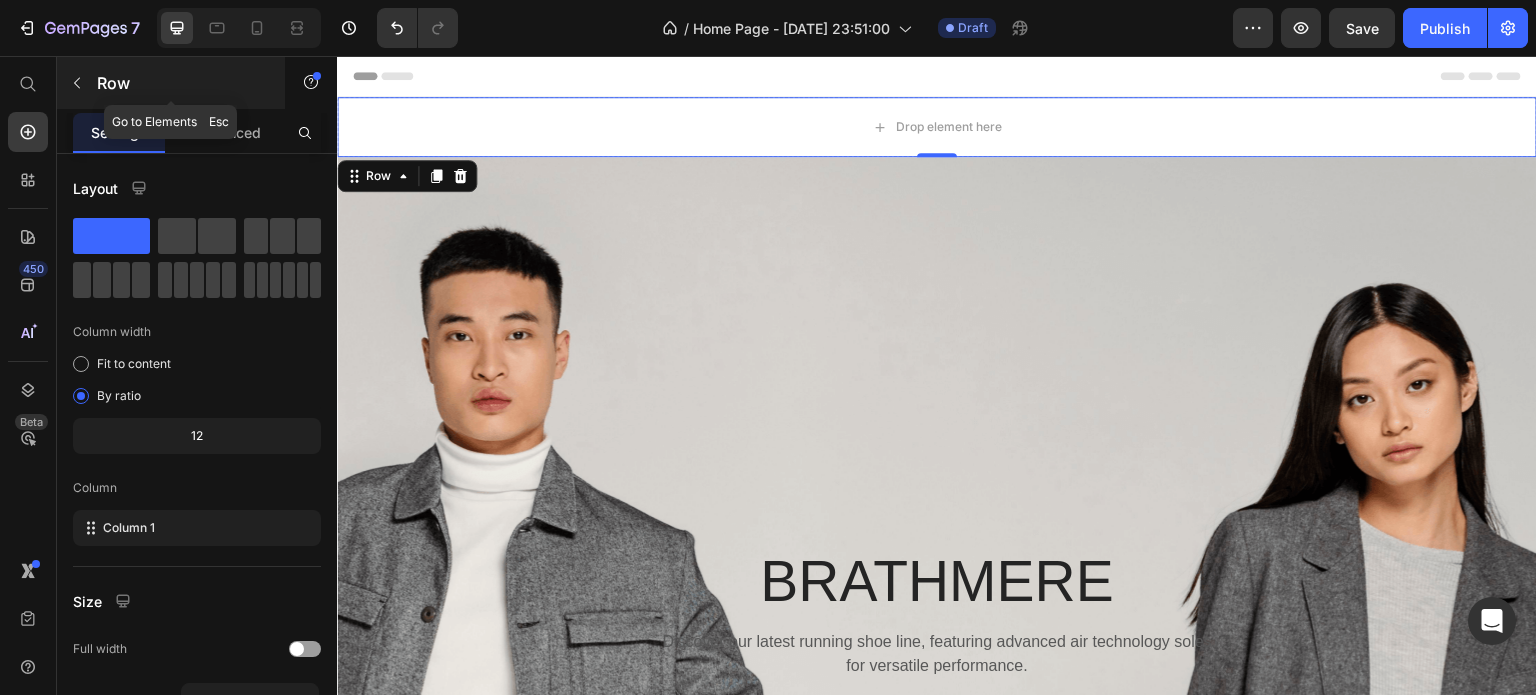 click 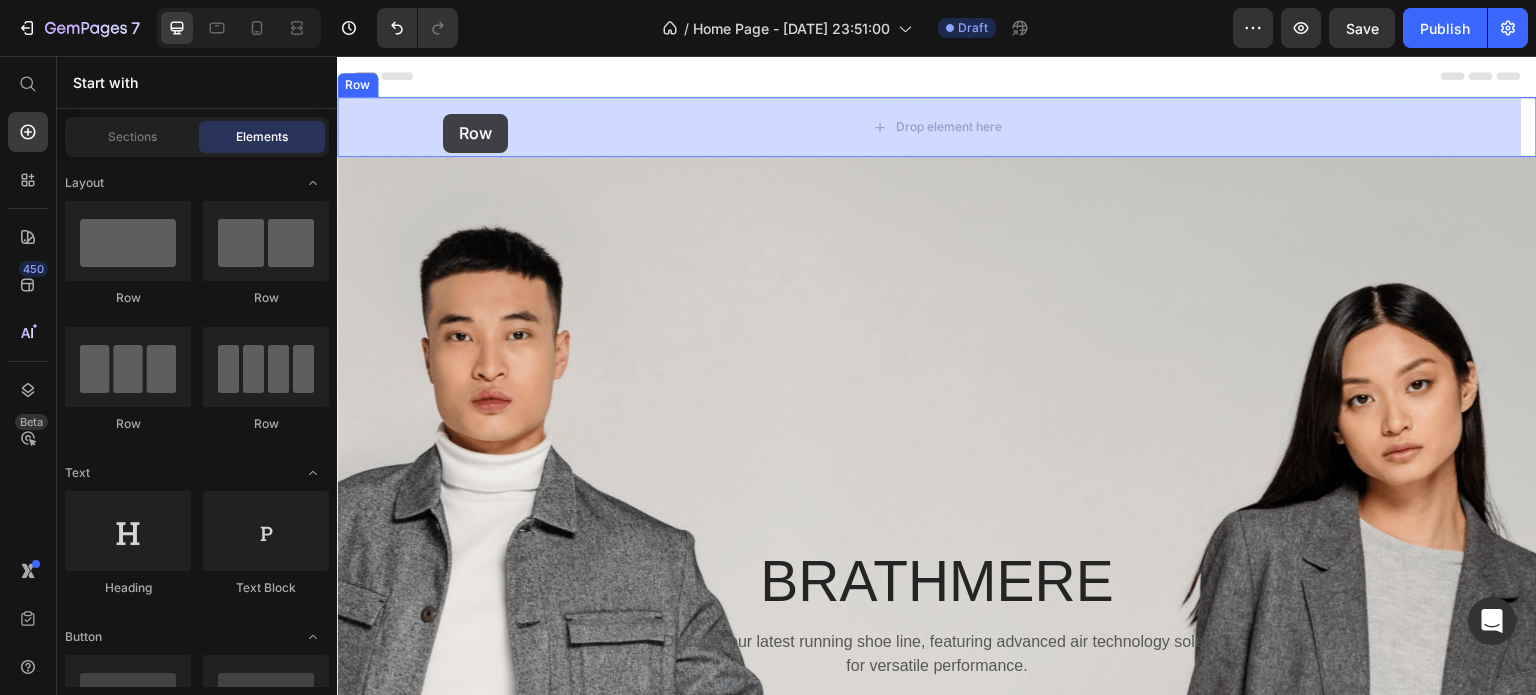 drag, startPoint x: 457, startPoint y: 283, endPoint x: 446, endPoint y: 115, distance: 168.35974 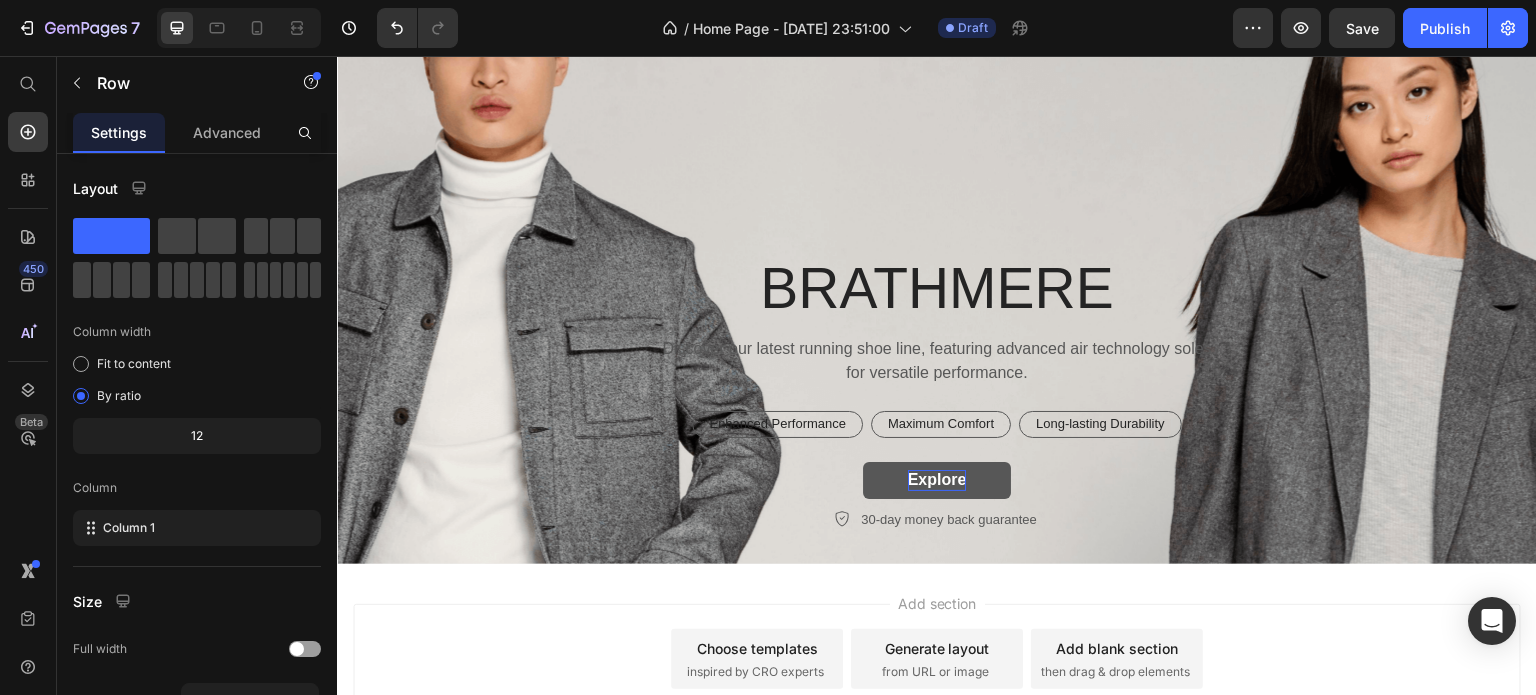 scroll, scrollTop: 0, scrollLeft: 0, axis: both 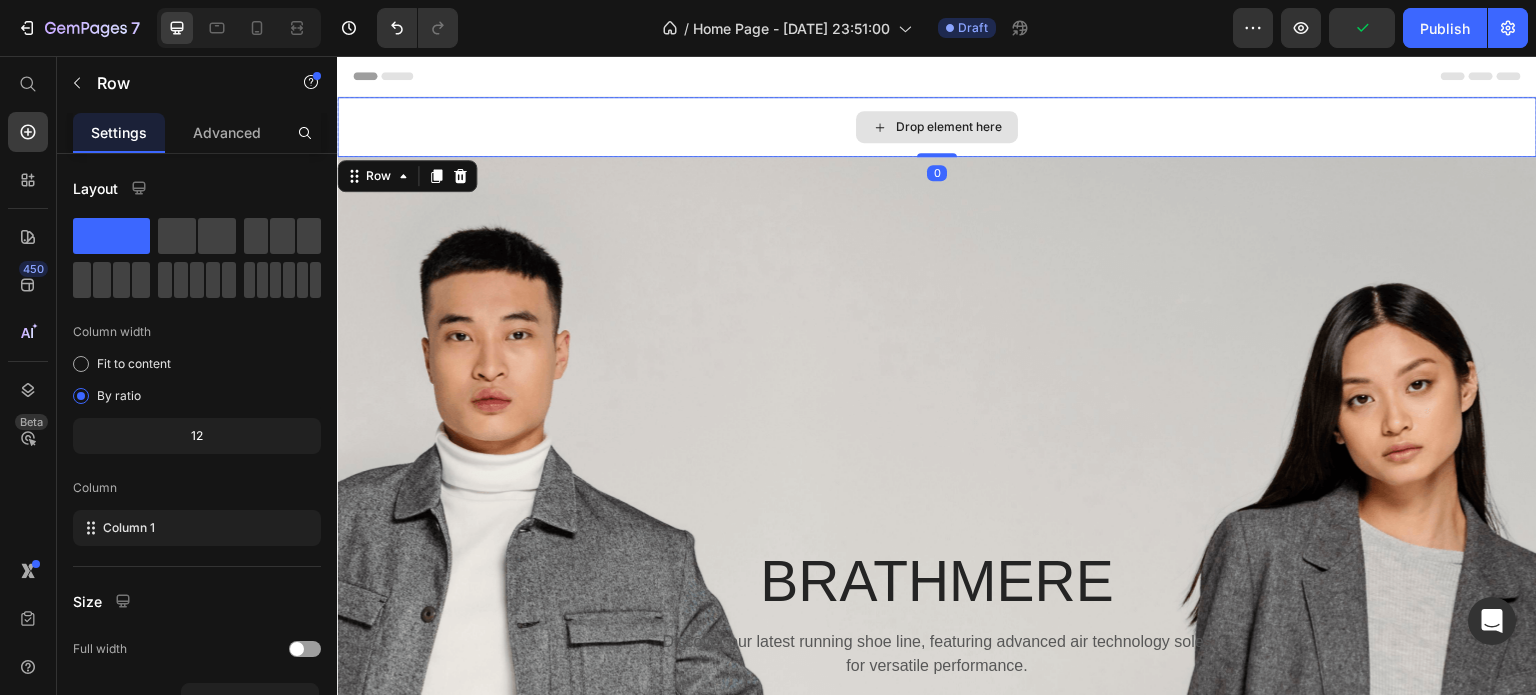 click on "Drop element here" at bounding box center (937, 127) 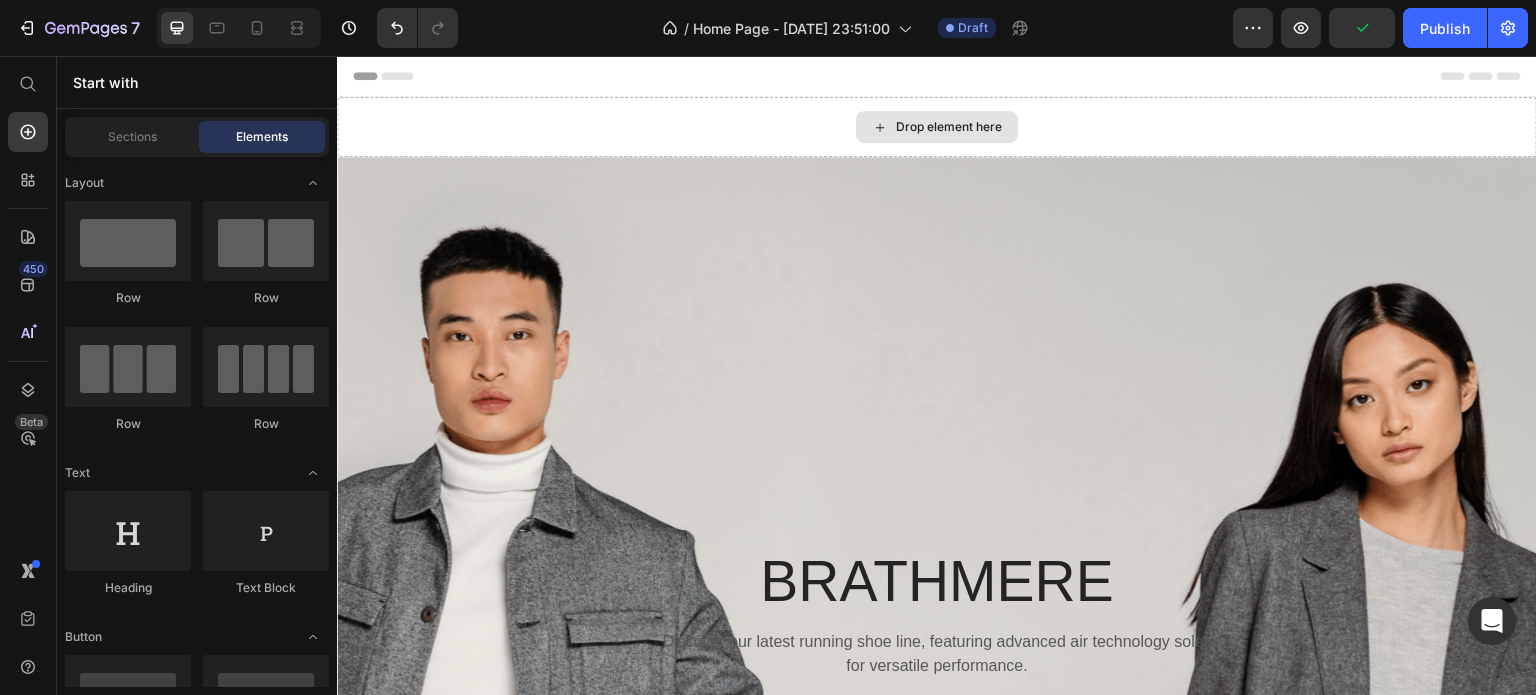 click on "Drop element here" at bounding box center [937, 127] 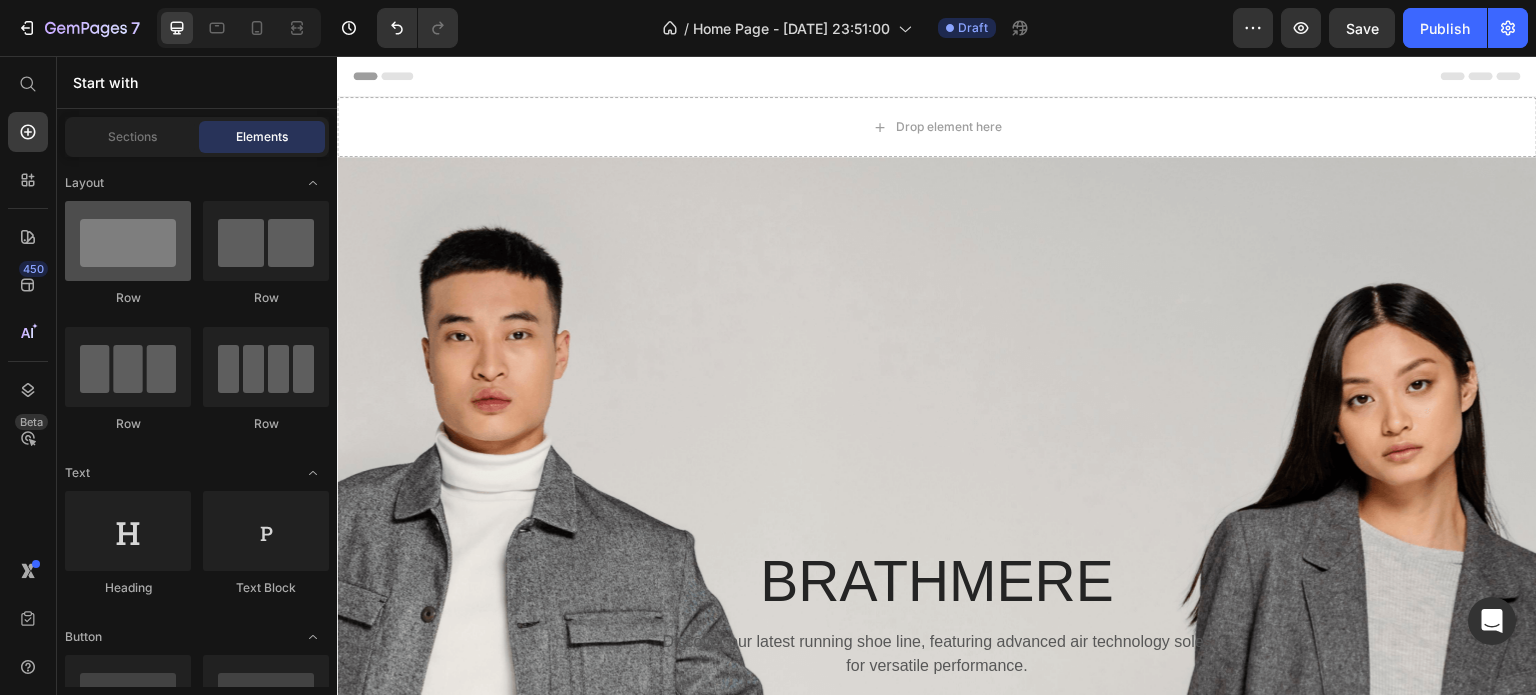 click at bounding box center (128, 241) 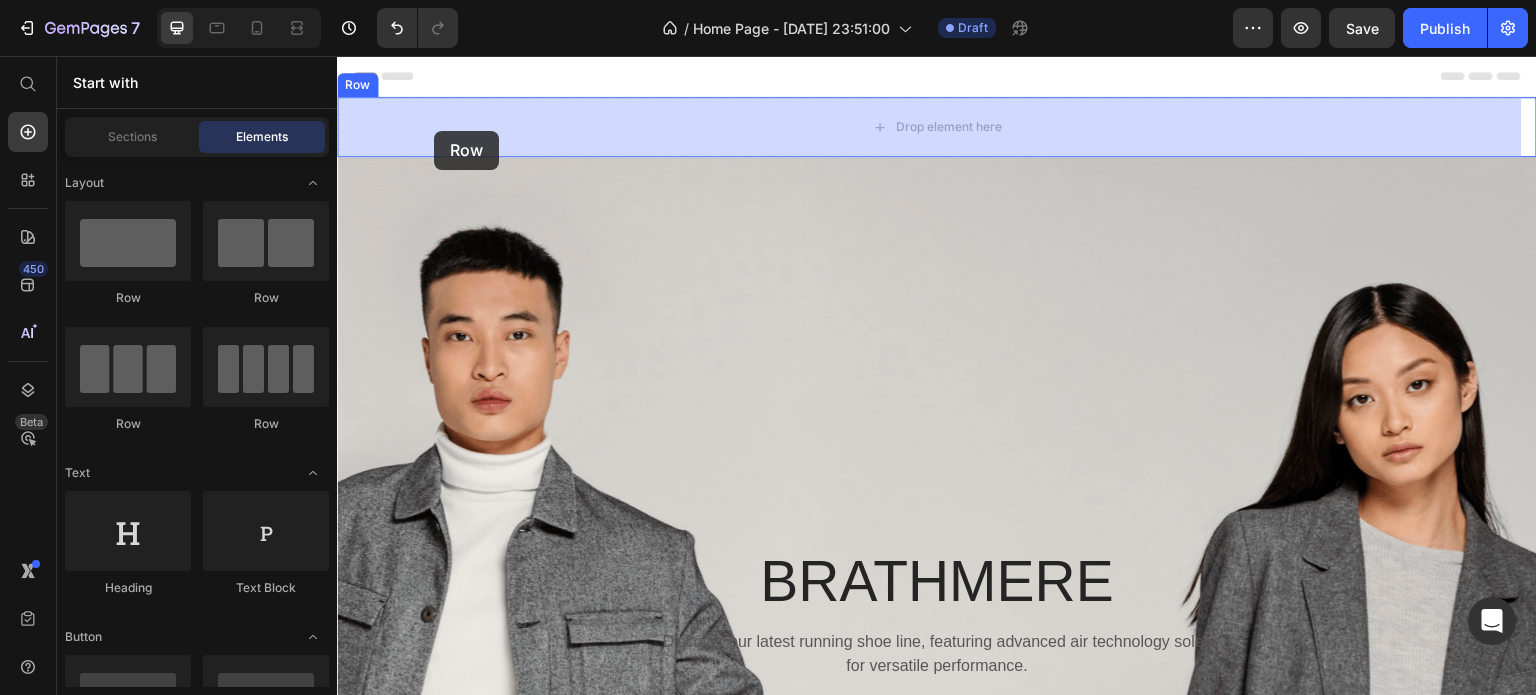 drag, startPoint x: 483, startPoint y: 327, endPoint x: 434, endPoint y: 131, distance: 202.03218 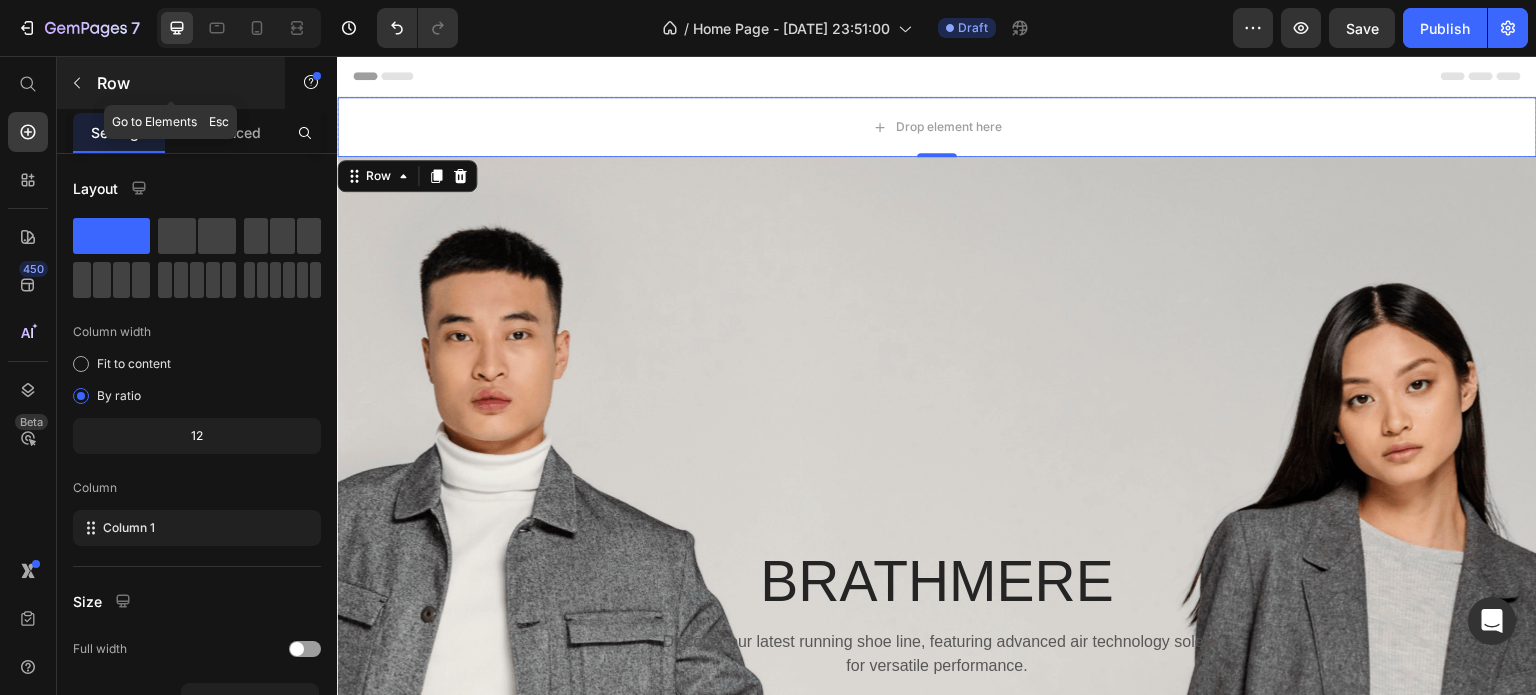 click 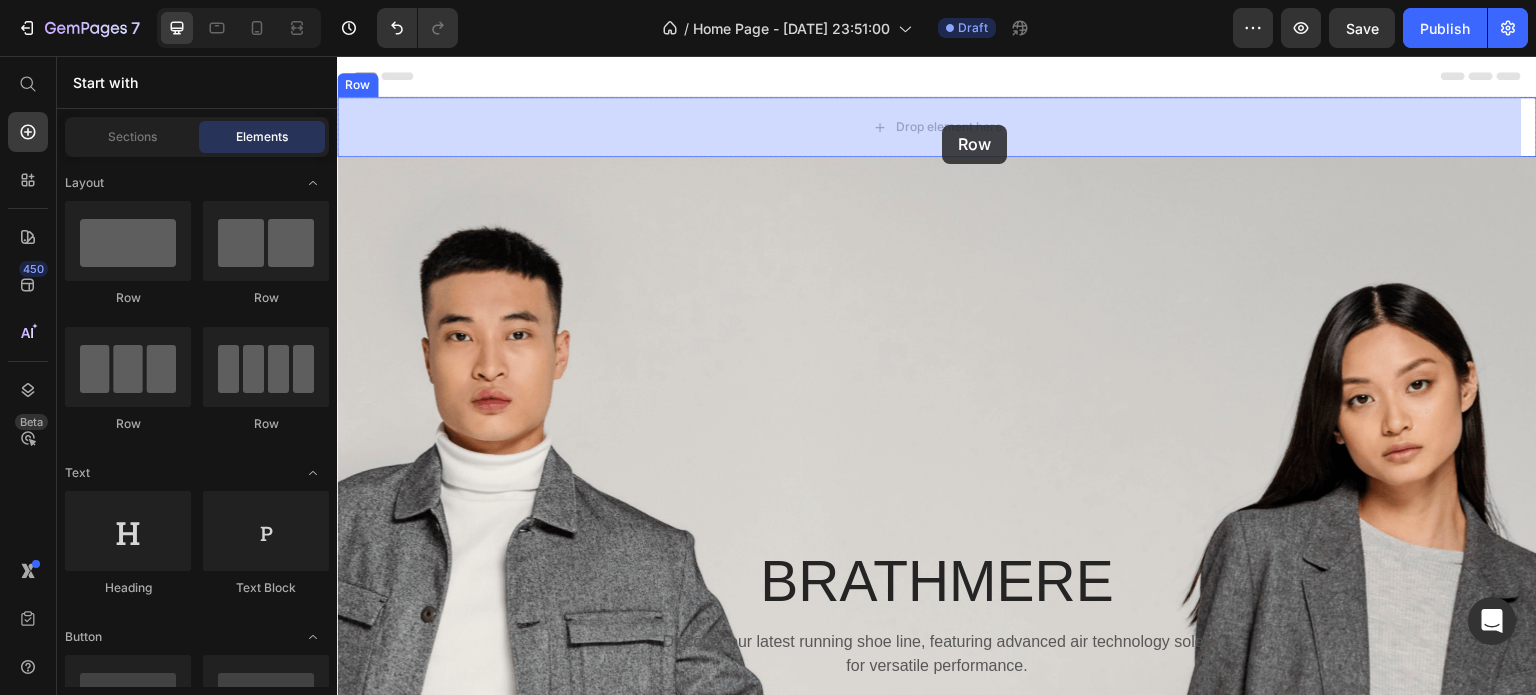 drag, startPoint x: 493, startPoint y: 312, endPoint x: 943, endPoint y: 124, distance: 487.69254 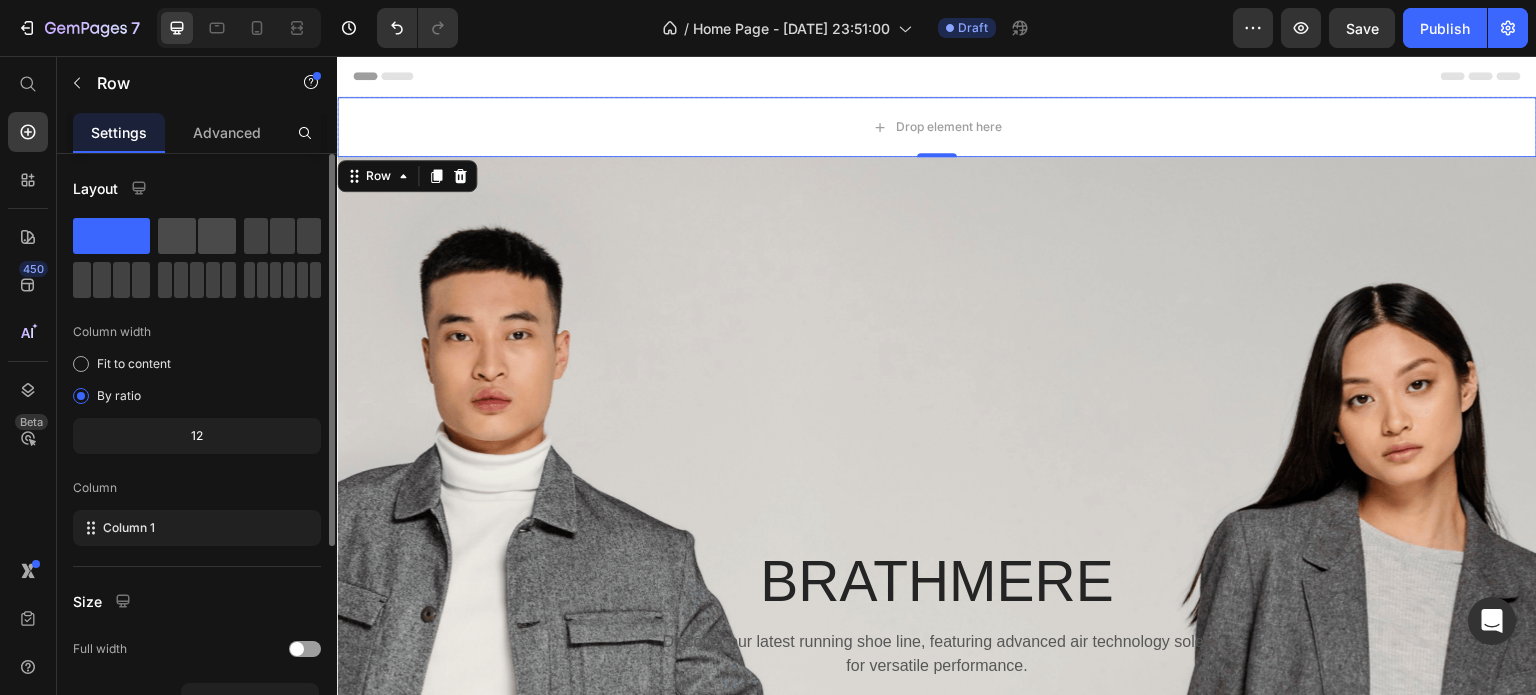 click 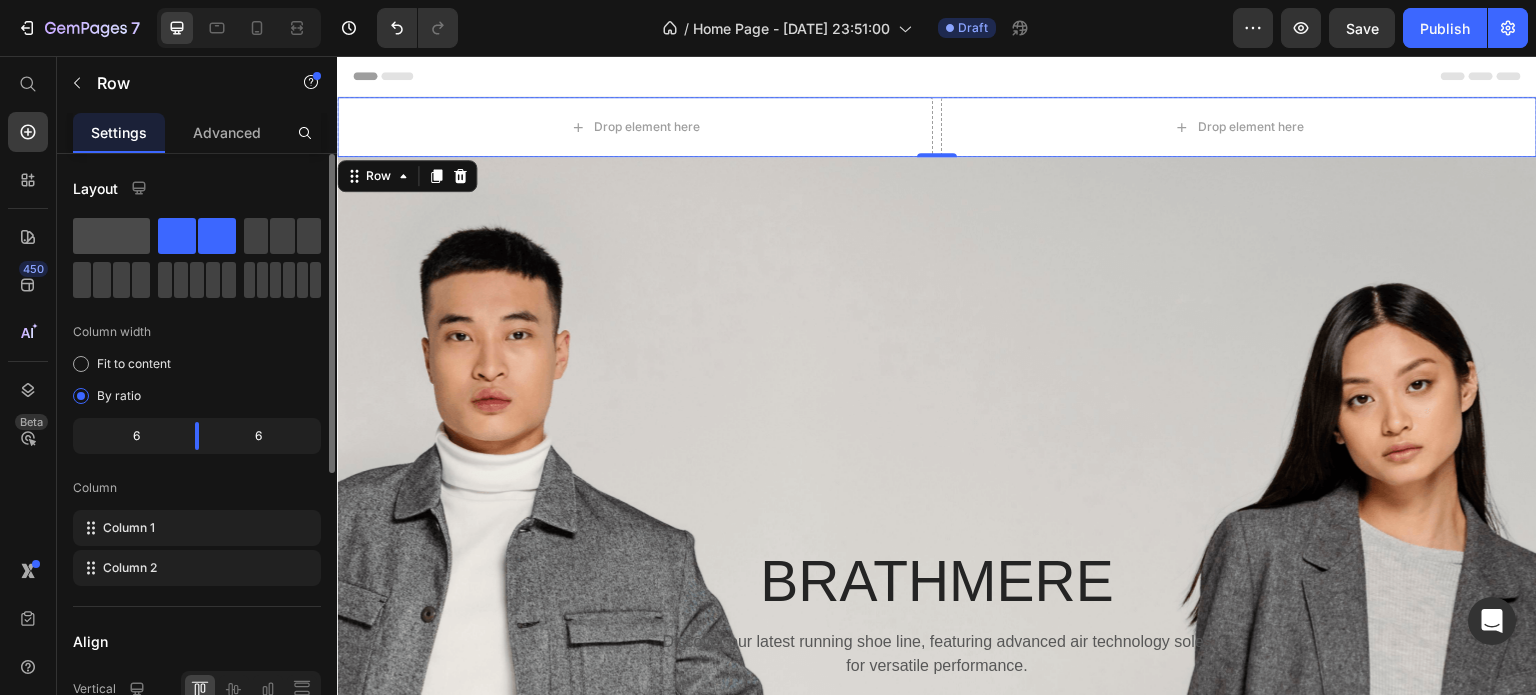 click 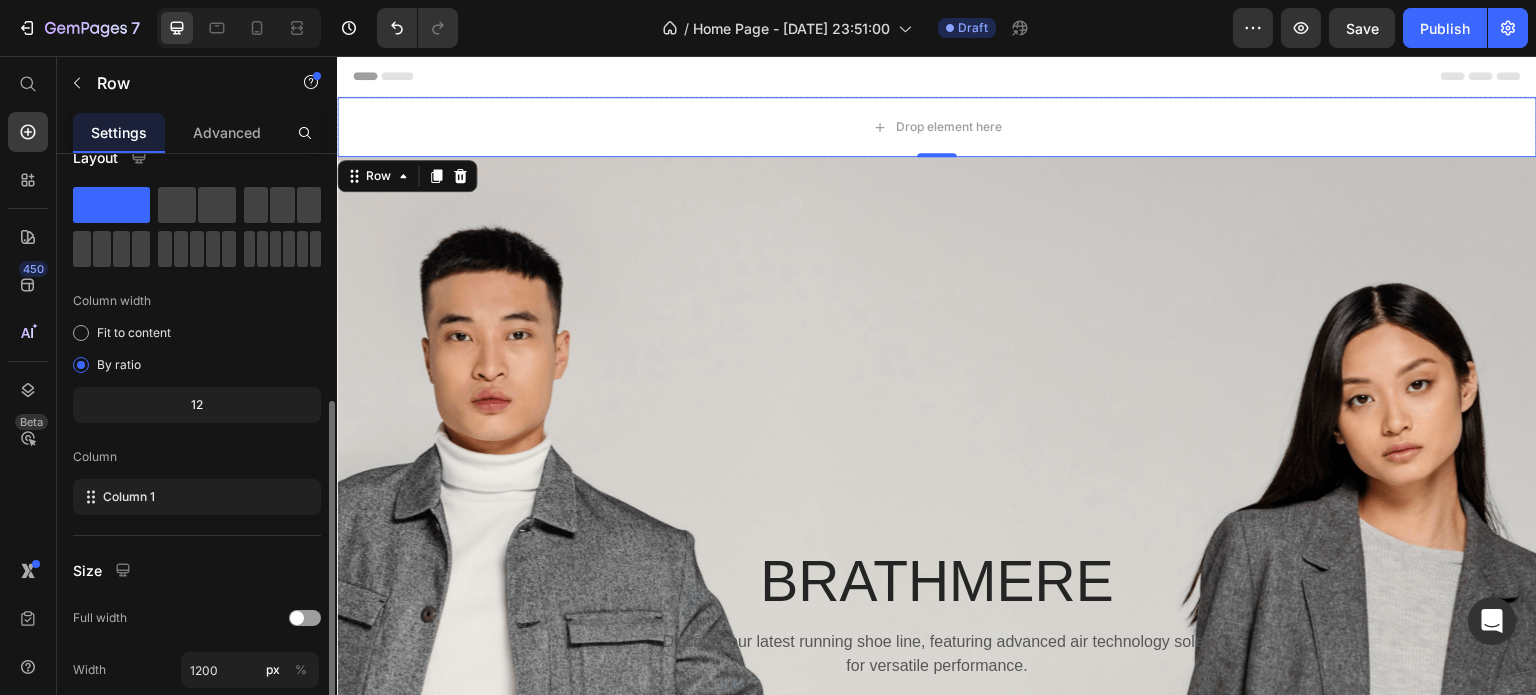 scroll, scrollTop: 0, scrollLeft: 0, axis: both 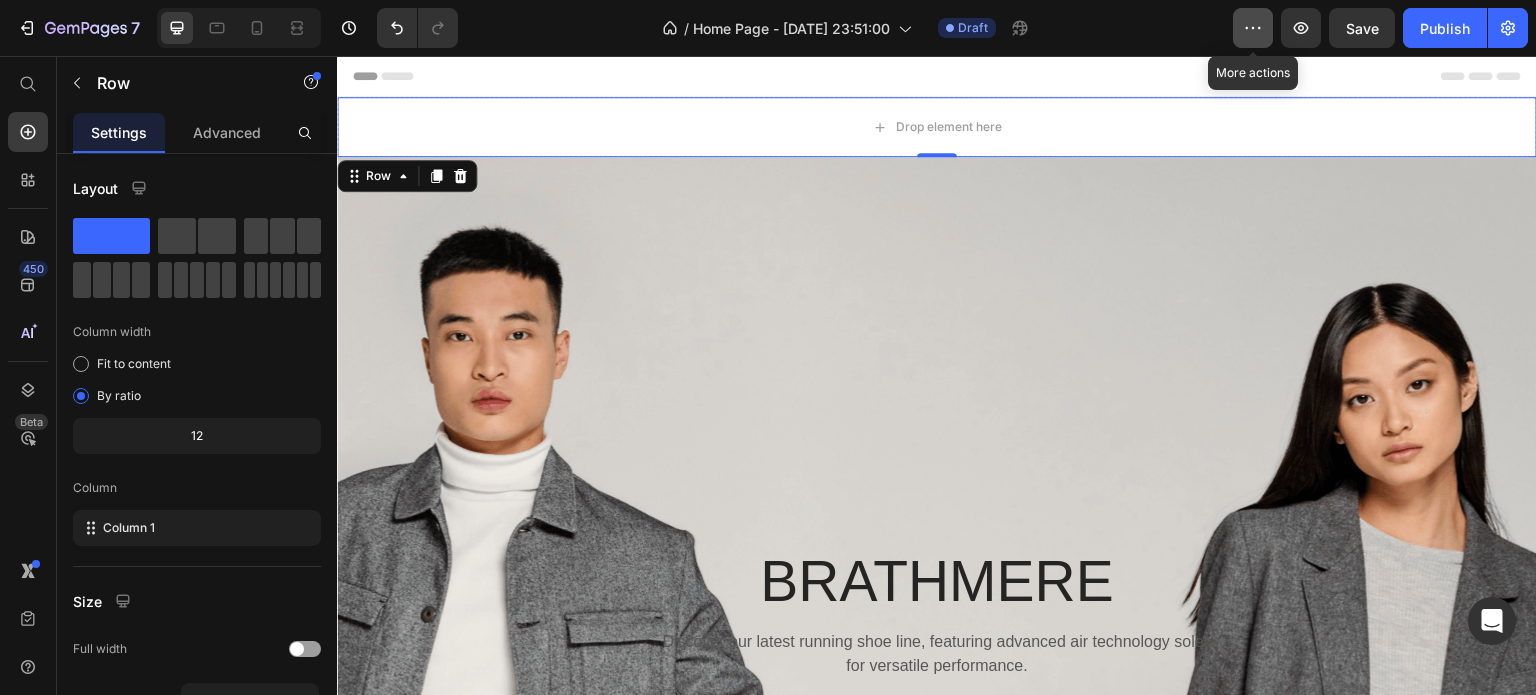 click 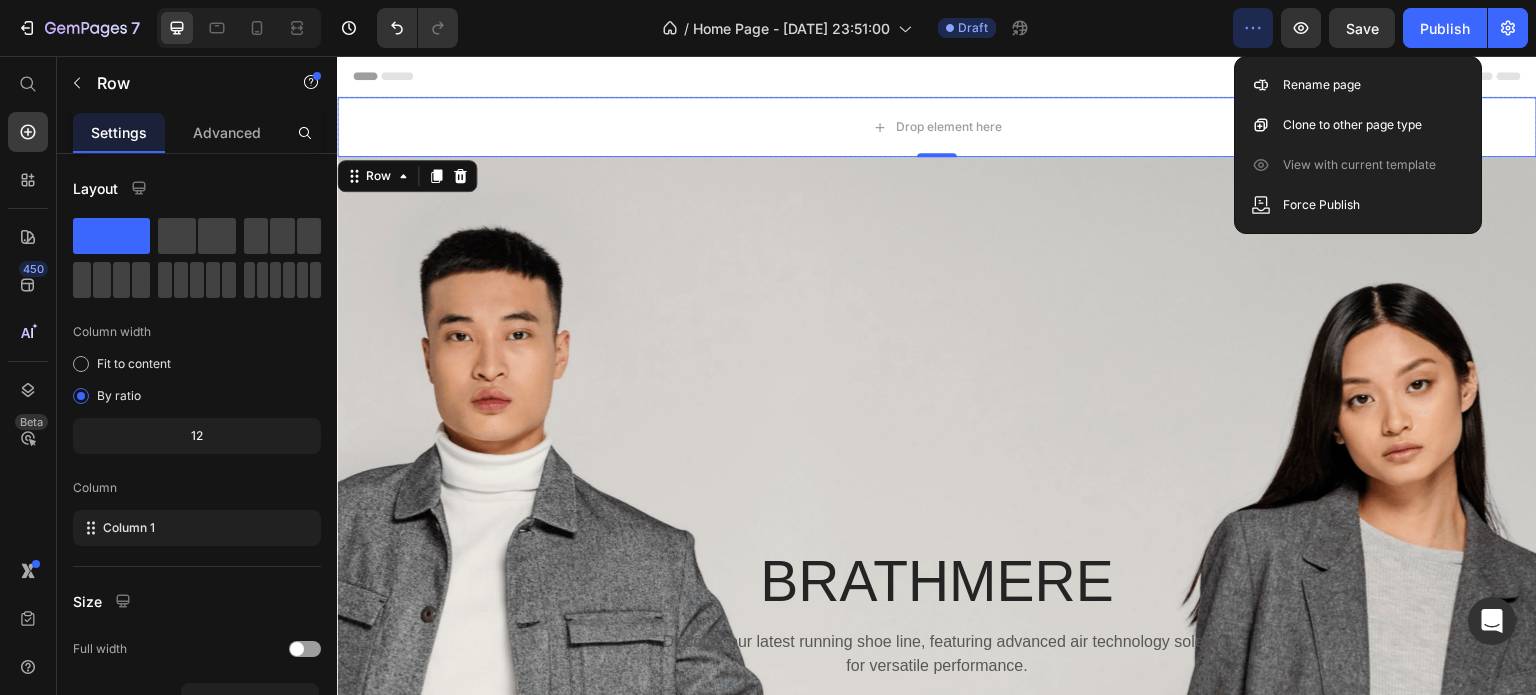 click 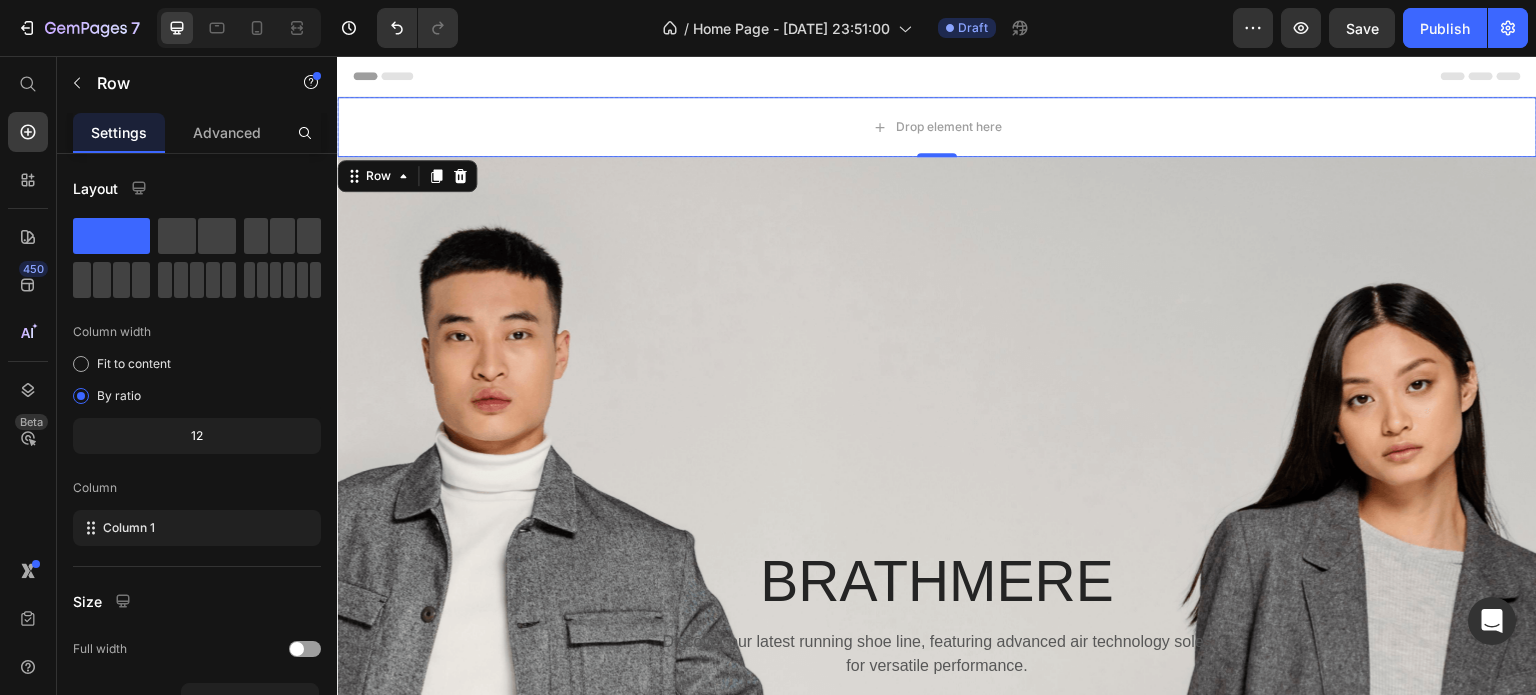 click on "7" 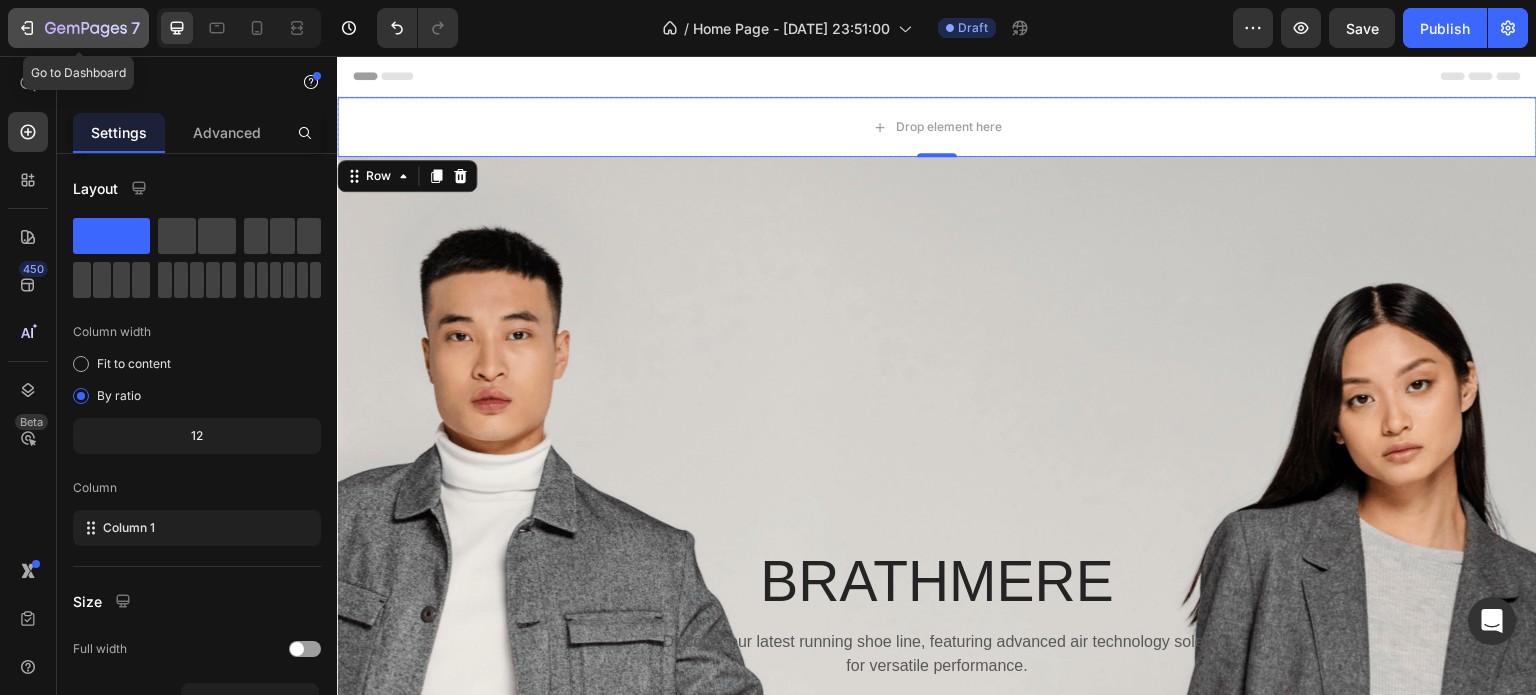 click 